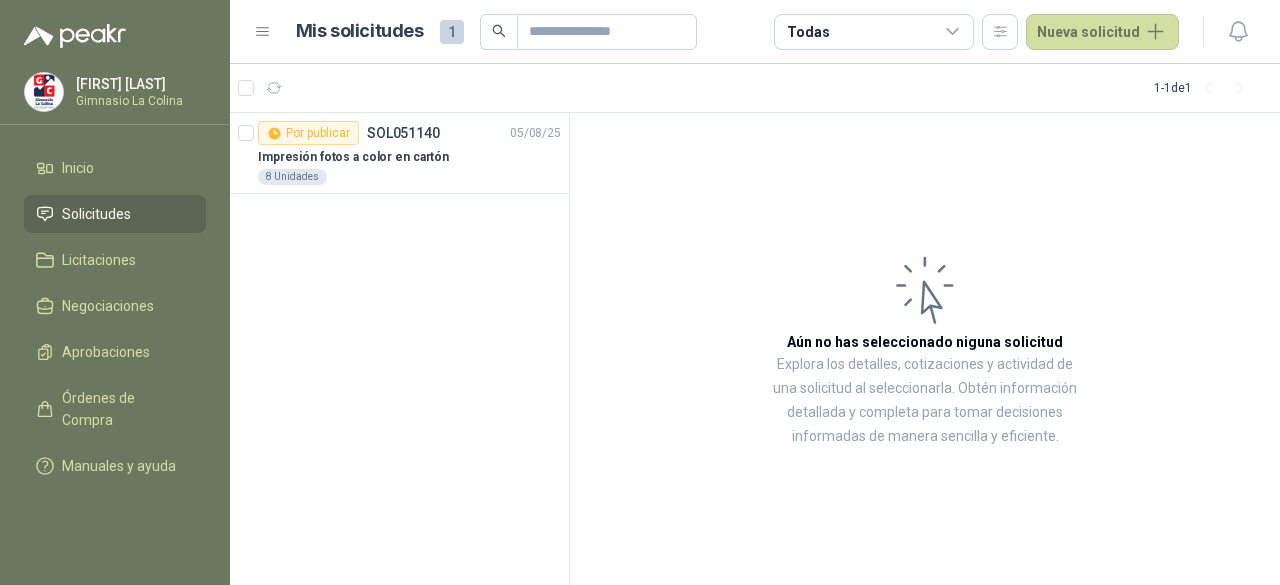 scroll, scrollTop: 0, scrollLeft: 0, axis: both 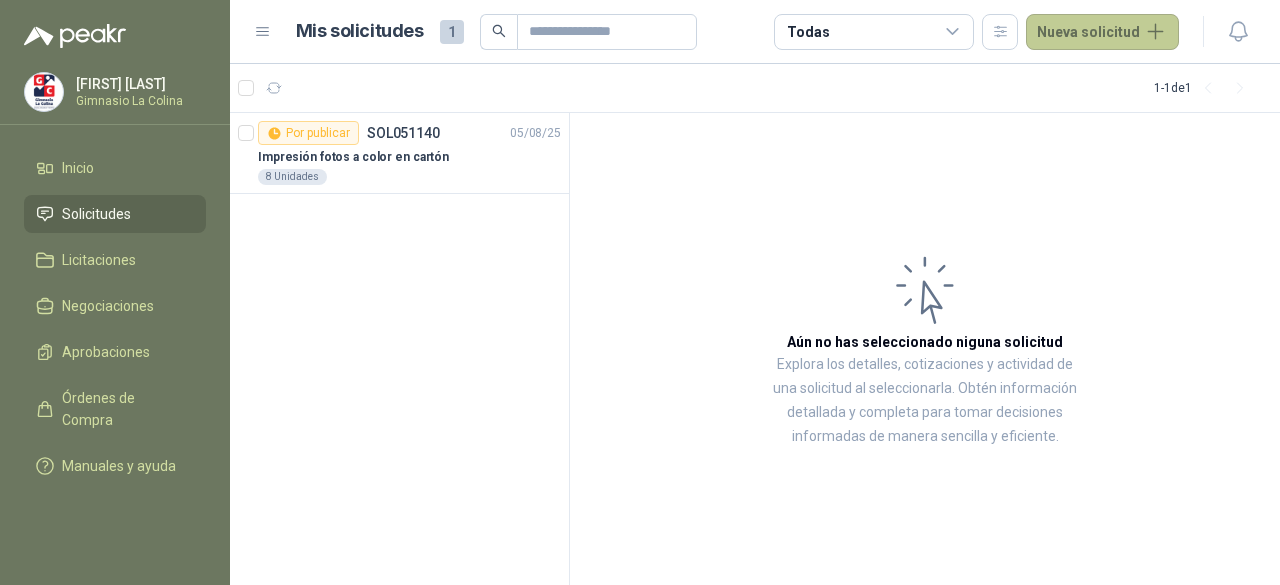 click on "Nueva solicitud" at bounding box center [1102, 32] 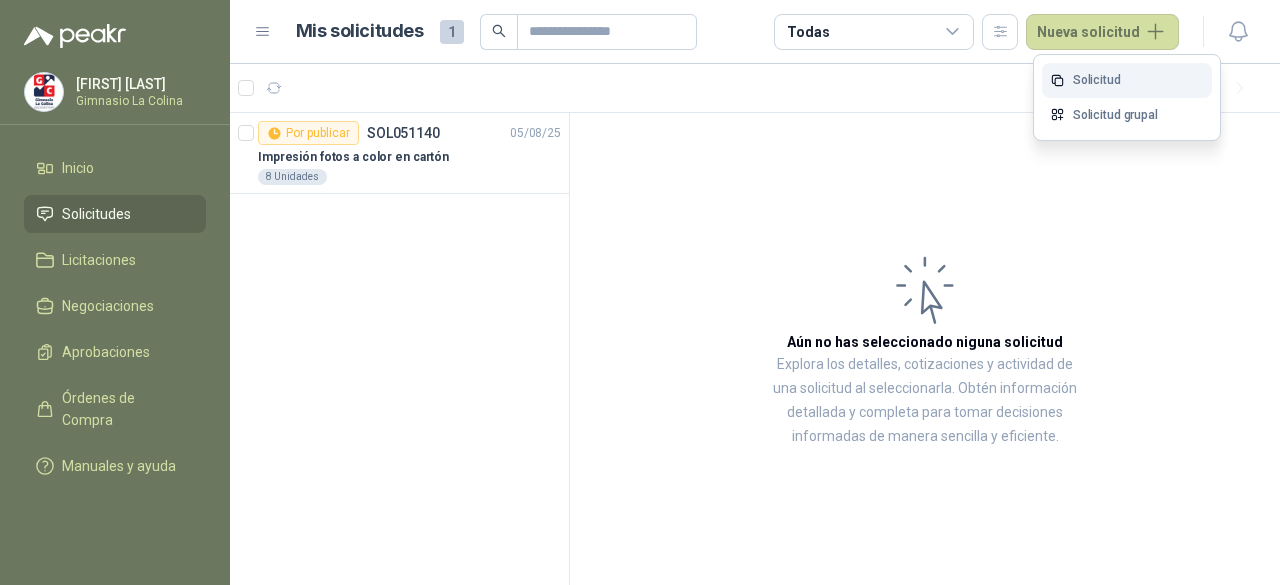 click on "Solicitud" at bounding box center (1127, 80) 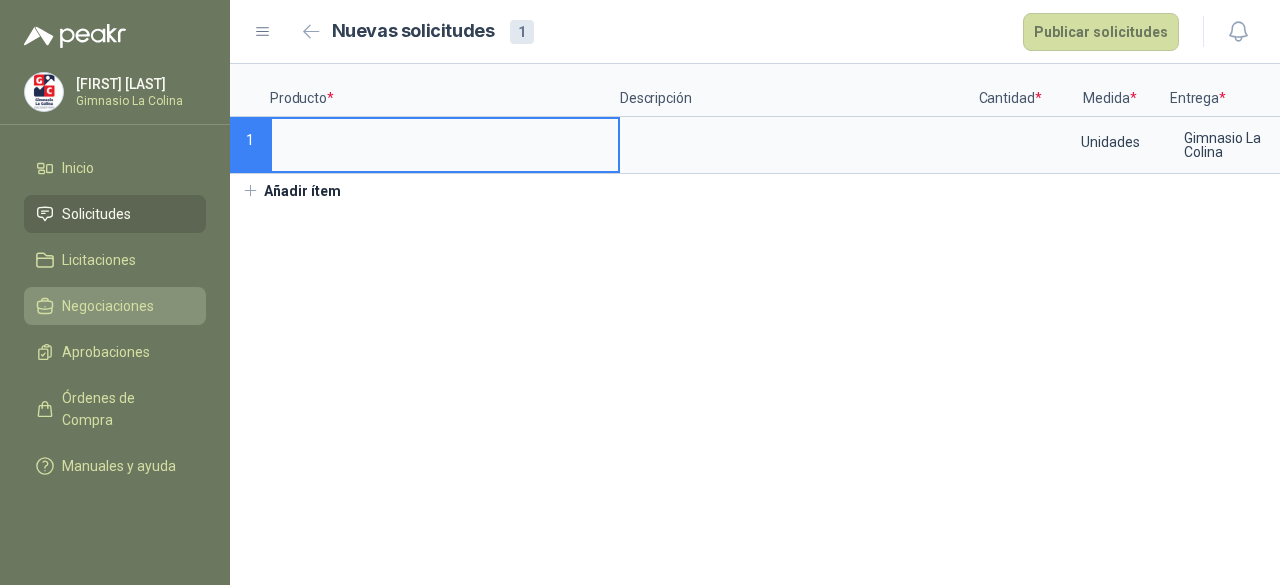 click on "Negociaciones" at bounding box center (108, 306) 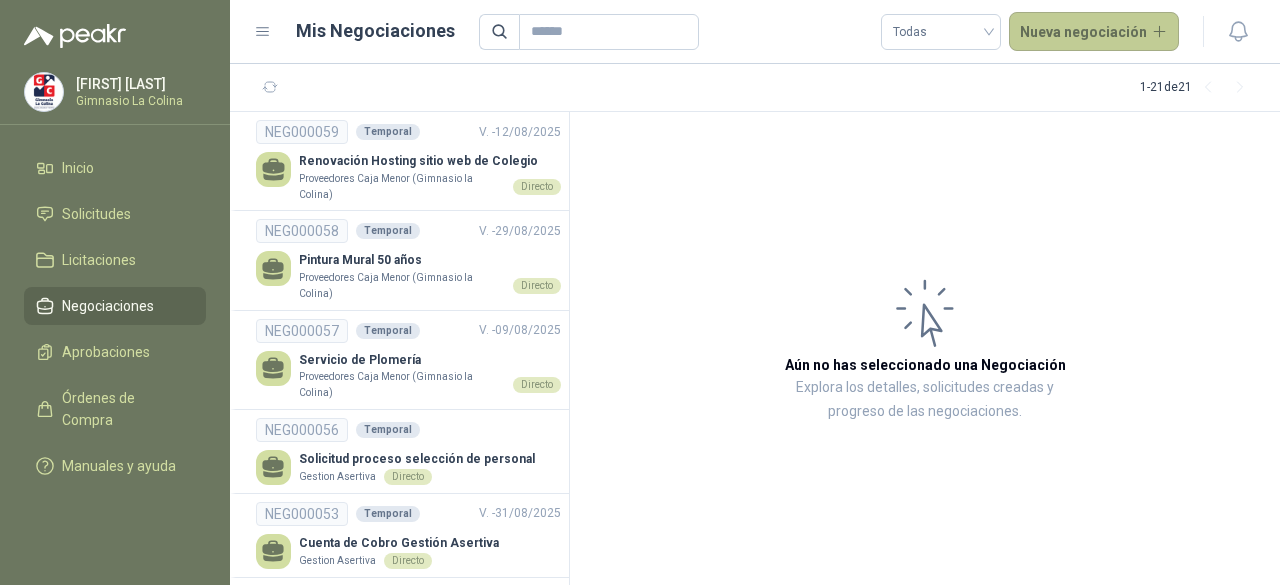 click on "Nueva negociación" at bounding box center (1094, 32) 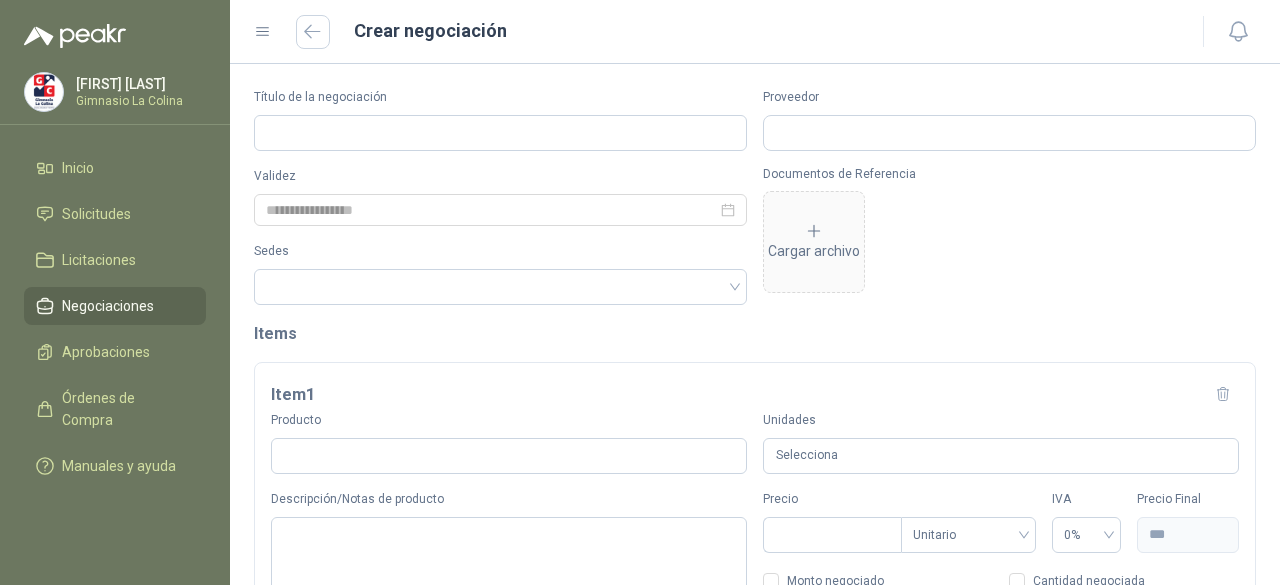 type 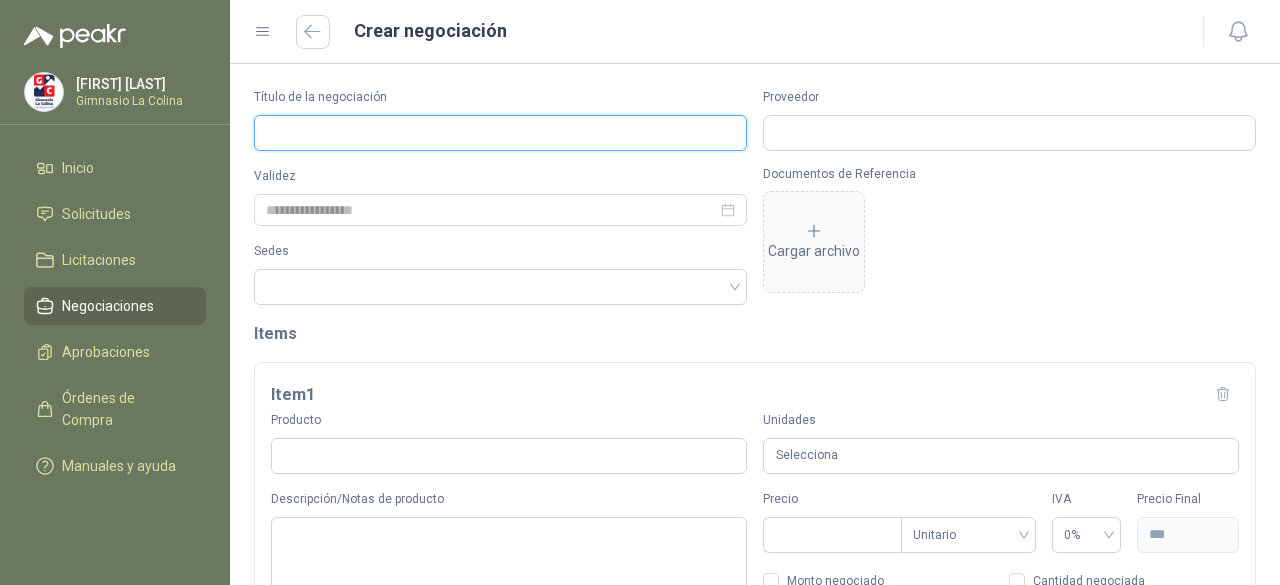 click on "Título de la negociación" at bounding box center [500, 133] 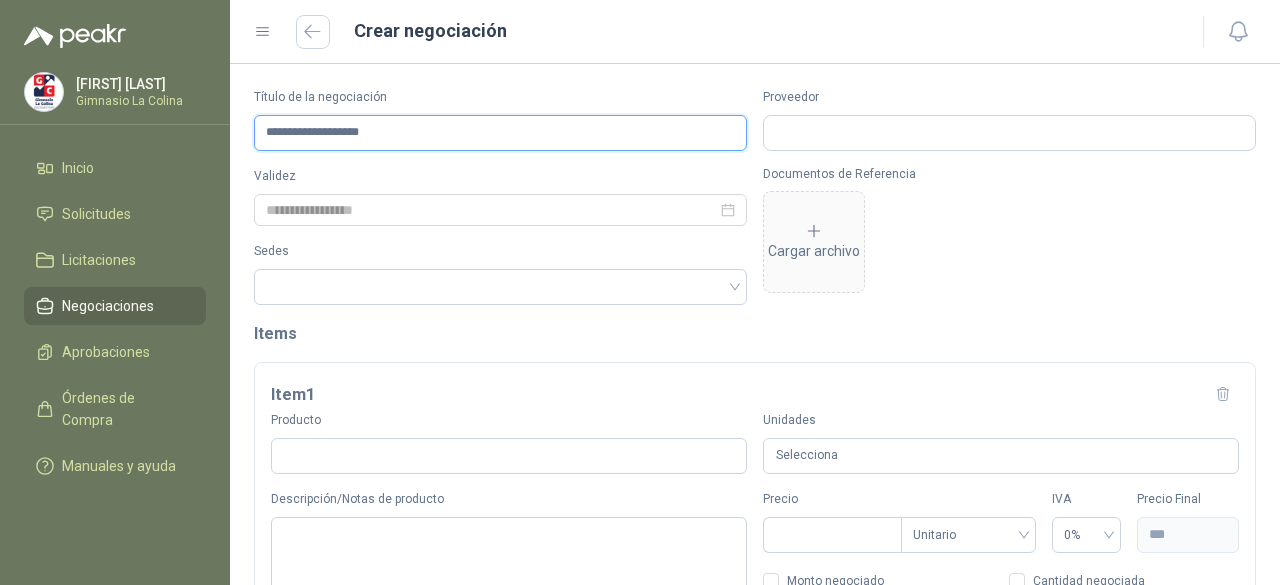 click on "**********" at bounding box center [500, 133] 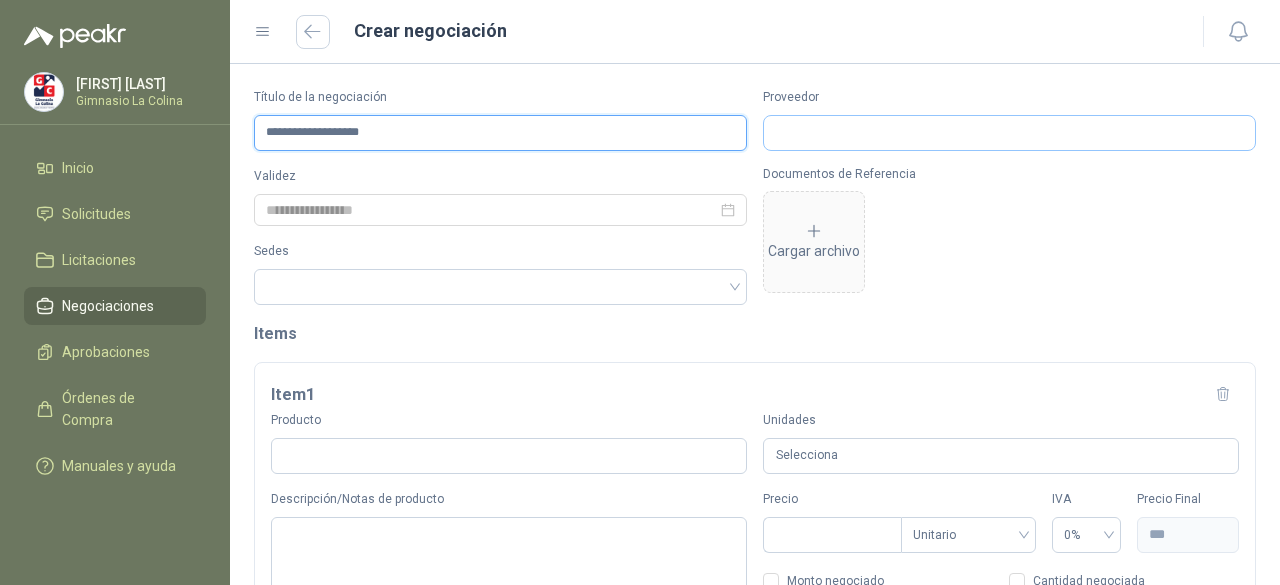 type on "**********" 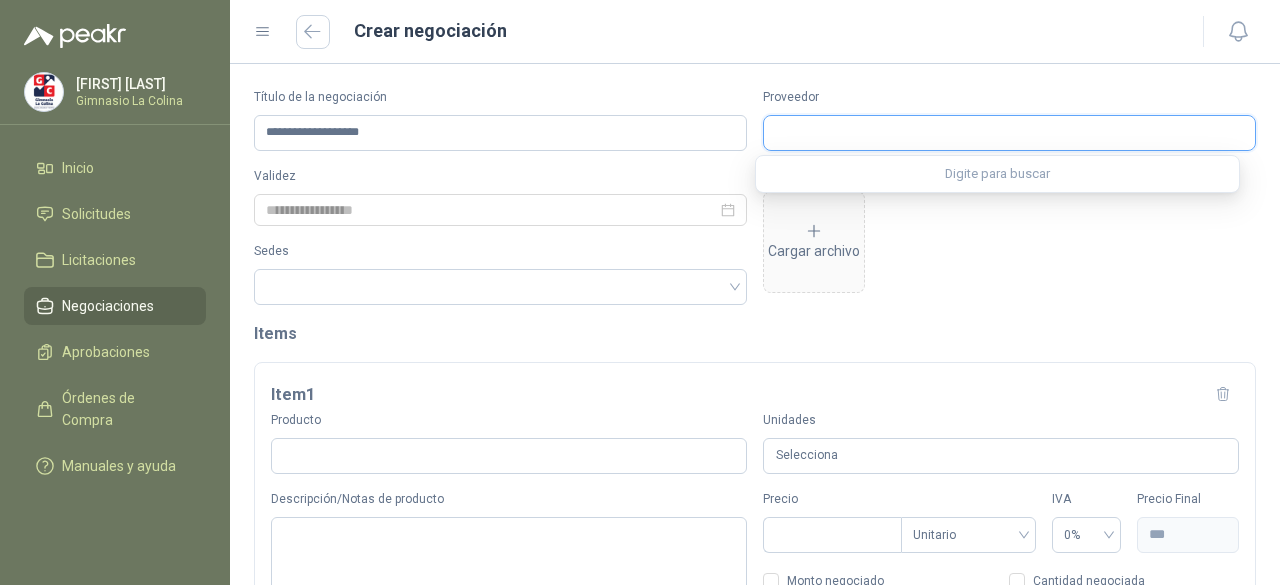 click on "Proveedor" at bounding box center (1009, 133) 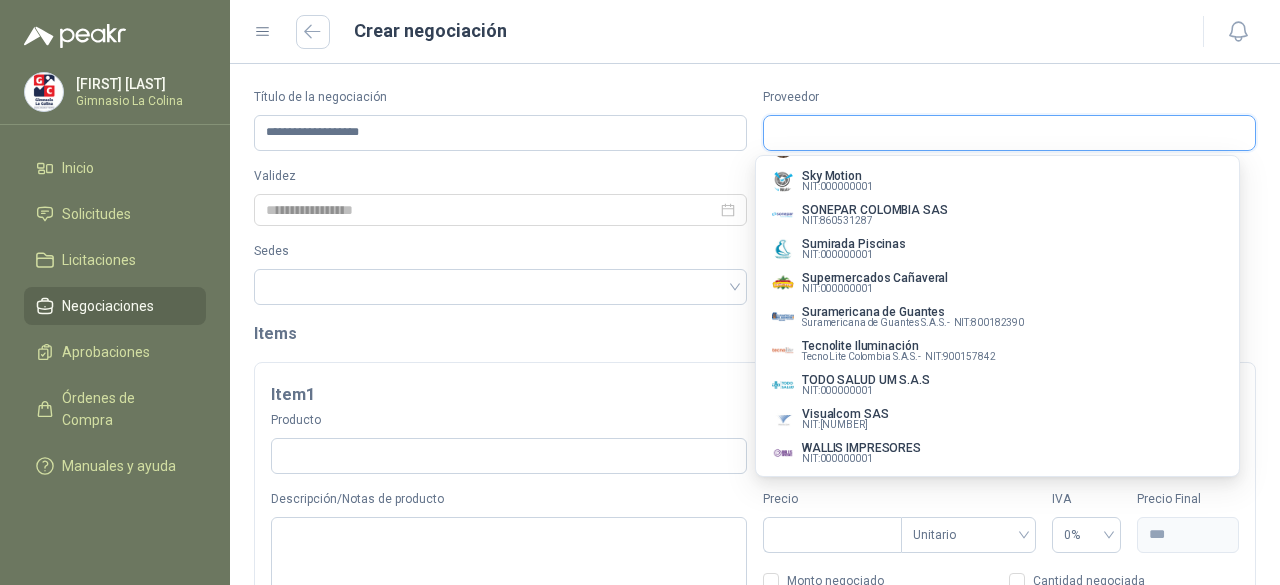 scroll, scrollTop: 1396, scrollLeft: 0, axis: vertical 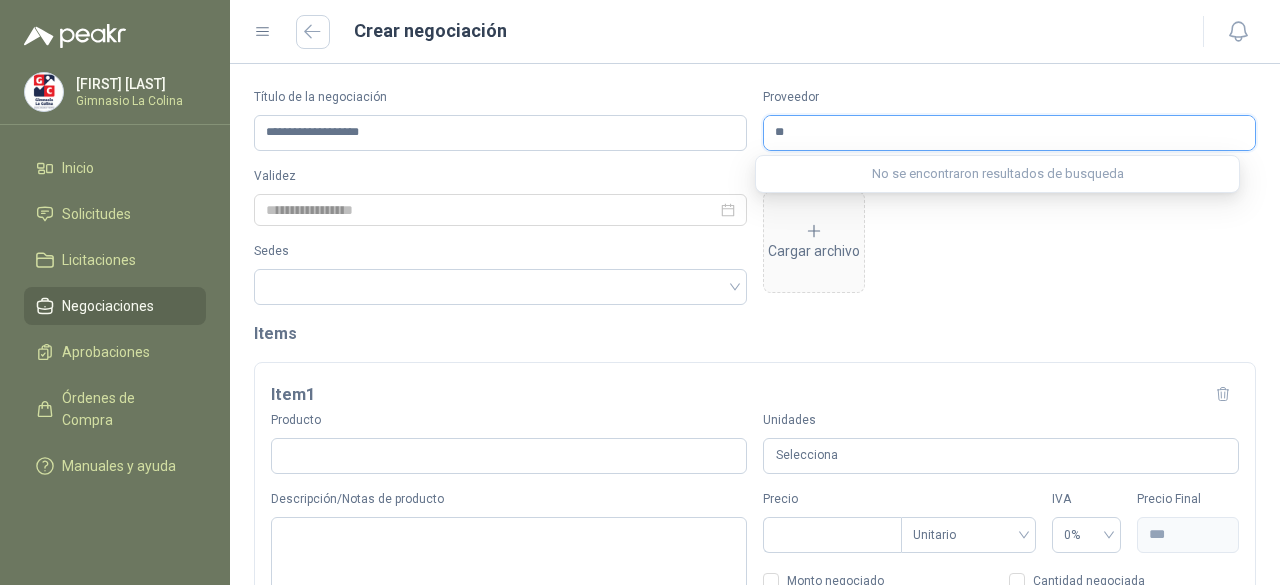 type on "*" 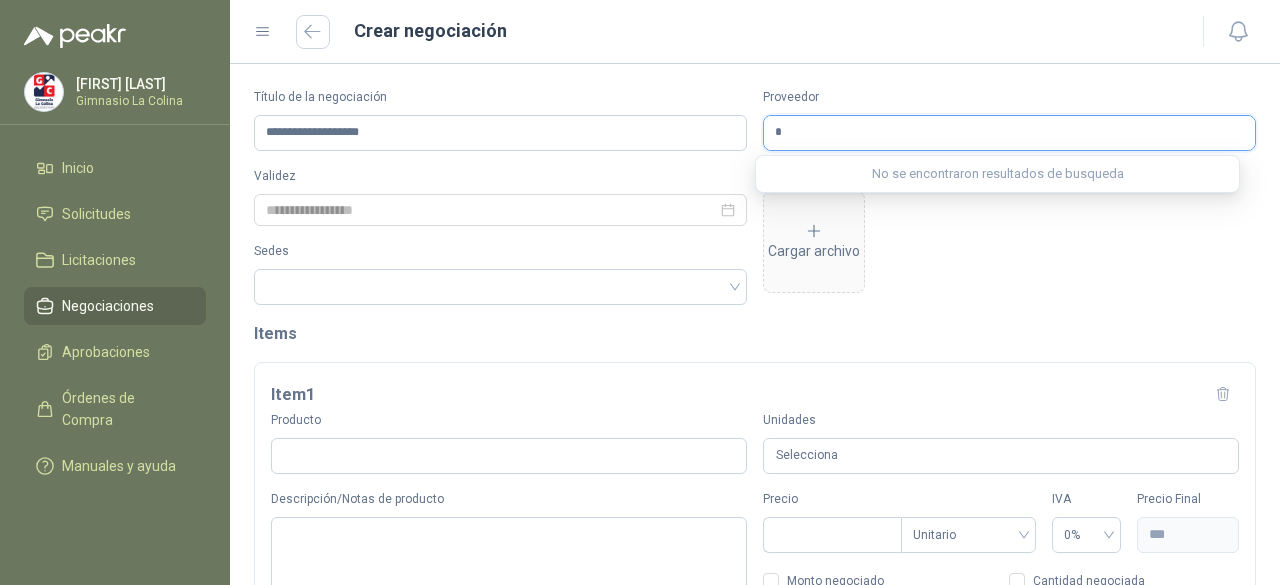 type 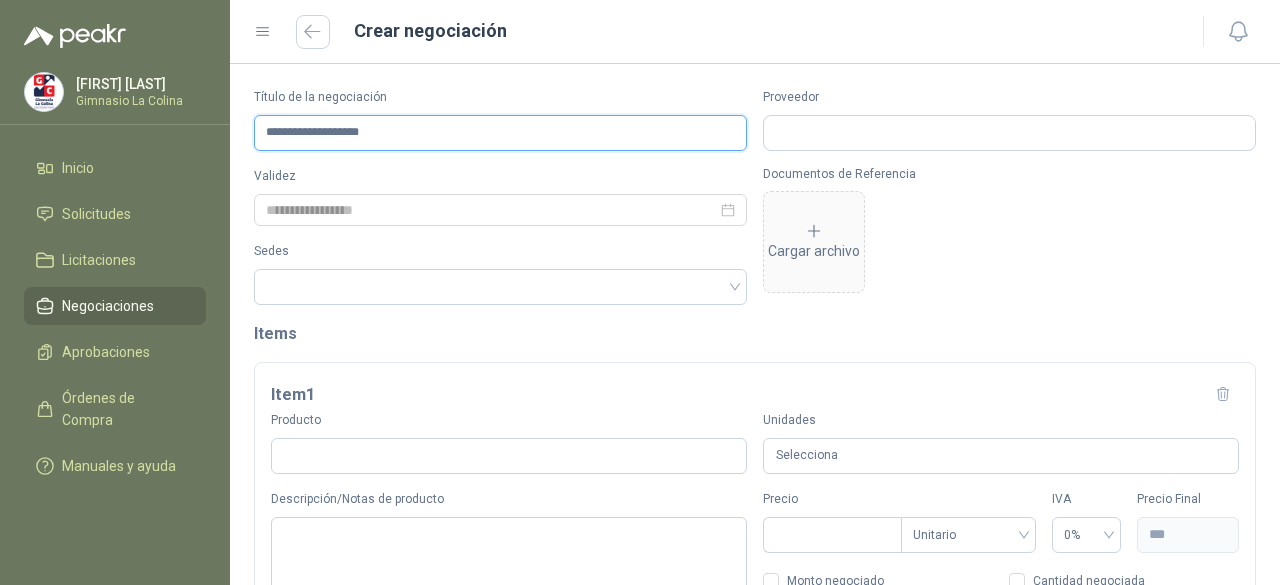 click on "**********" at bounding box center [500, 133] 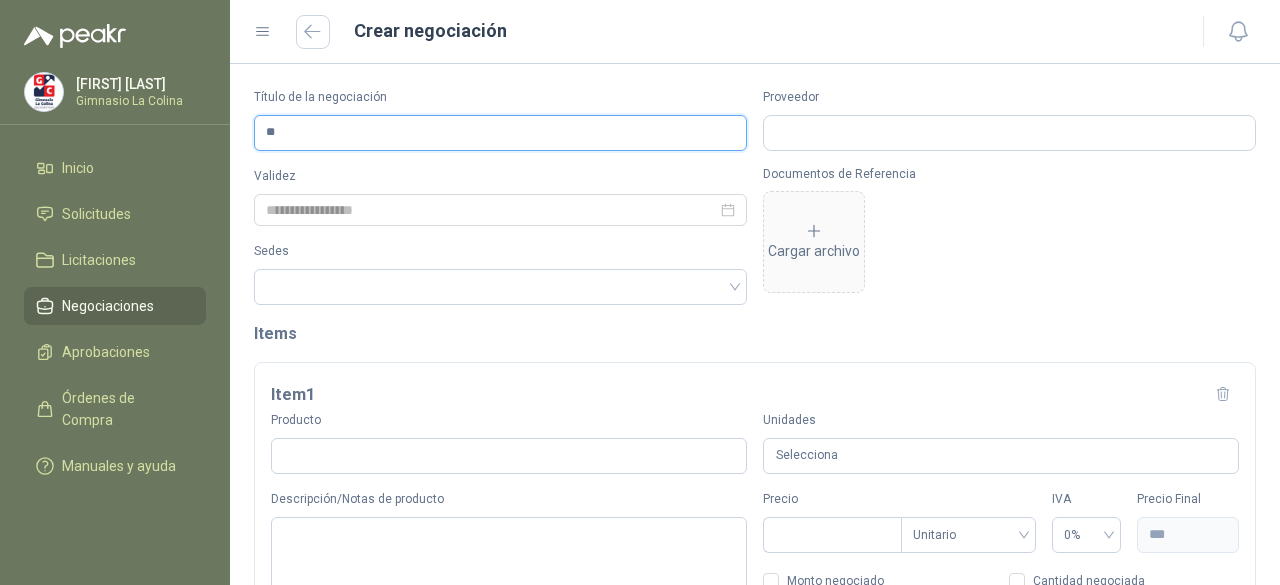 type on "*" 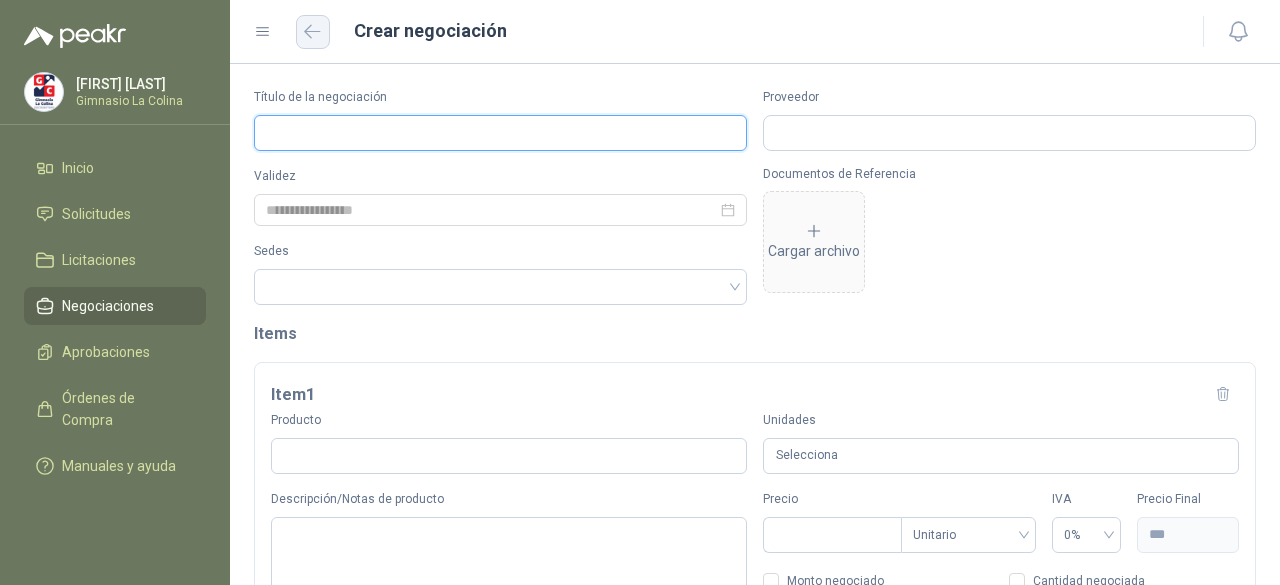 type 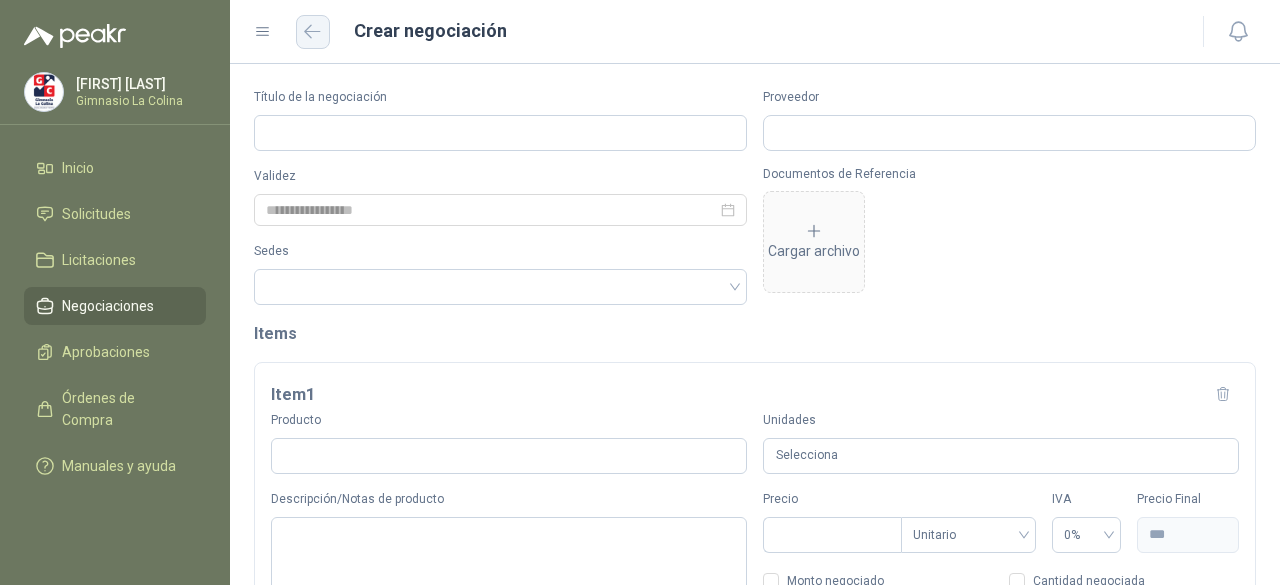 click 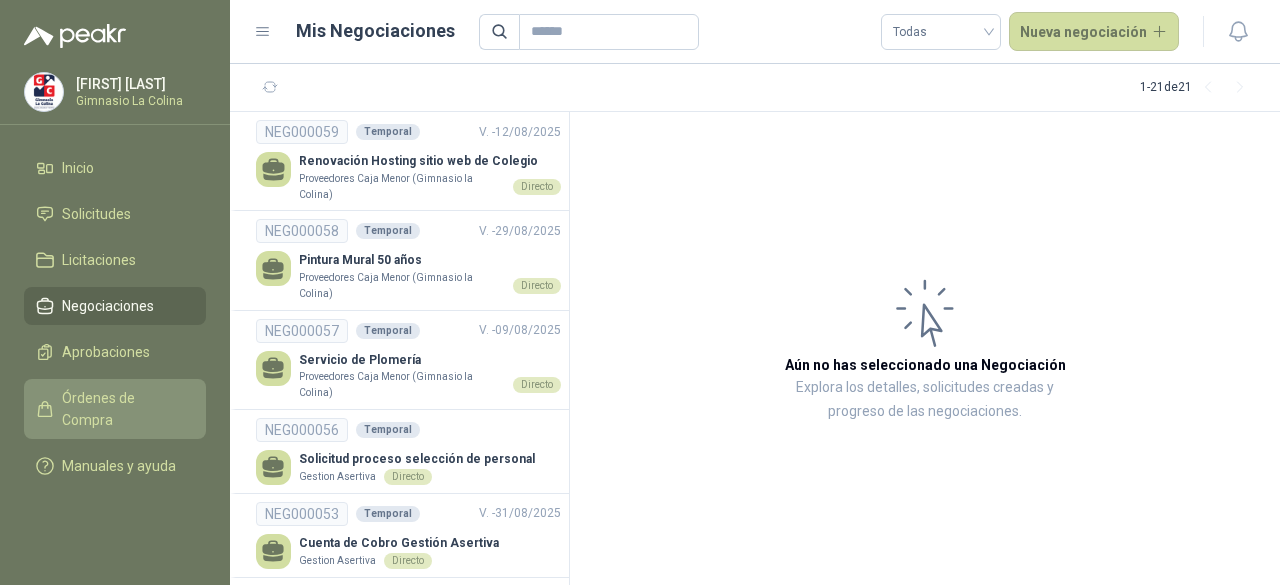 click on "Órdenes de Compra" at bounding box center [124, 409] 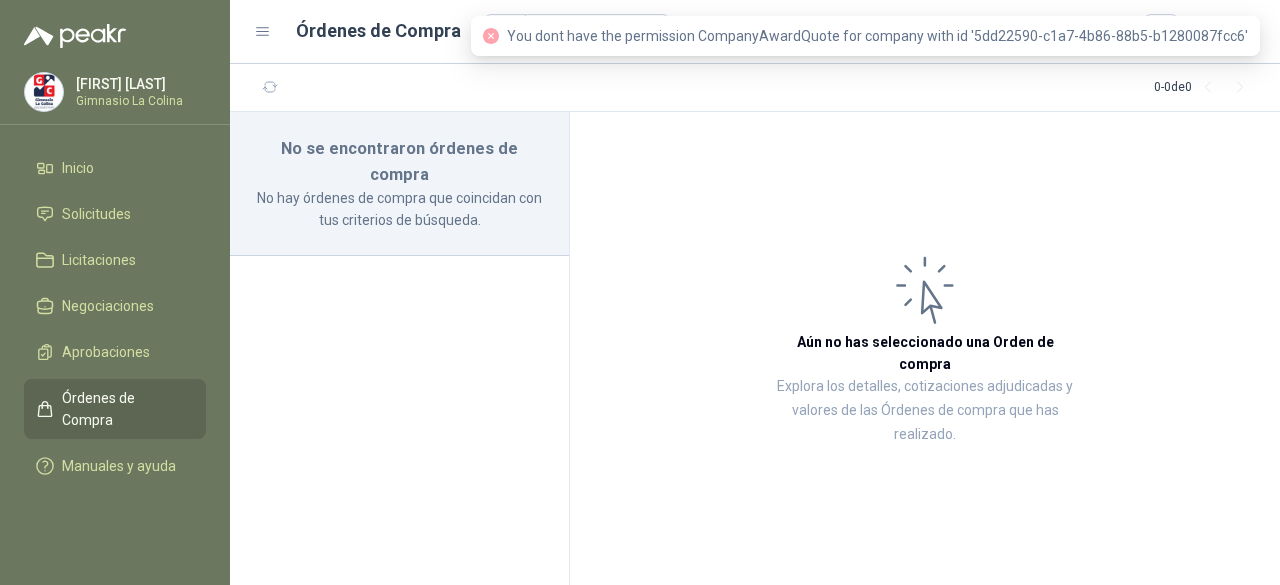 click on "Órdenes de Compra" at bounding box center [124, 409] 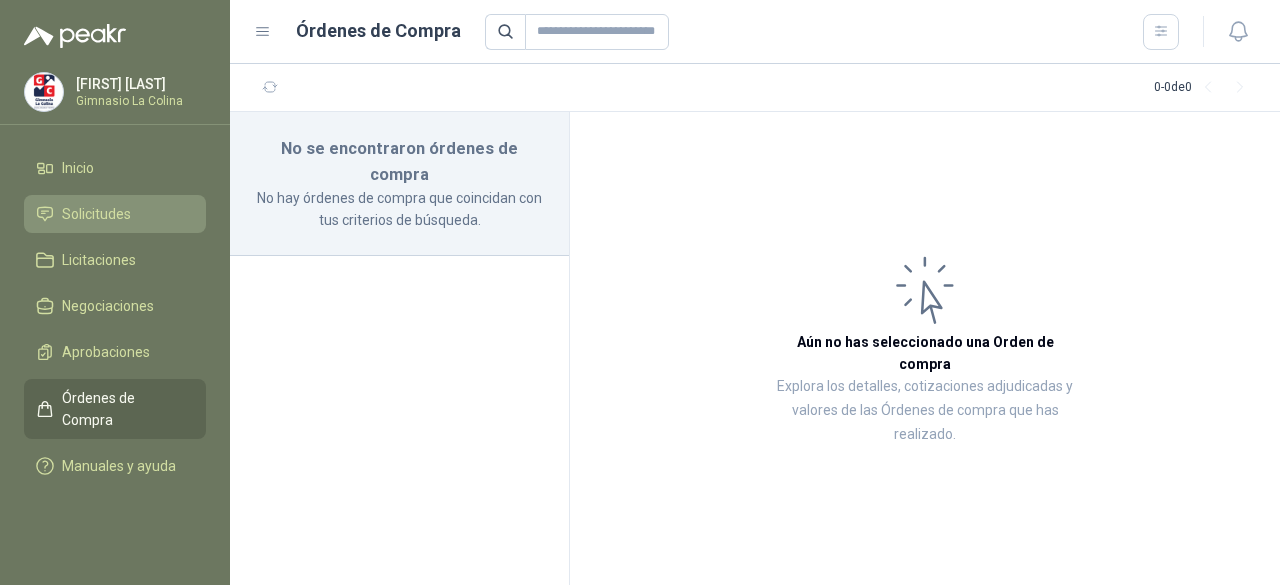 click on "Solicitudes" at bounding box center [96, 214] 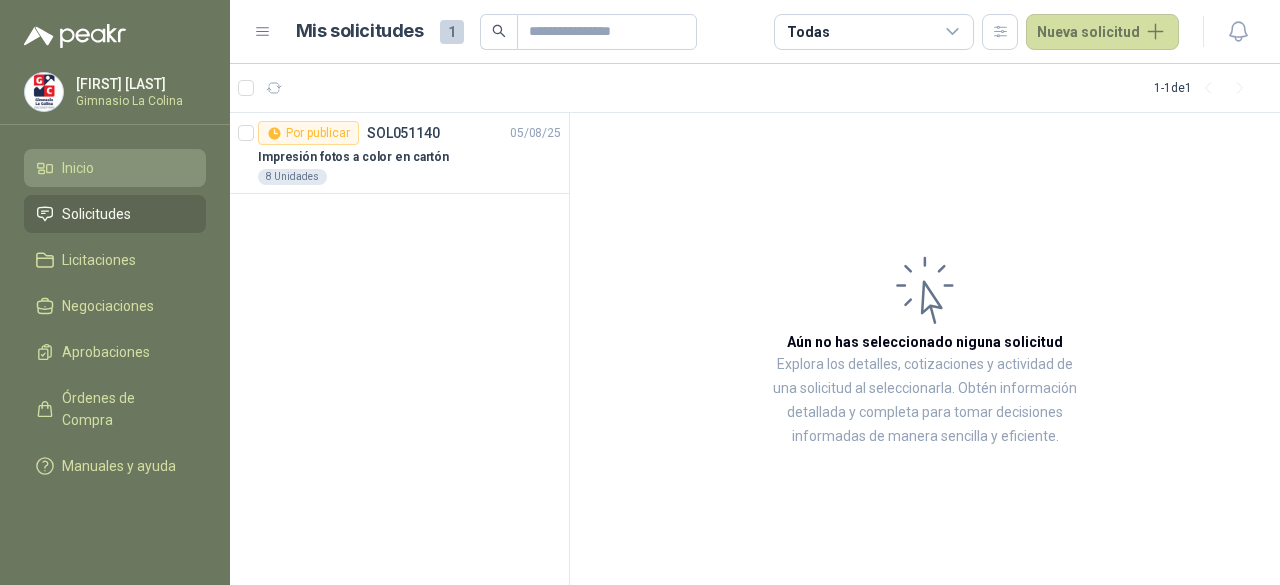click on "Inicio" at bounding box center (78, 168) 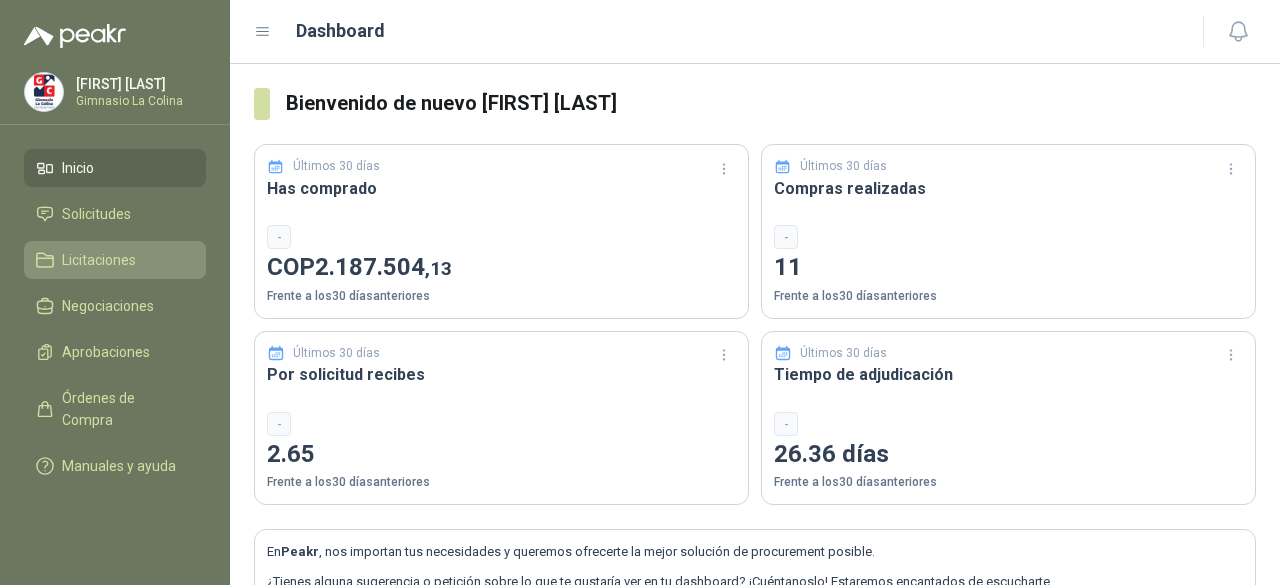click on "Licitaciones" at bounding box center [99, 260] 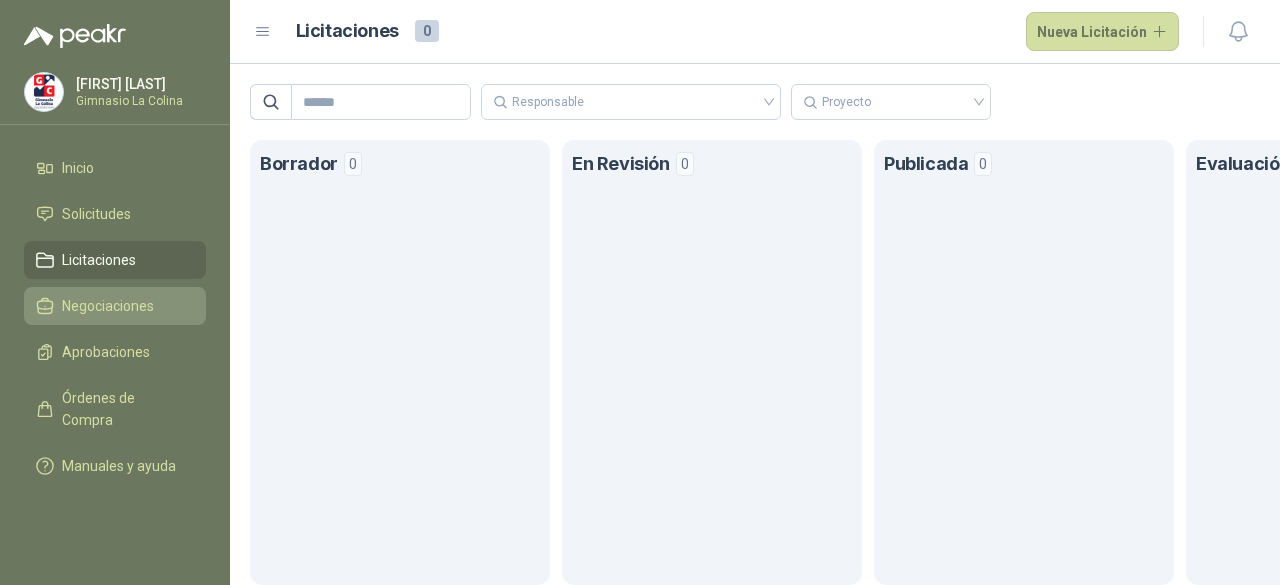 click on "Negociaciones" at bounding box center [108, 306] 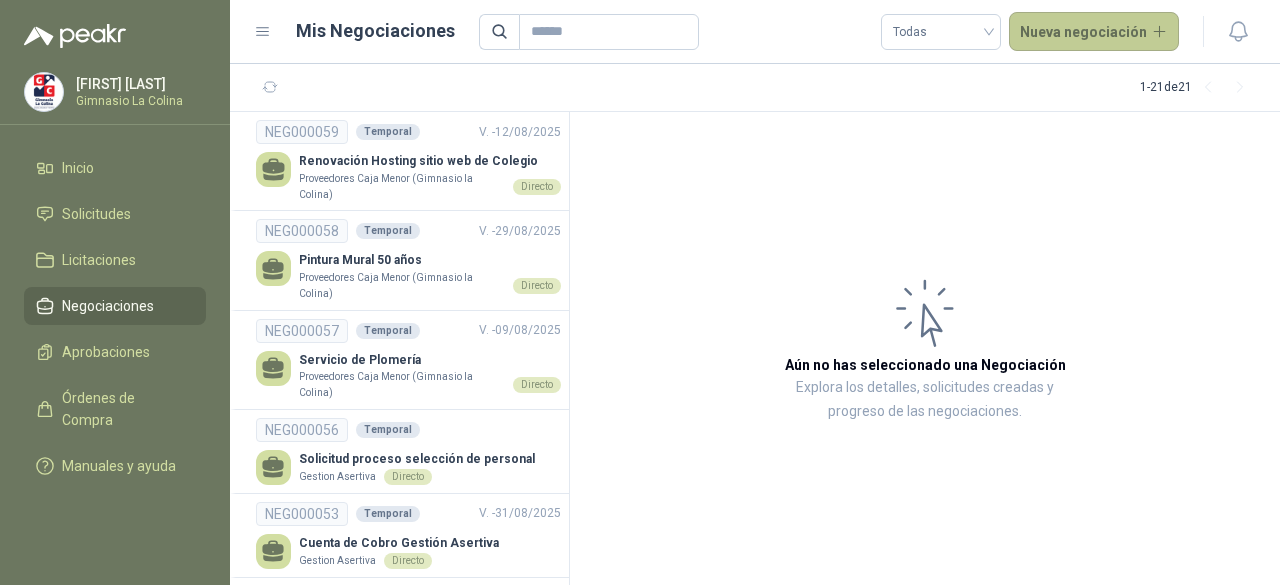 click on "Nueva negociación" at bounding box center [1094, 32] 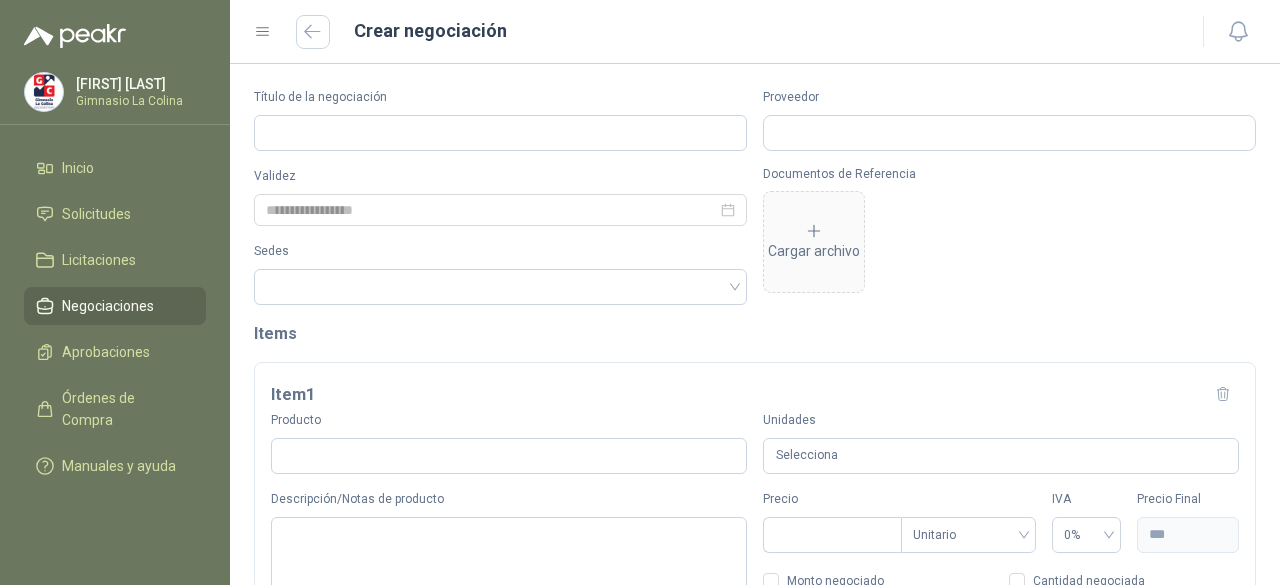 type 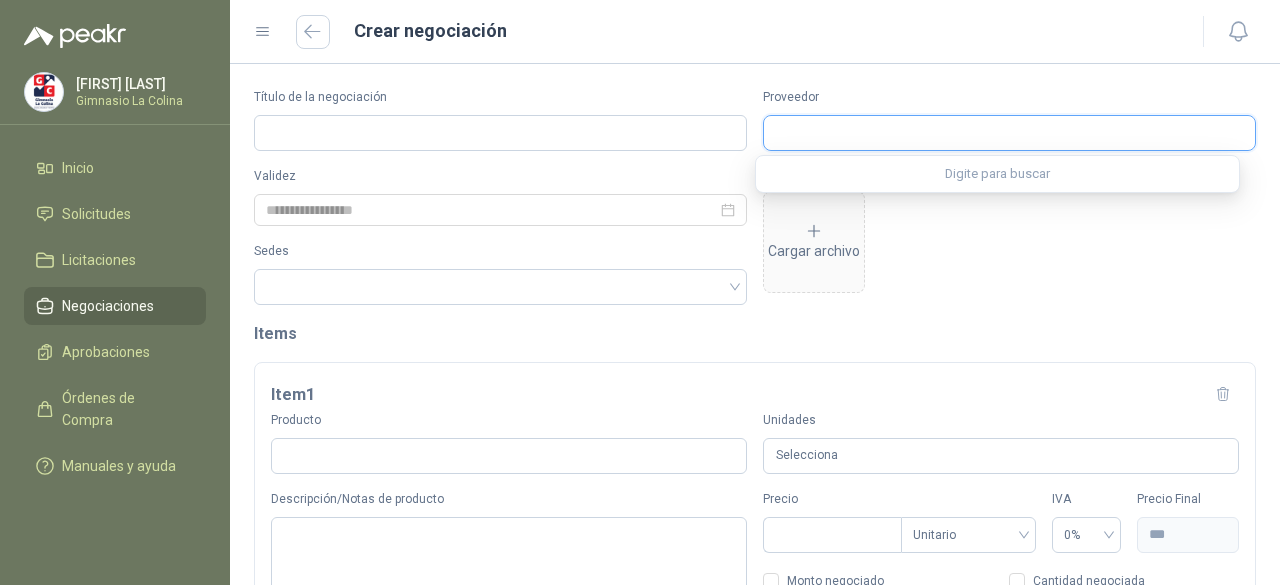 click on "Proveedor" at bounding box center (1009, 133) 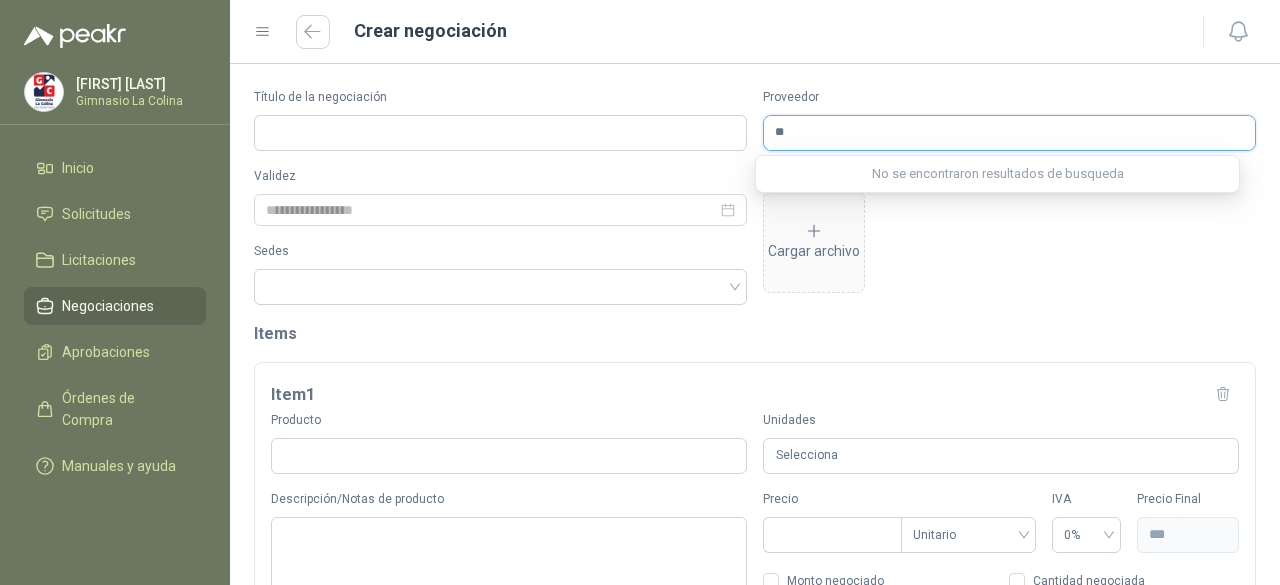 type on "*" 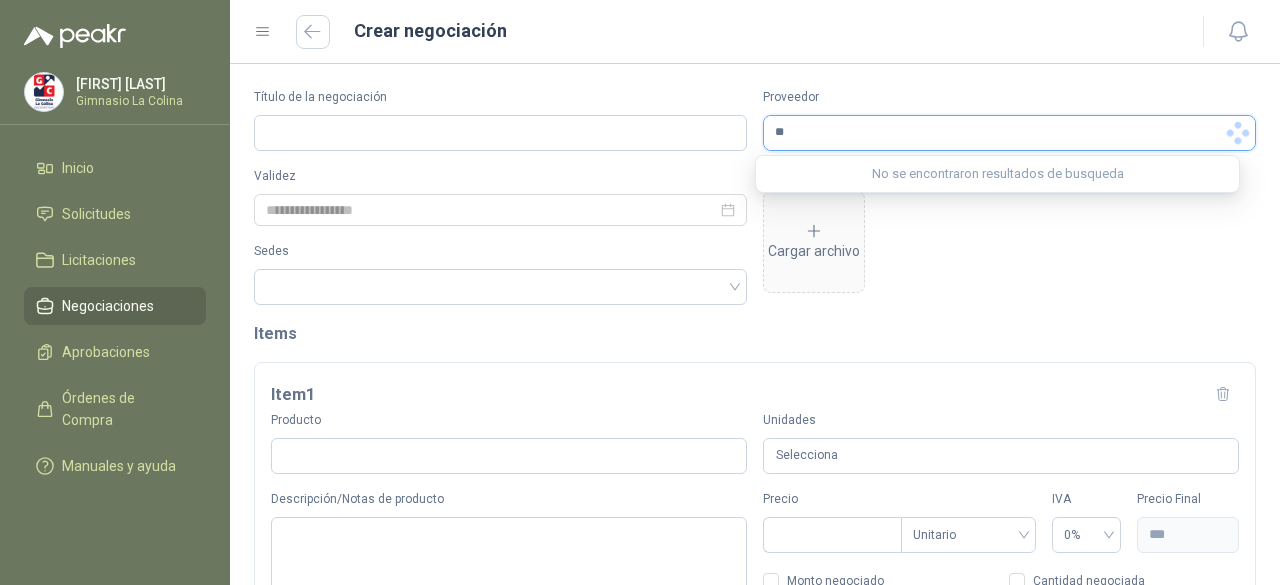 type on "*" 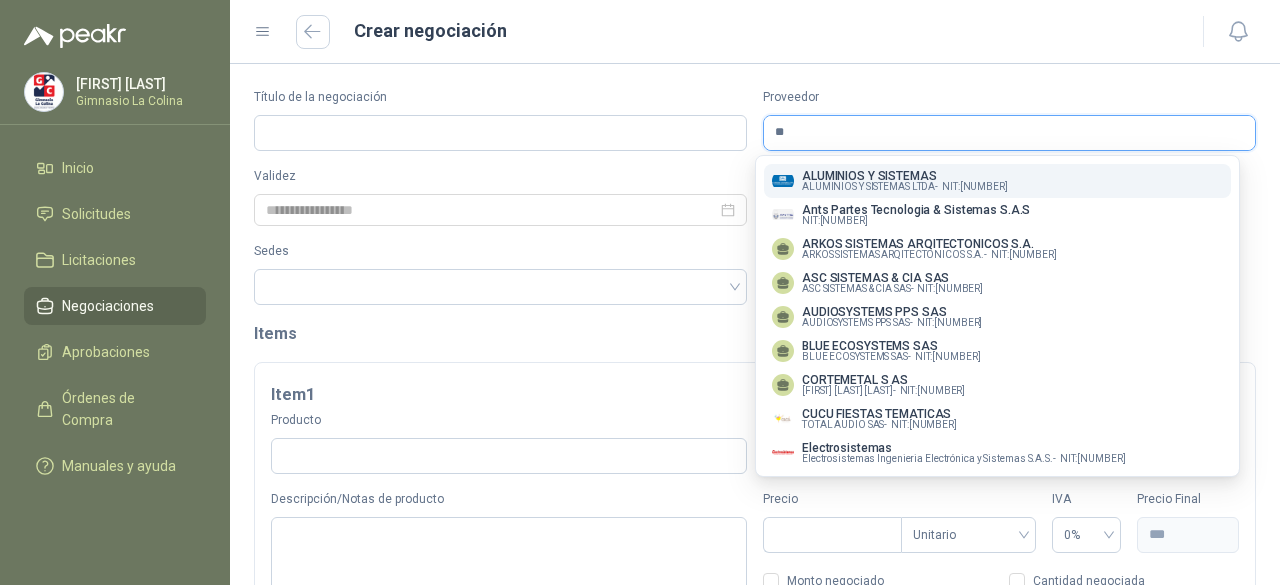 type on "*" 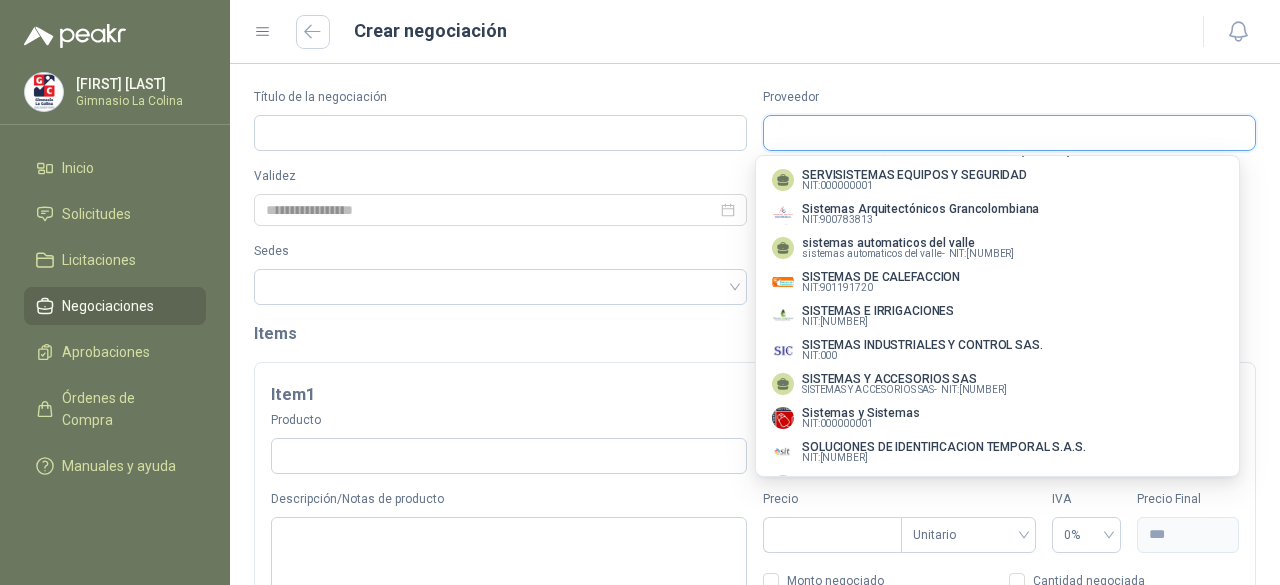 scroll, scrollTop: 785, scrollLeft: 0, axis: vertical 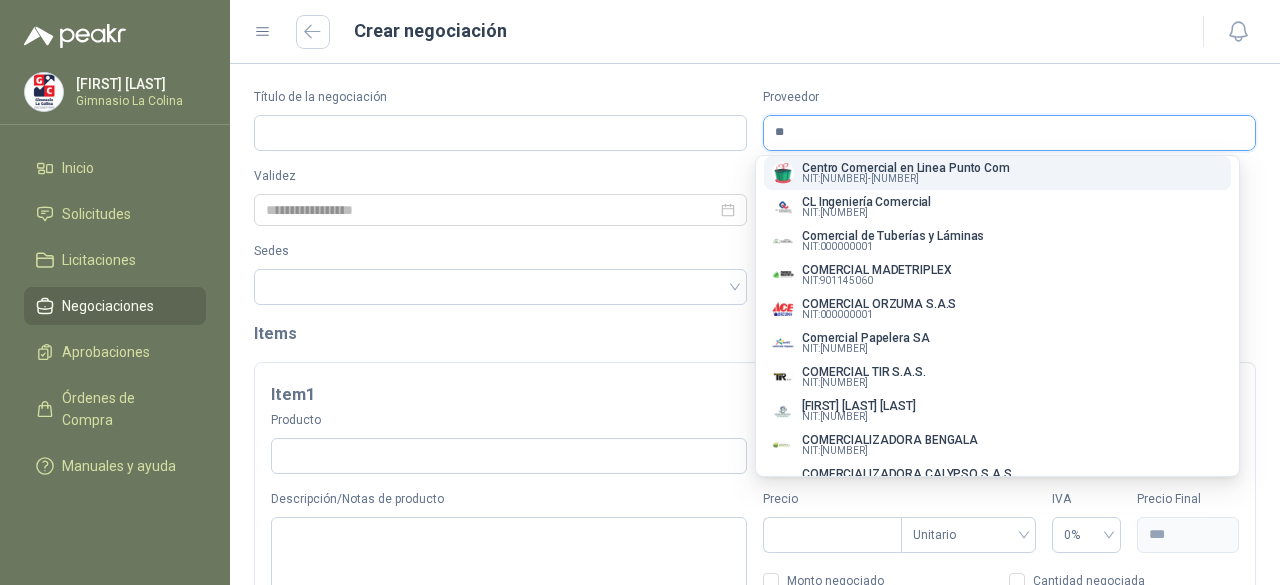 type on "*" 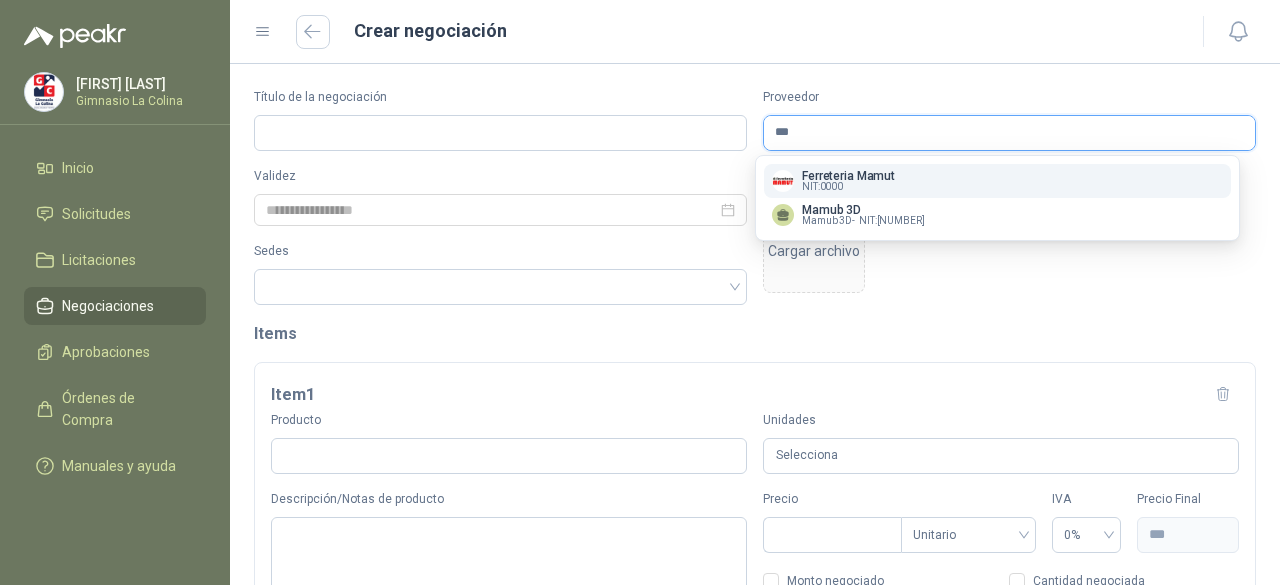 scroll, scrollTop: 0, scrollLeft: 0, axis: both 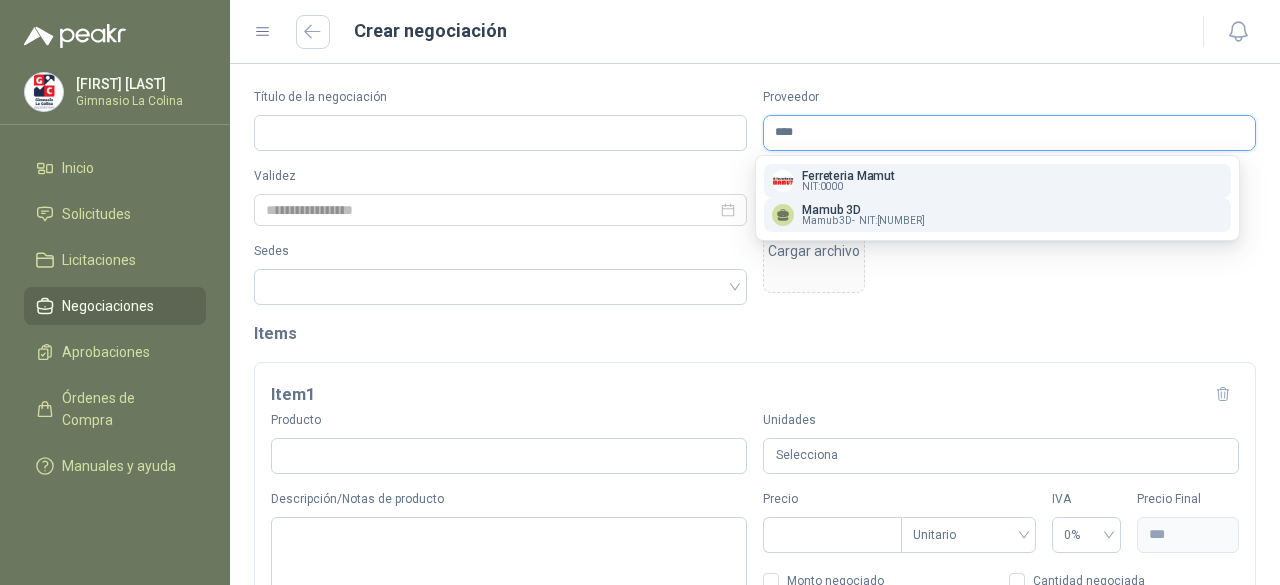 type on "****" 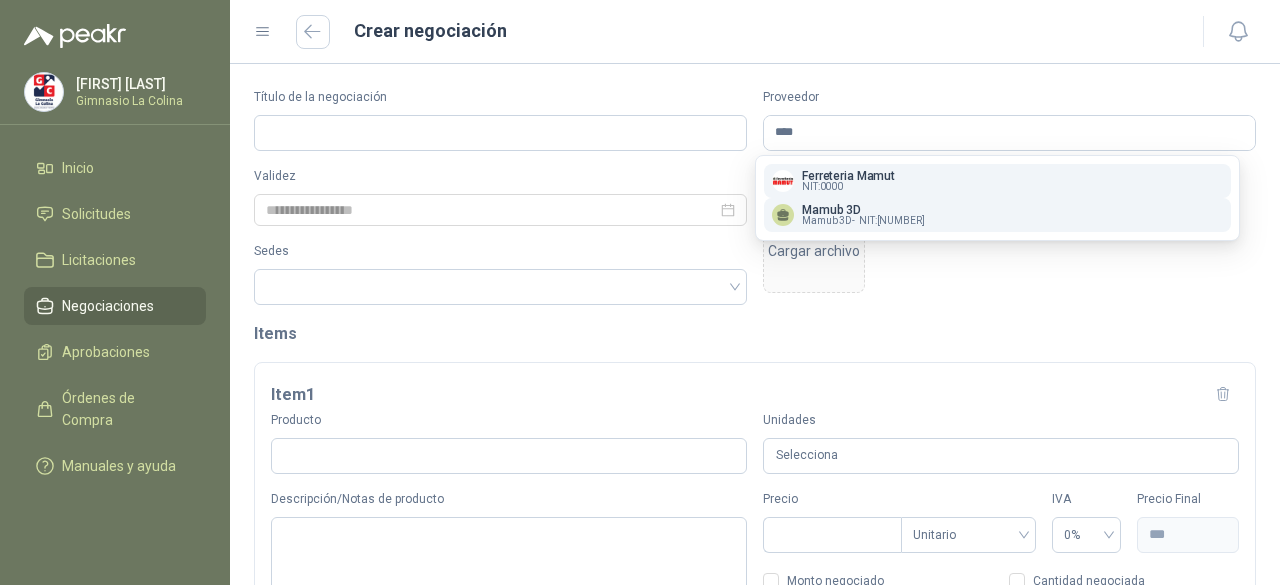 click on "Mamub 3D" at bounding box center [863, 210] 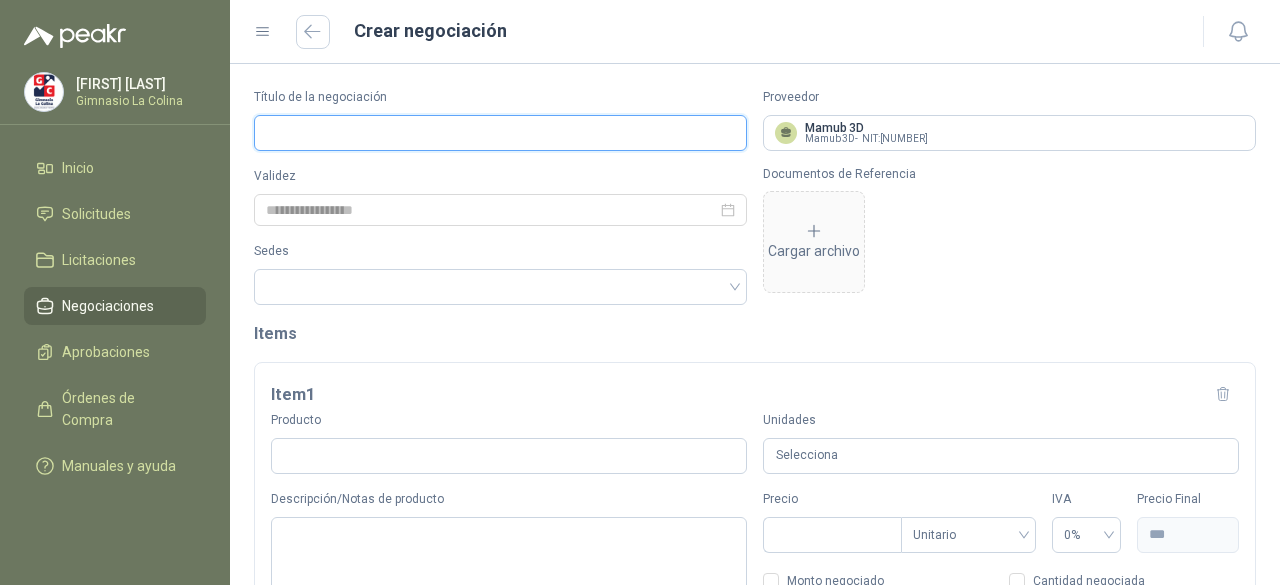click on "Título de la negociación" at bounding box center [500, 133] 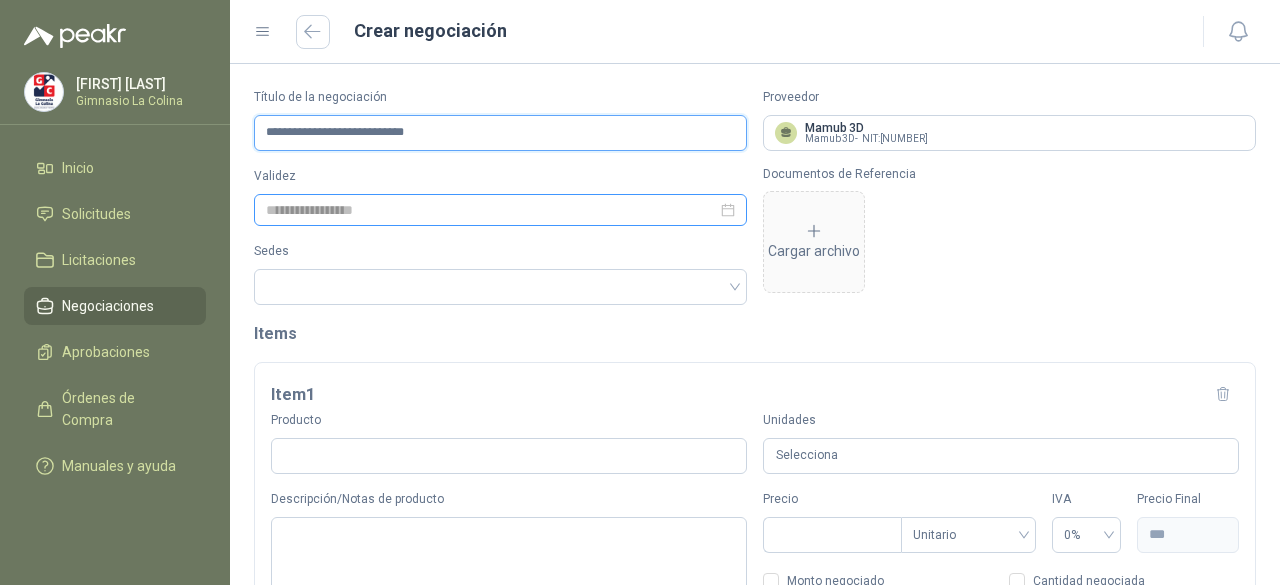 type on "**********" 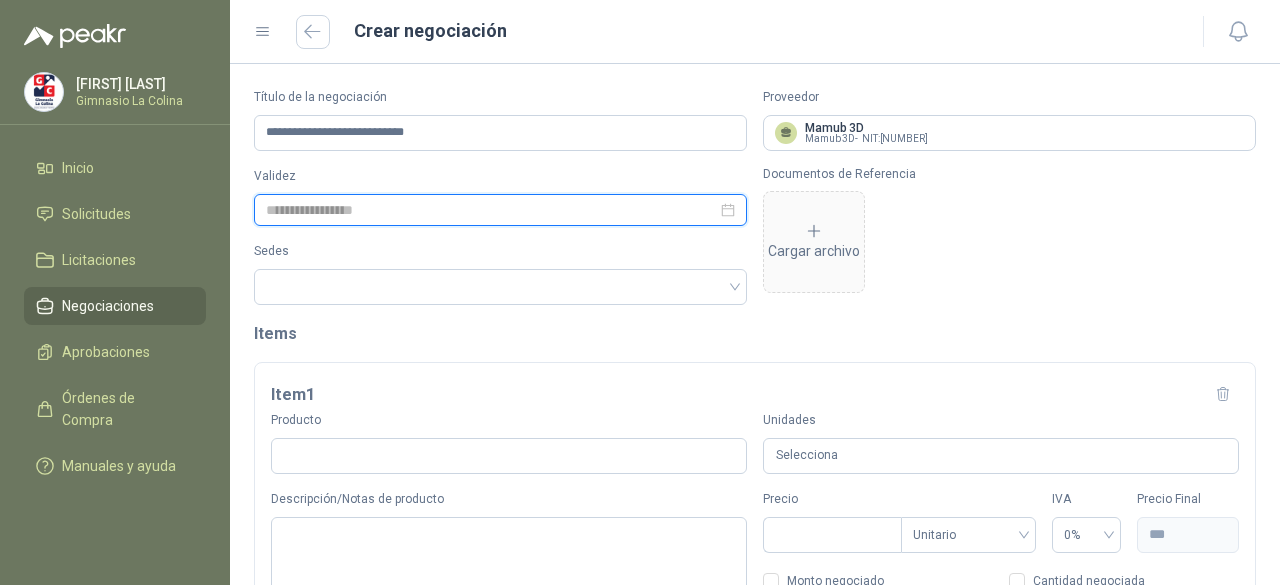 click at bounding box center (491, 210) 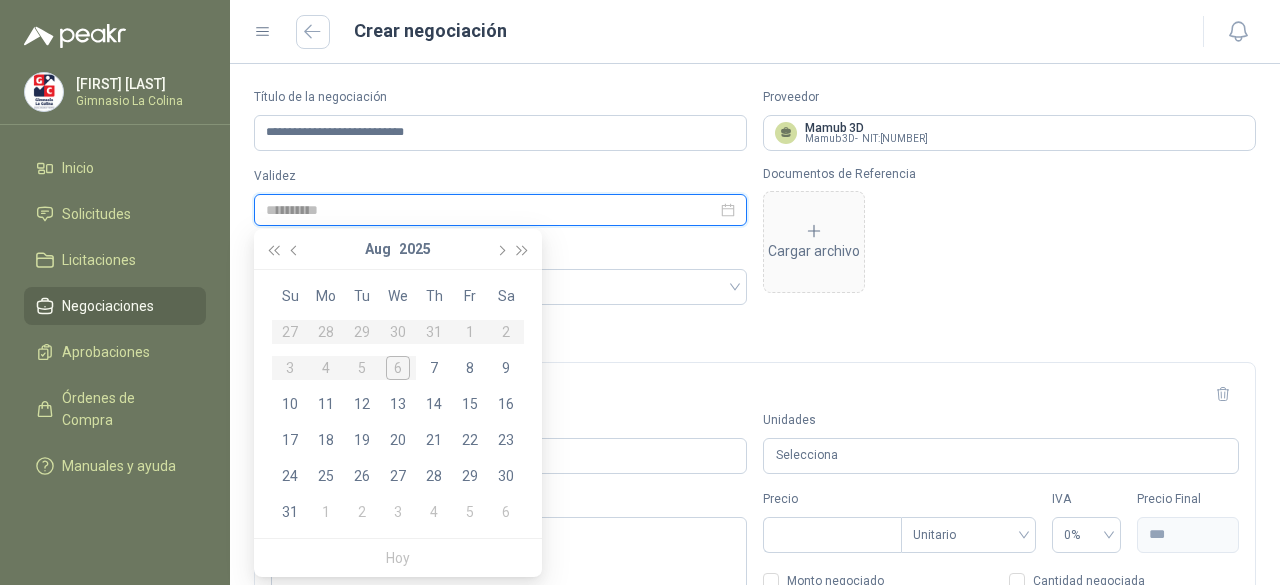 type on "**********" 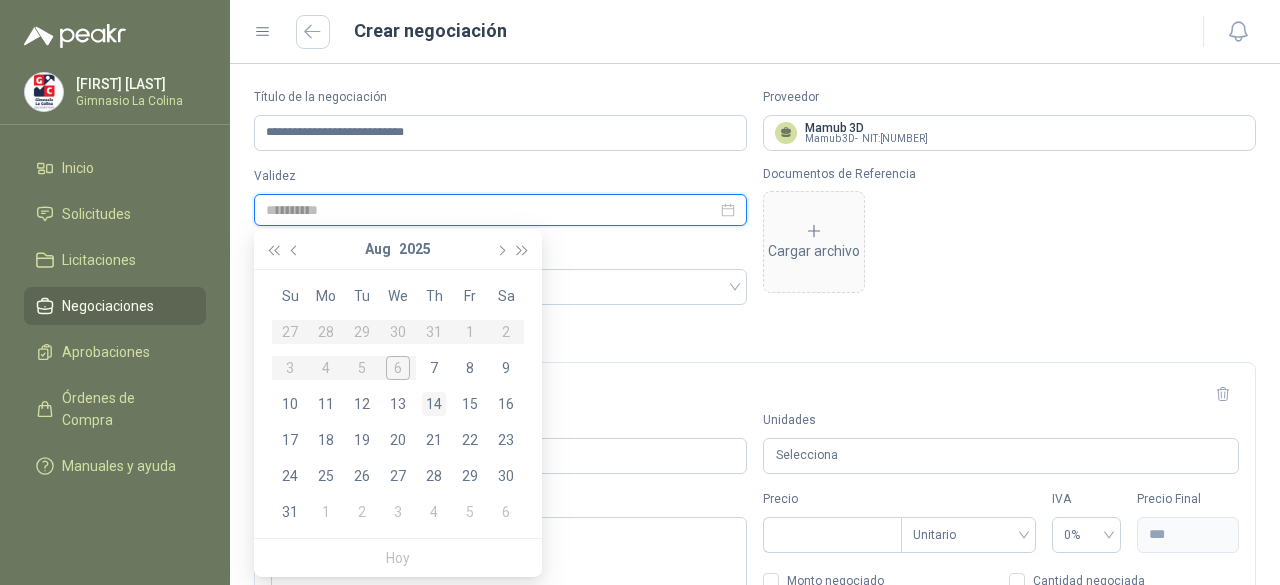 type on "**********" 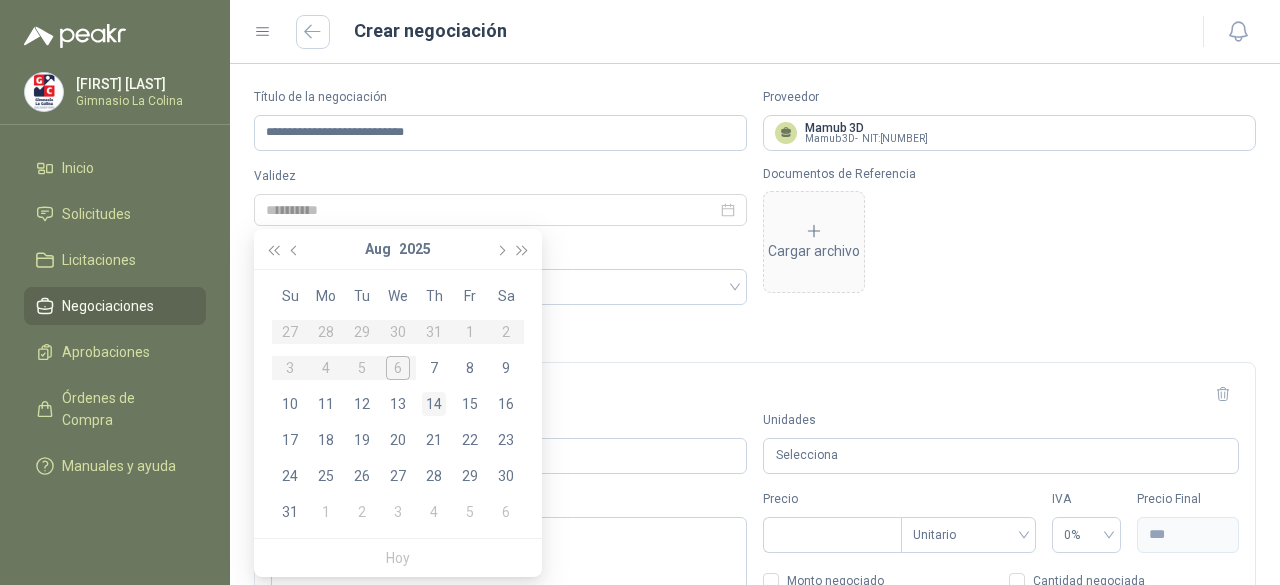 click on "14" at bounding box center (434, 404) 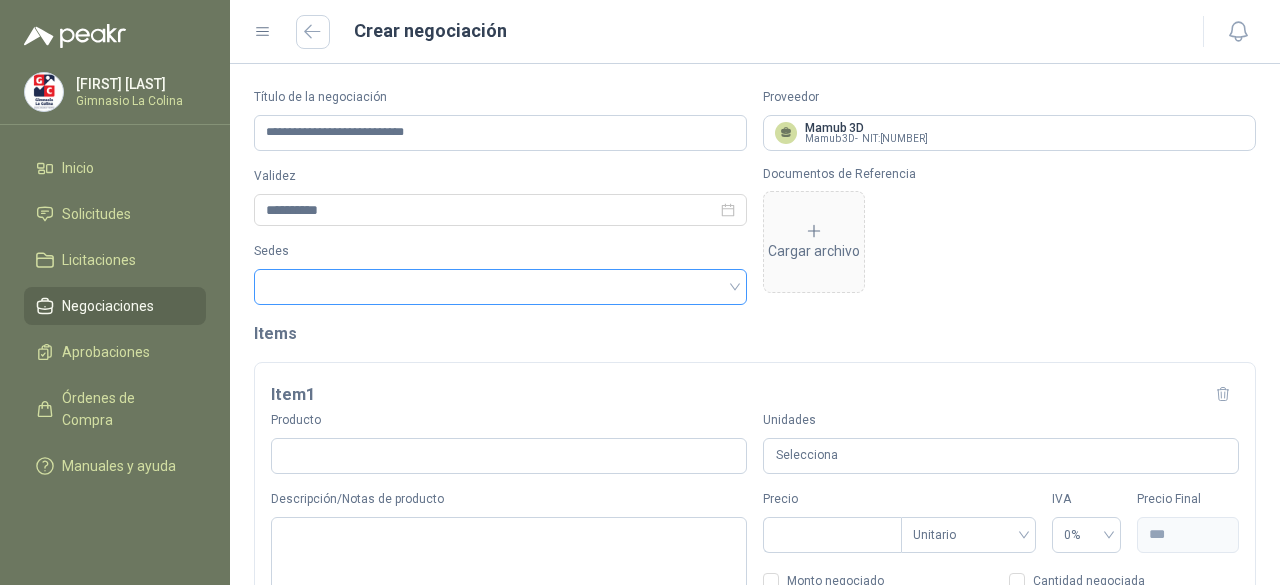 click at bounding box center (500, 287) 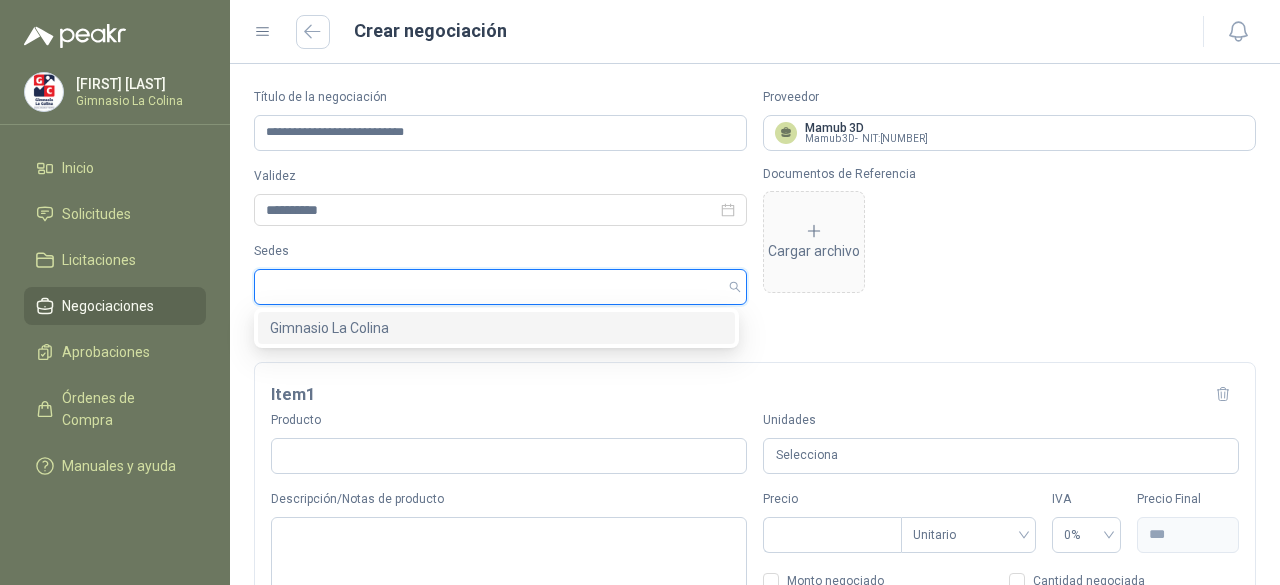 click on "Gimnasio La Colina" at bounding box center [496, 328] 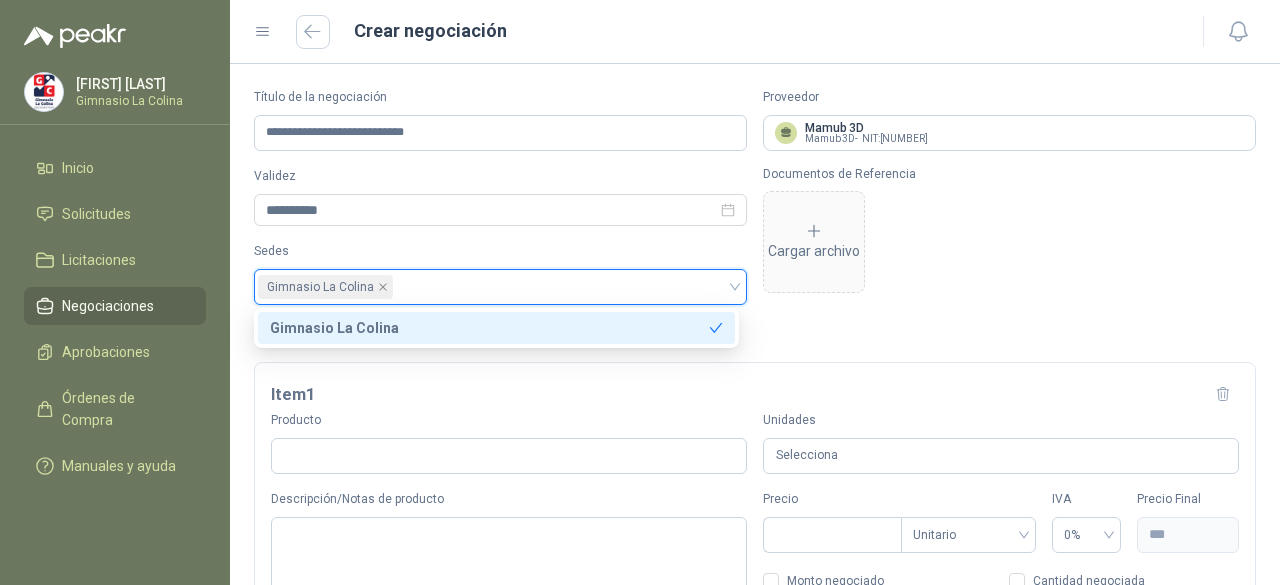 click on "Item  1" at bounding box center (755, 395) 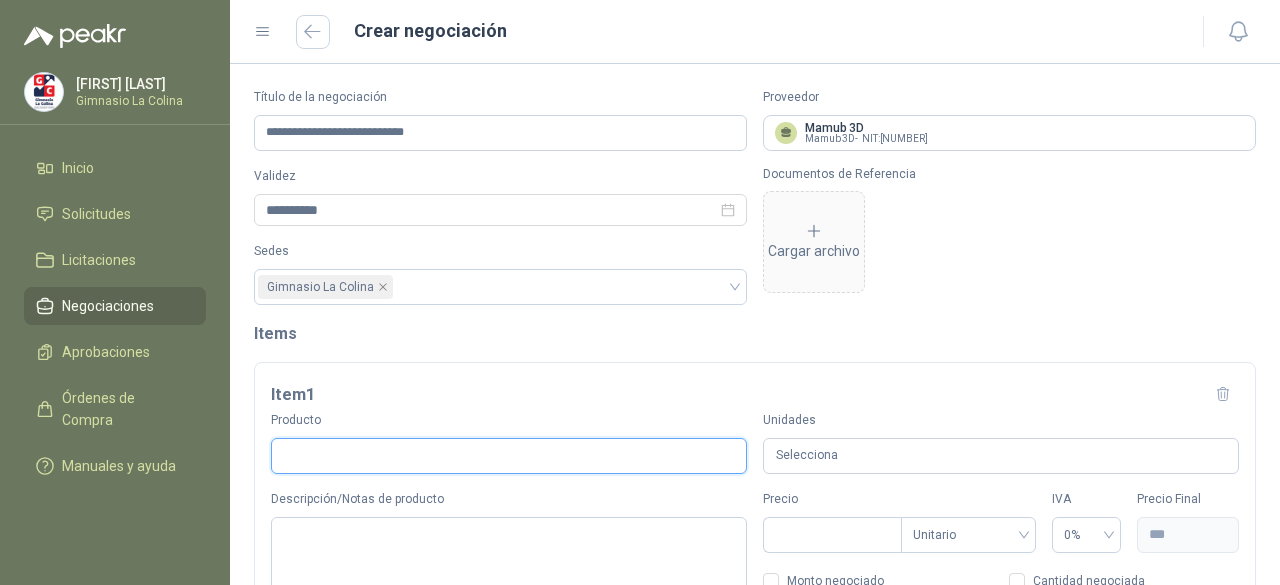 click on "Producto" at bounding box center [509, 456] 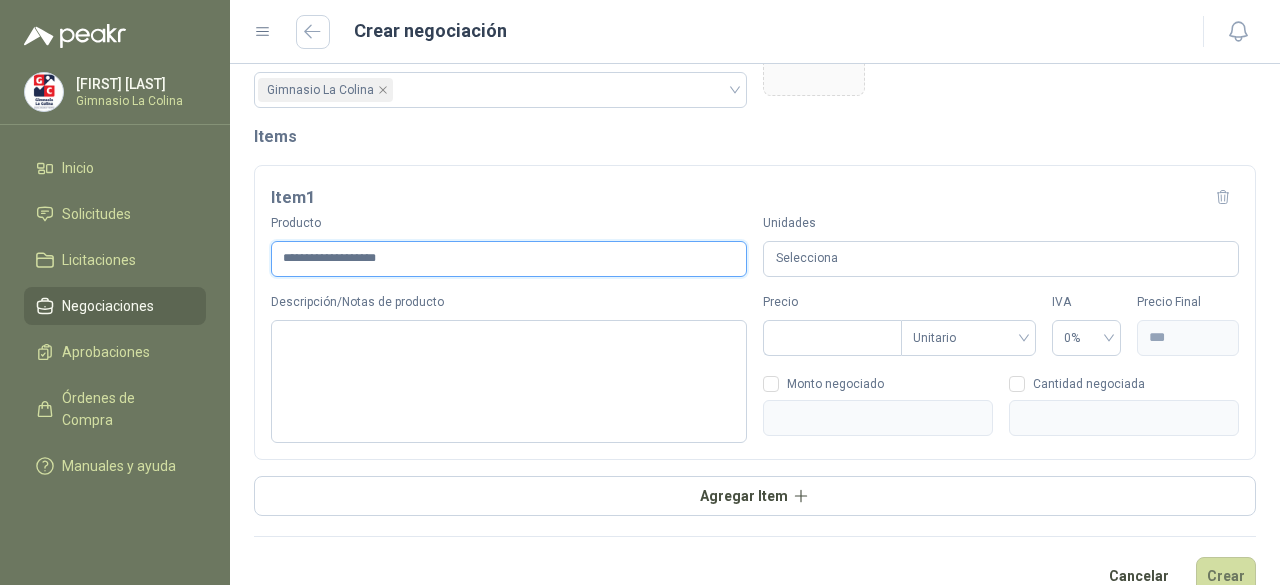 scroll, scrollTop: 198, scrollLeft: 0, axis: vertical 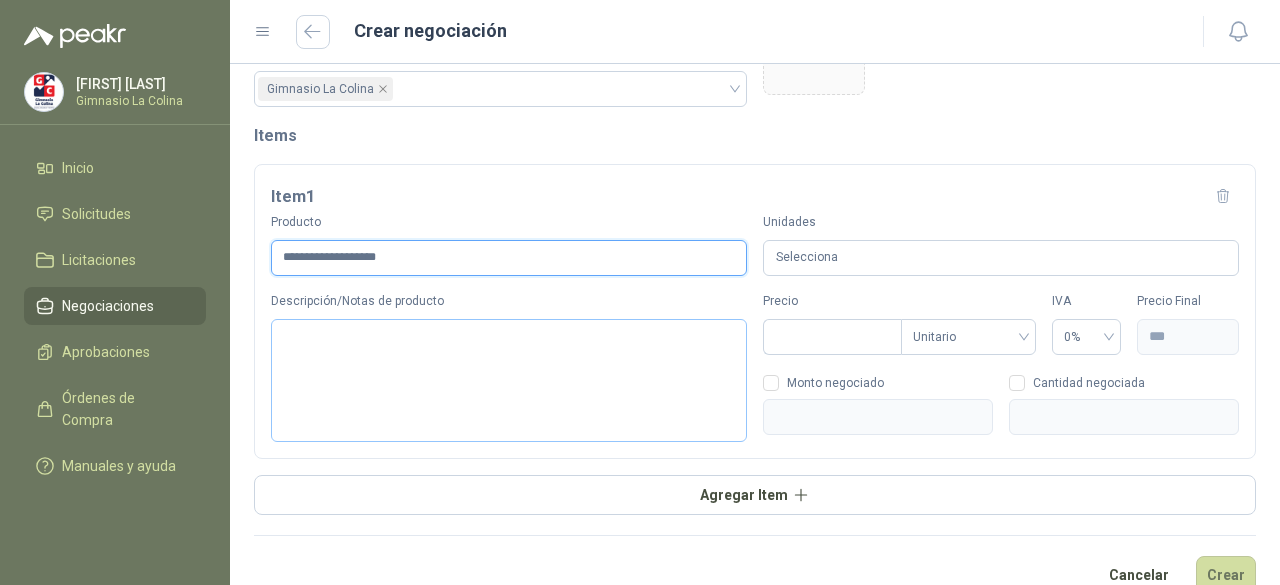 type on "**********" 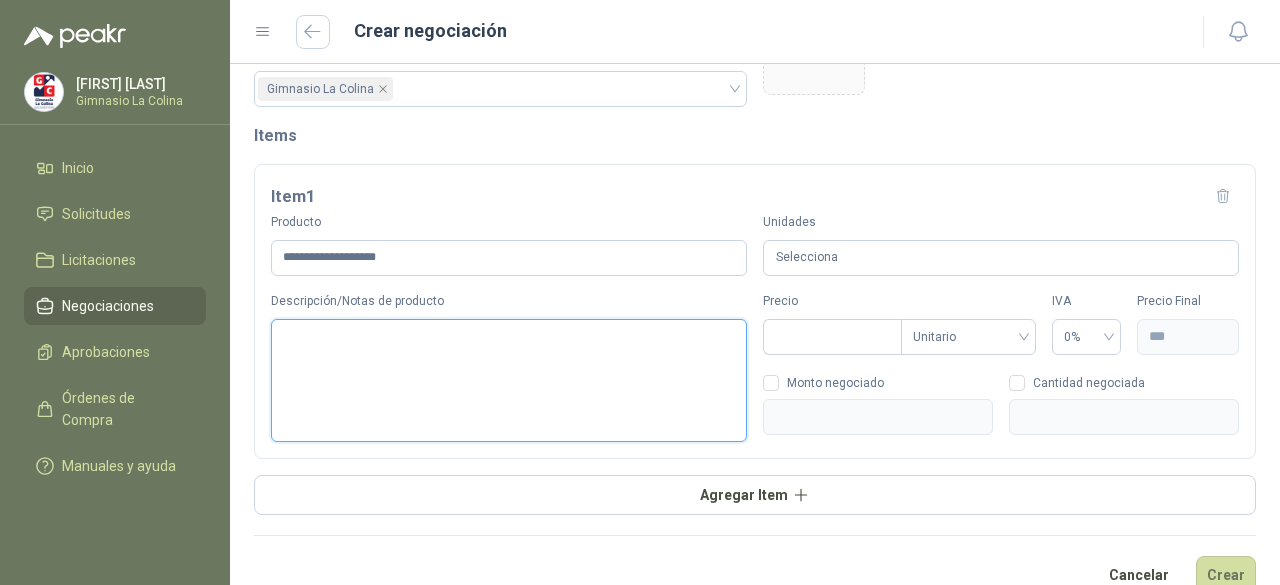 click on "Descripción/Notas de producto" at bounding box center (509, 380) 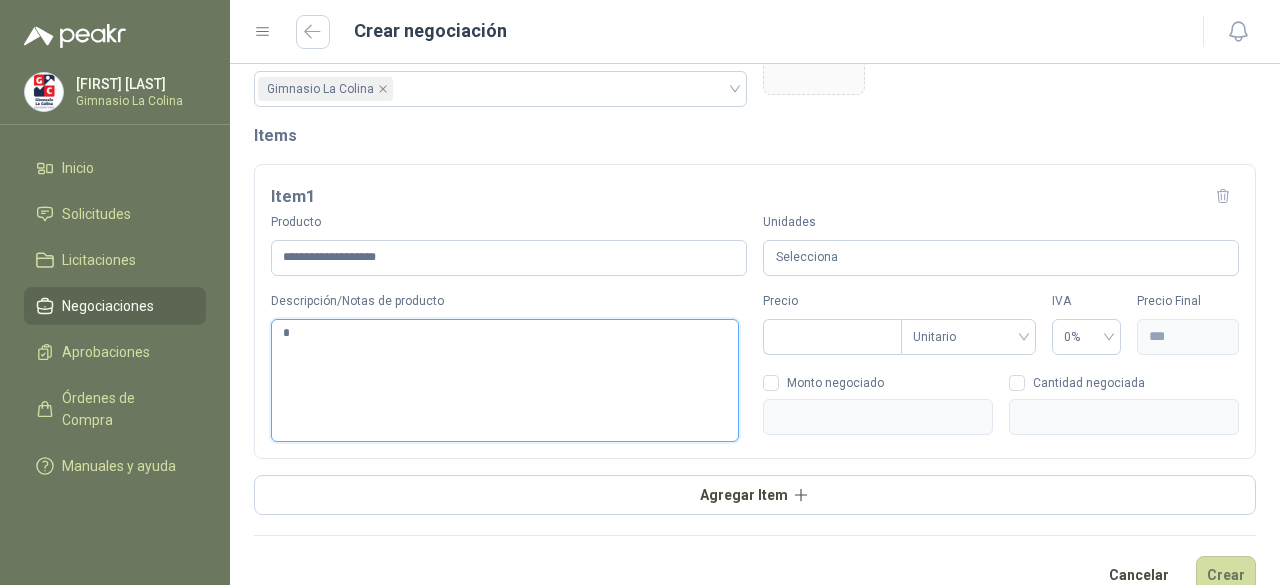 type 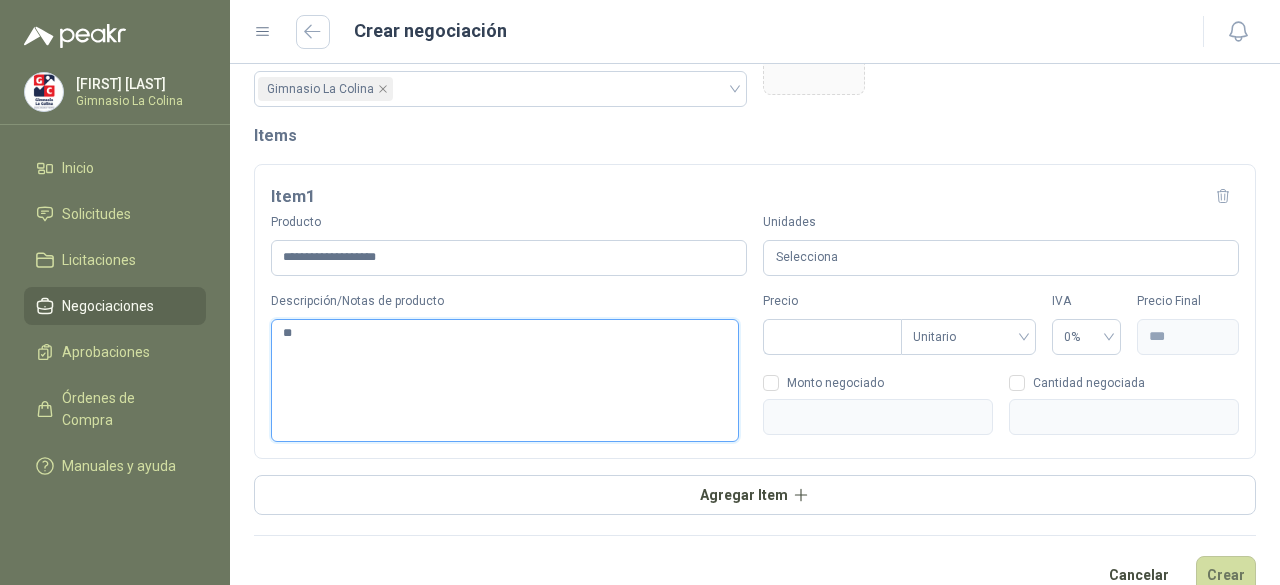 type 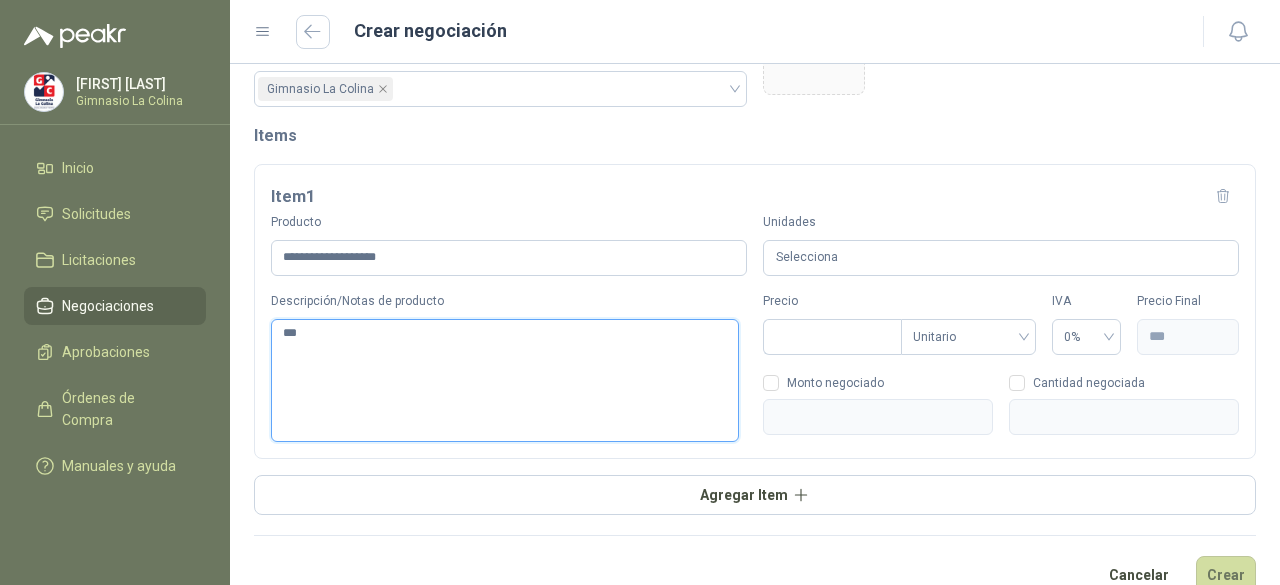 type 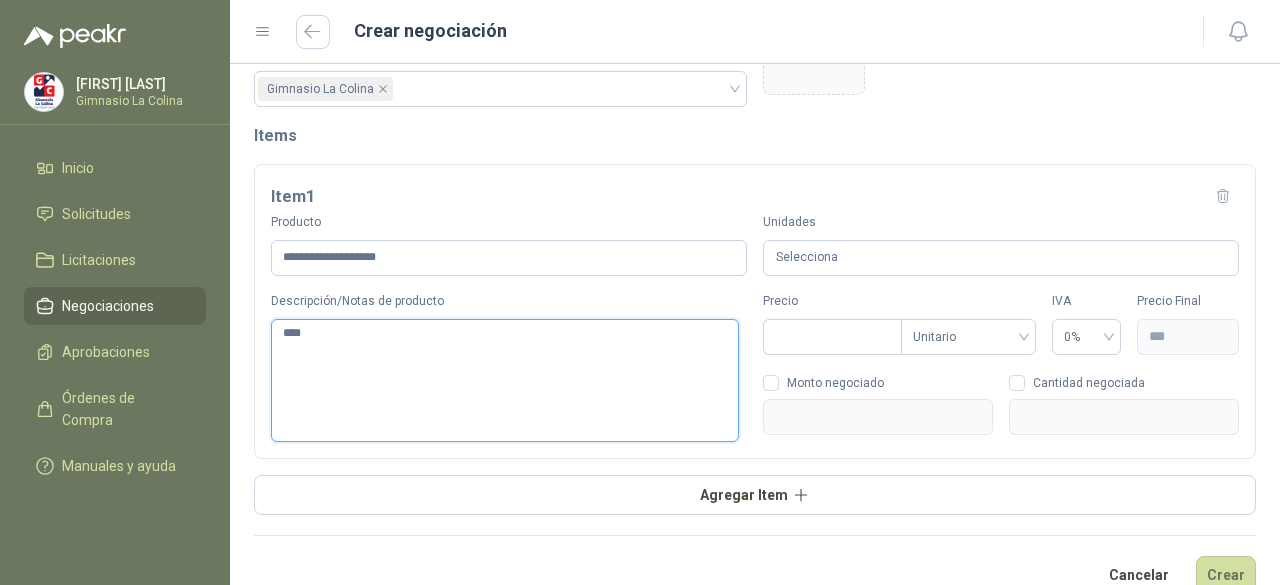 type 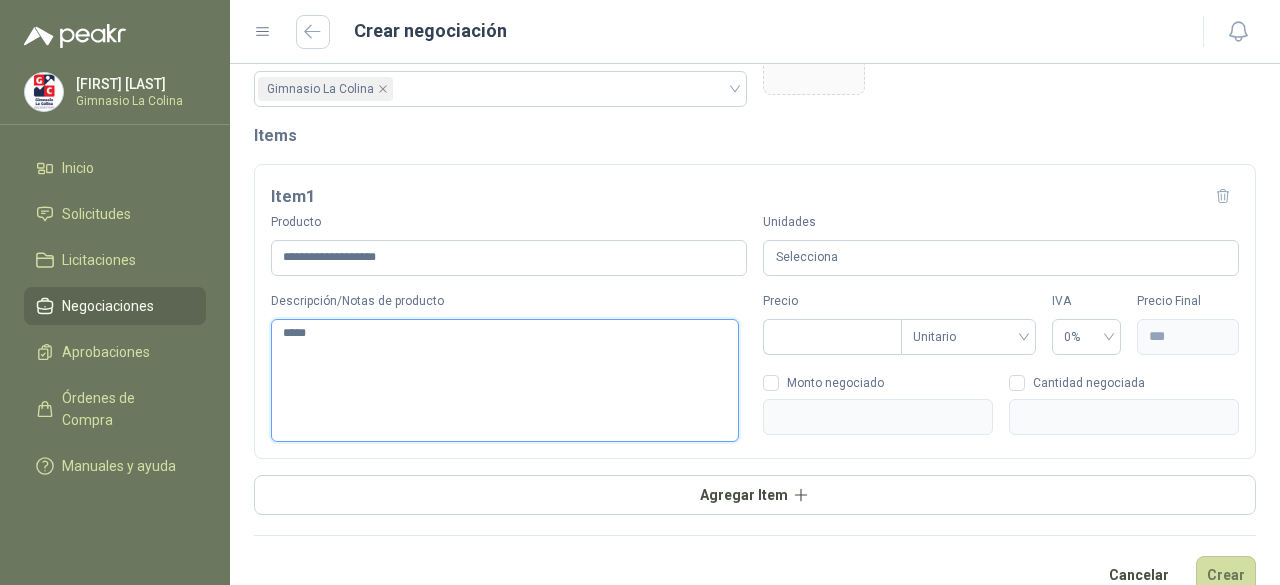type 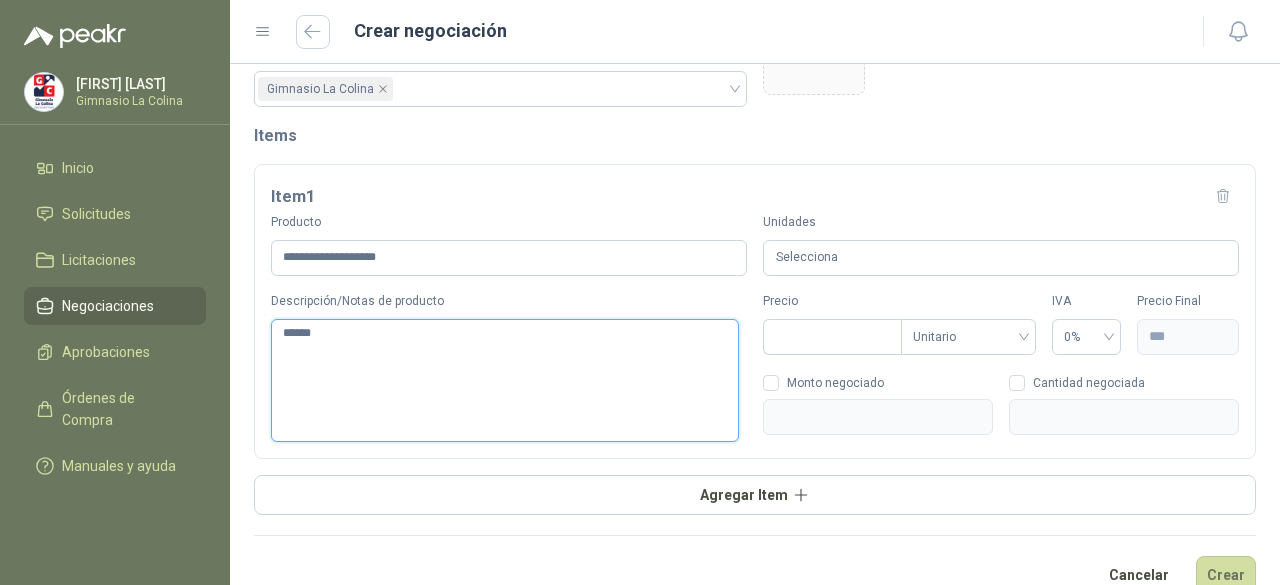 type 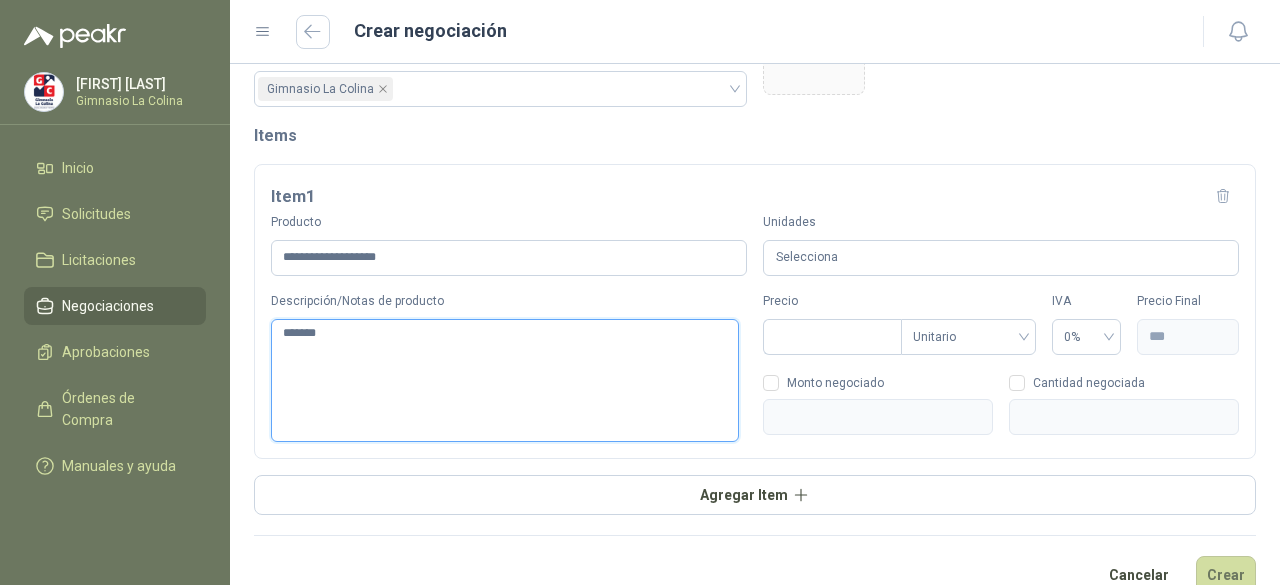 type 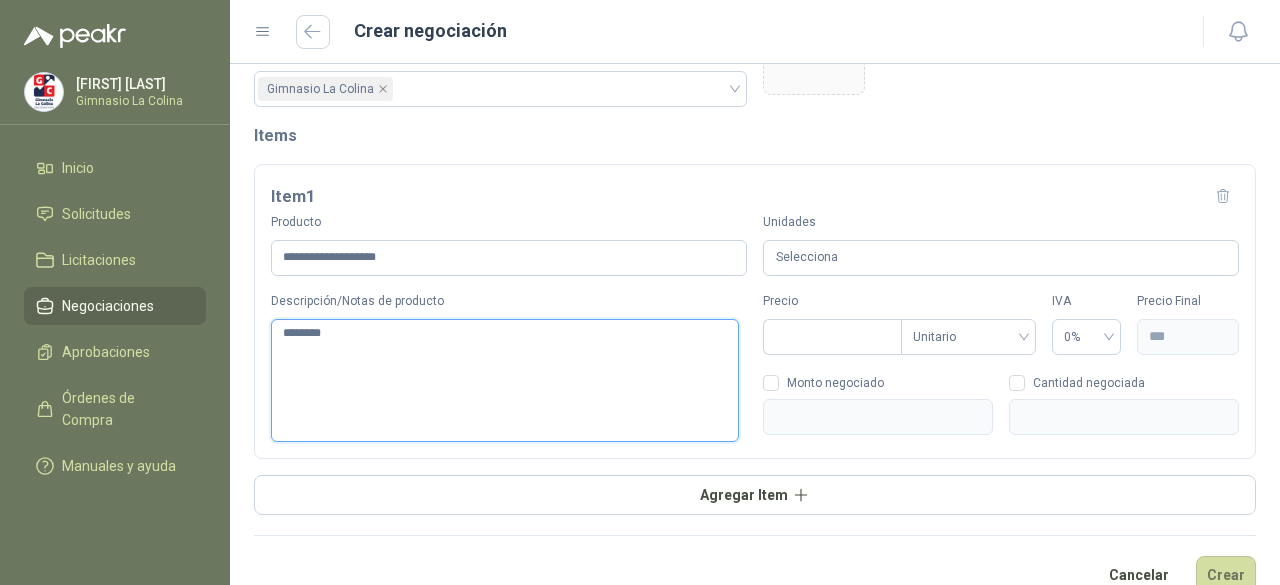 type 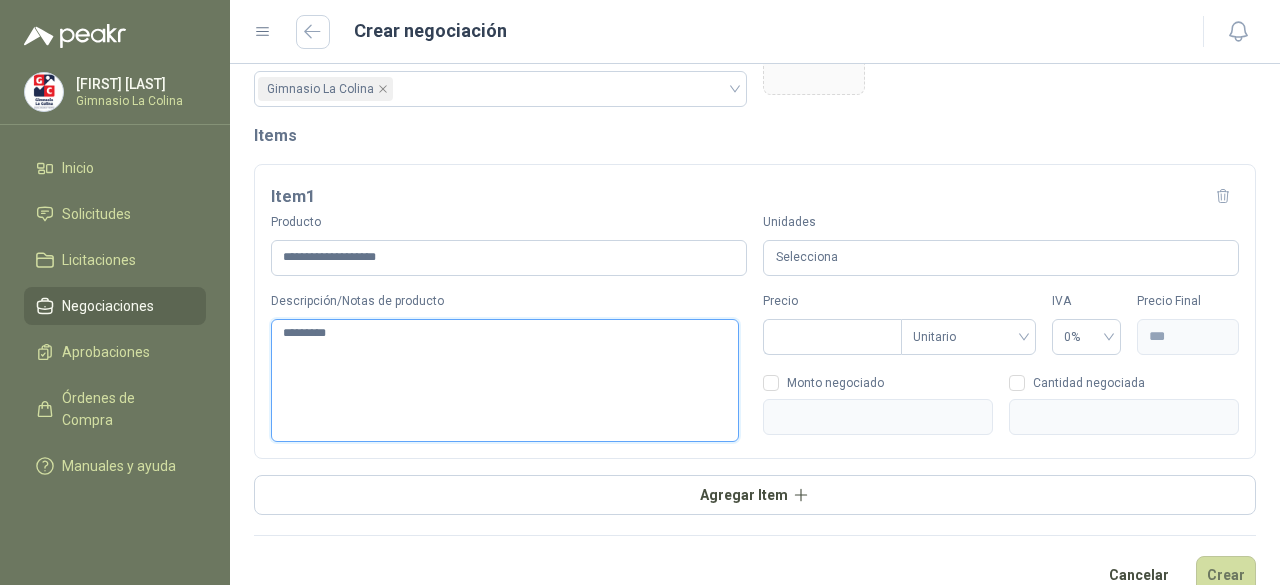 type 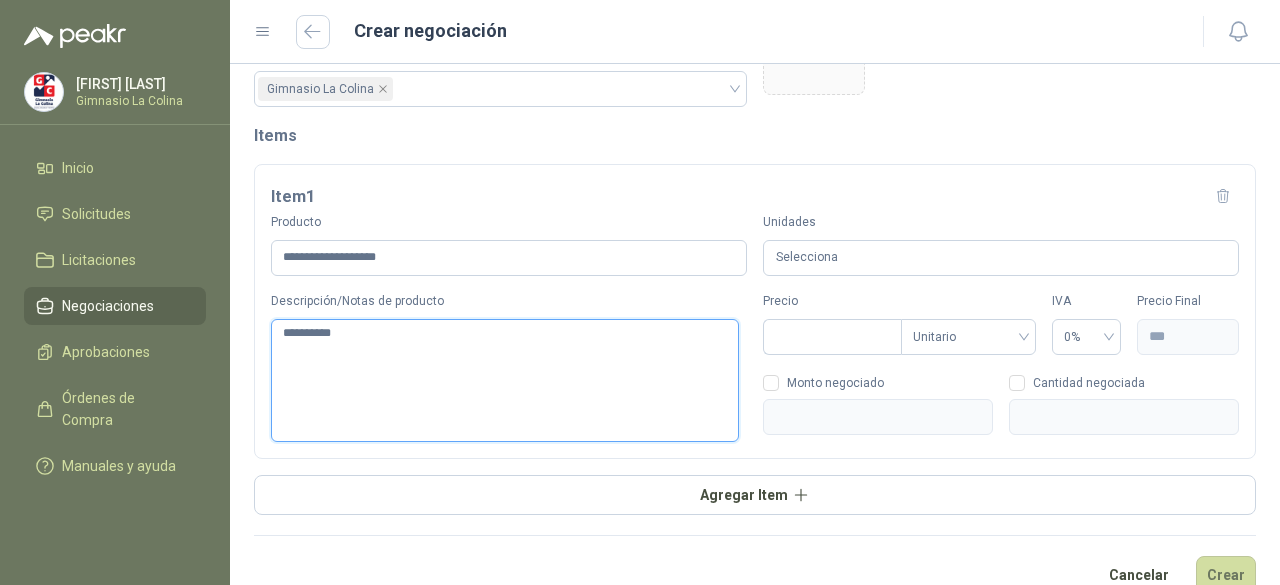 type 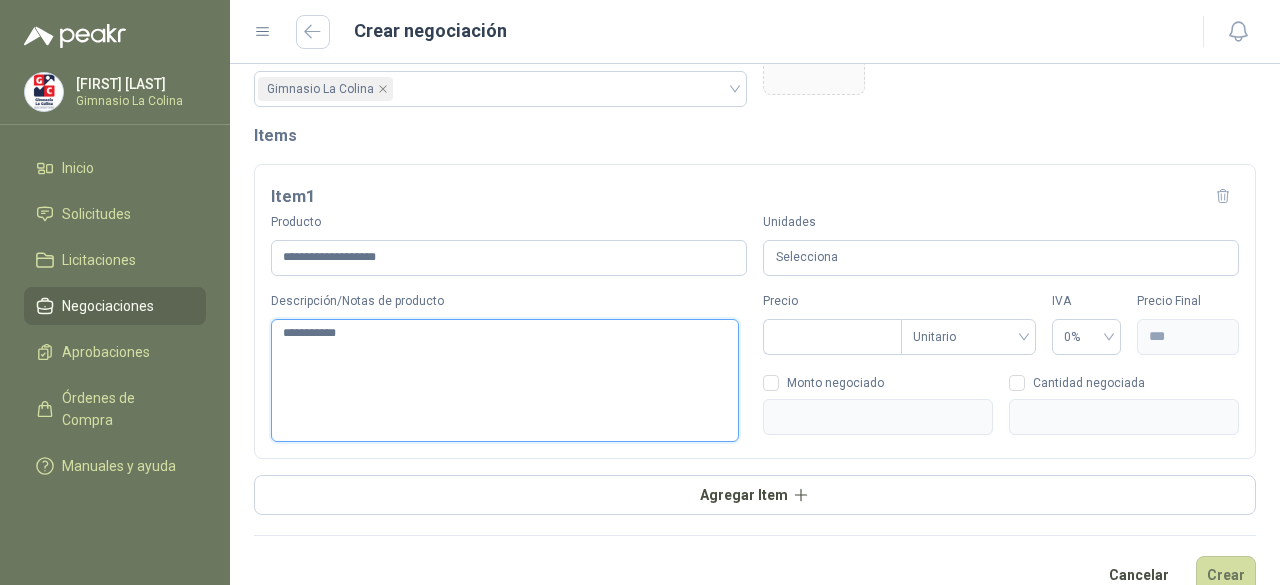type 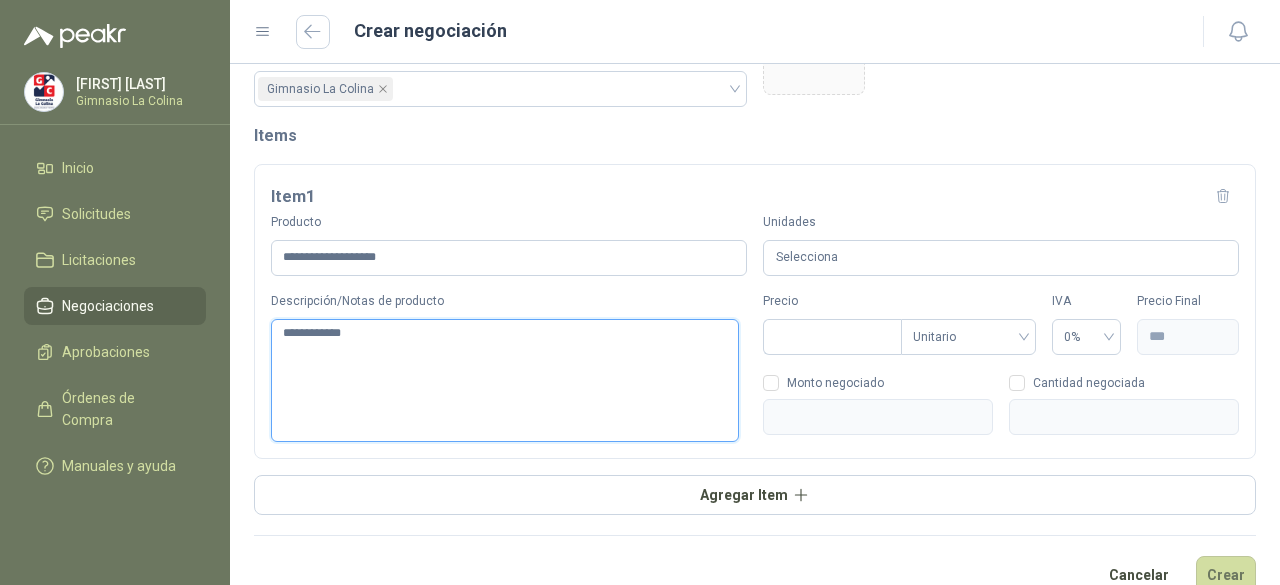 type 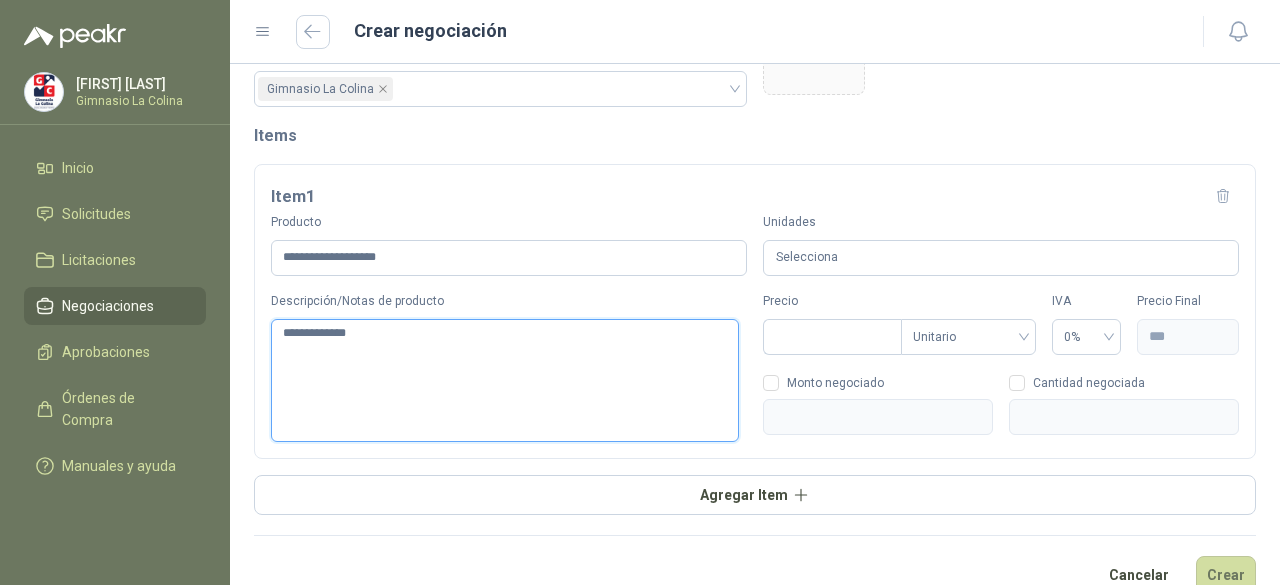 type 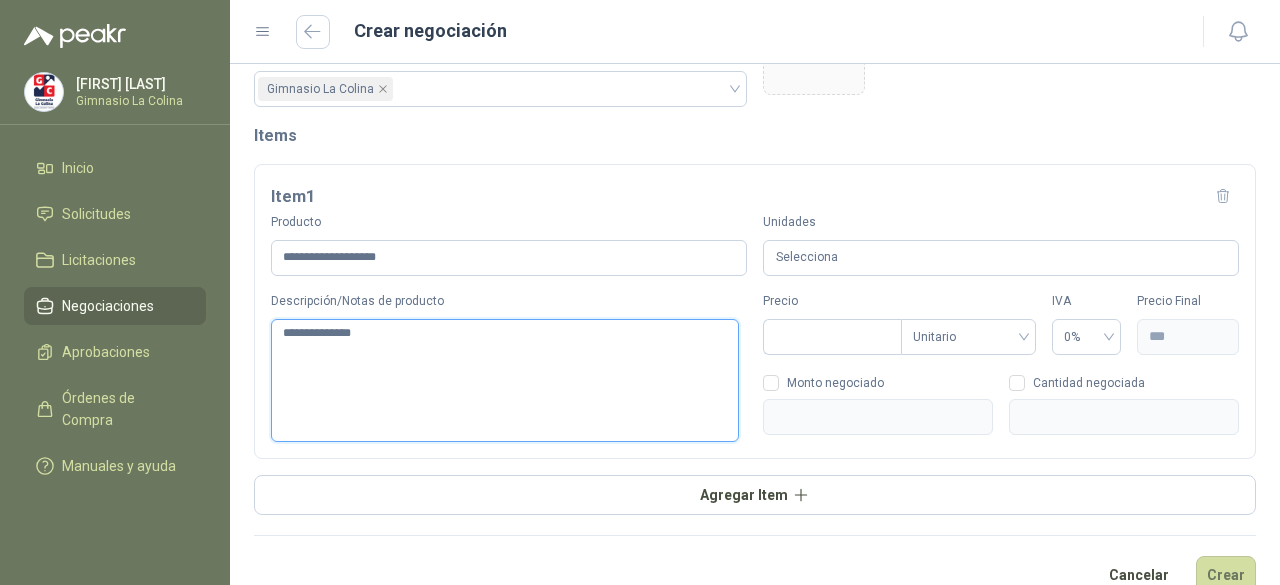 type 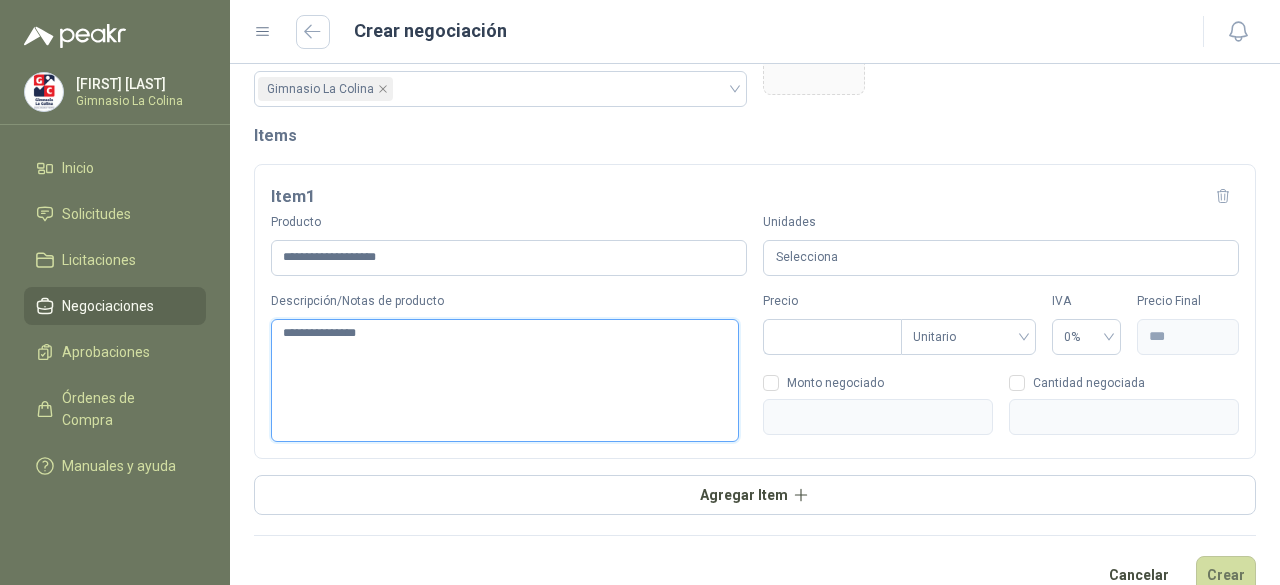 type 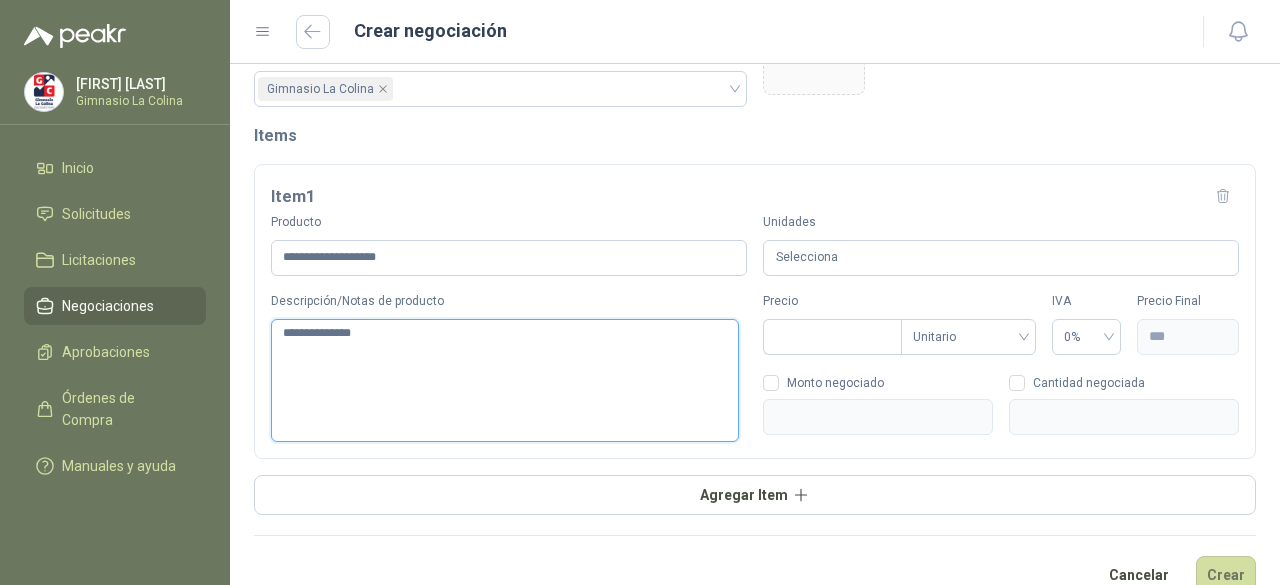 type 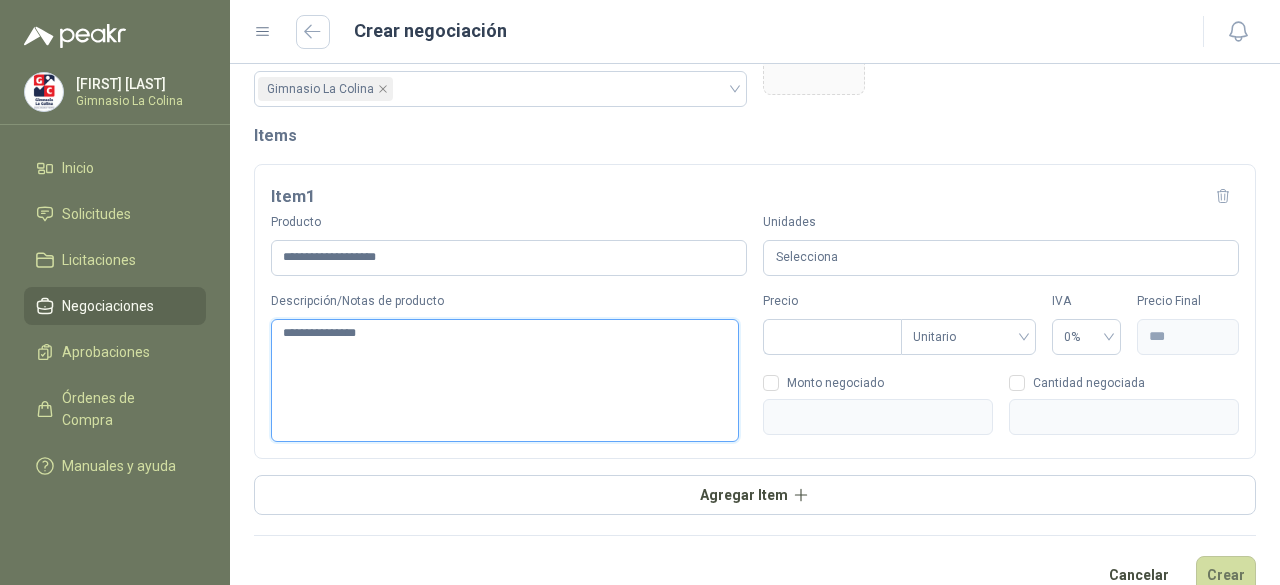 type 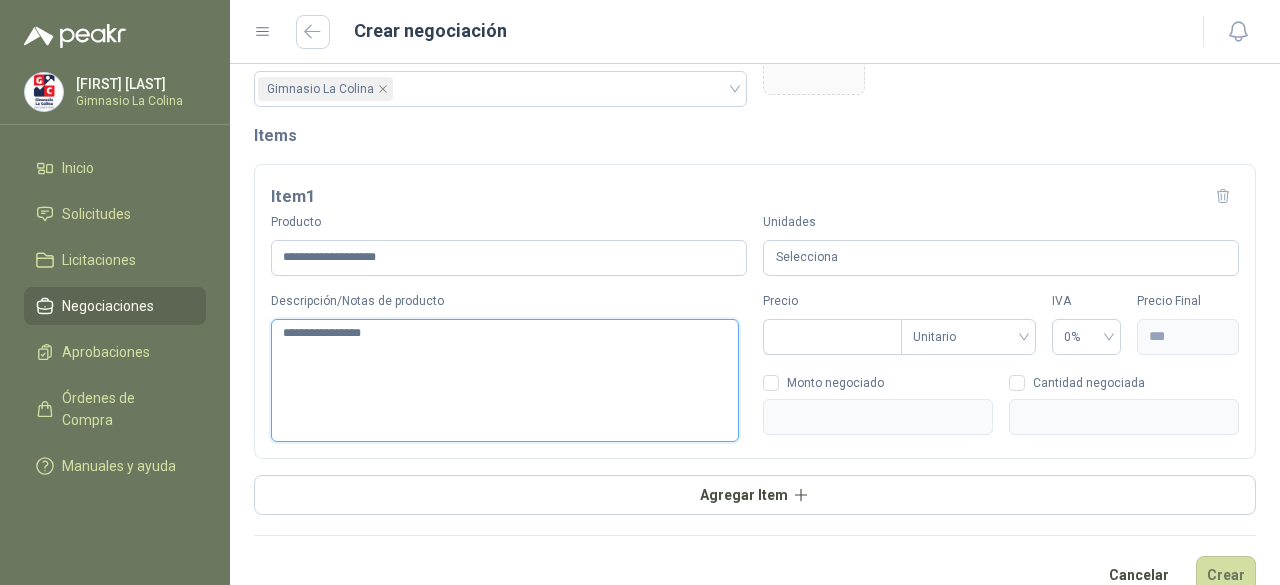 type 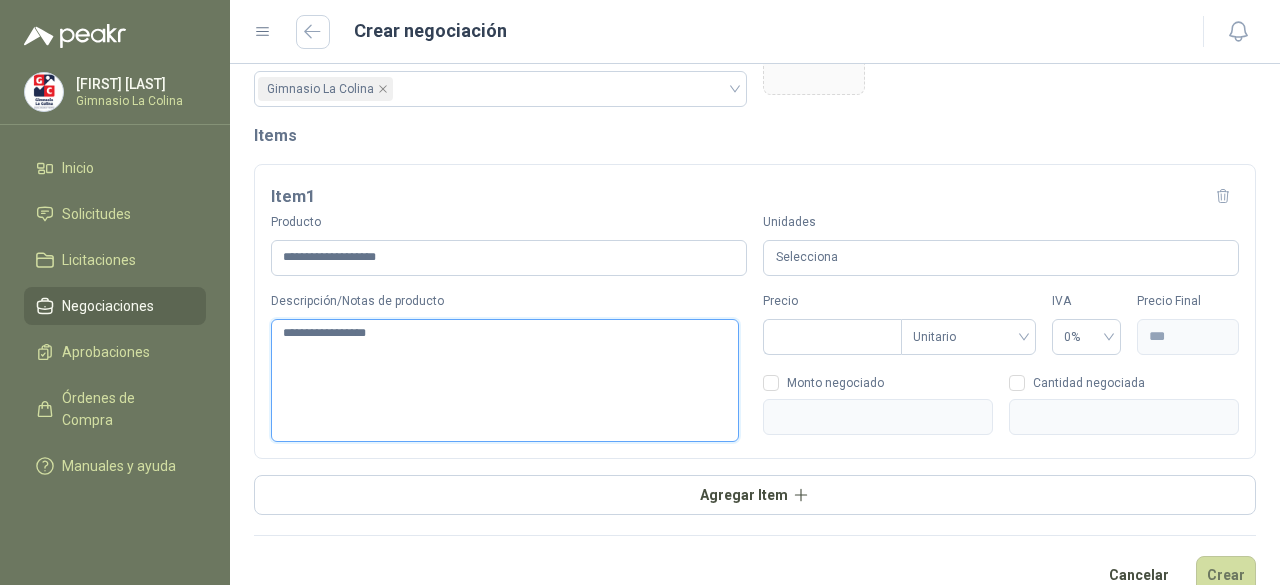 type 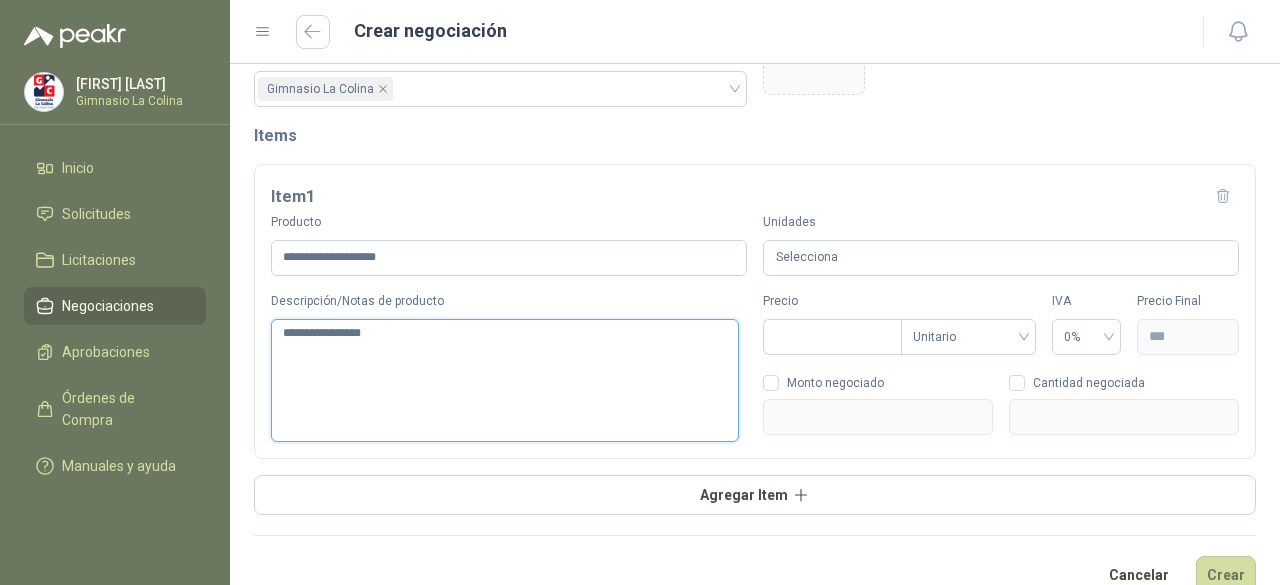 type 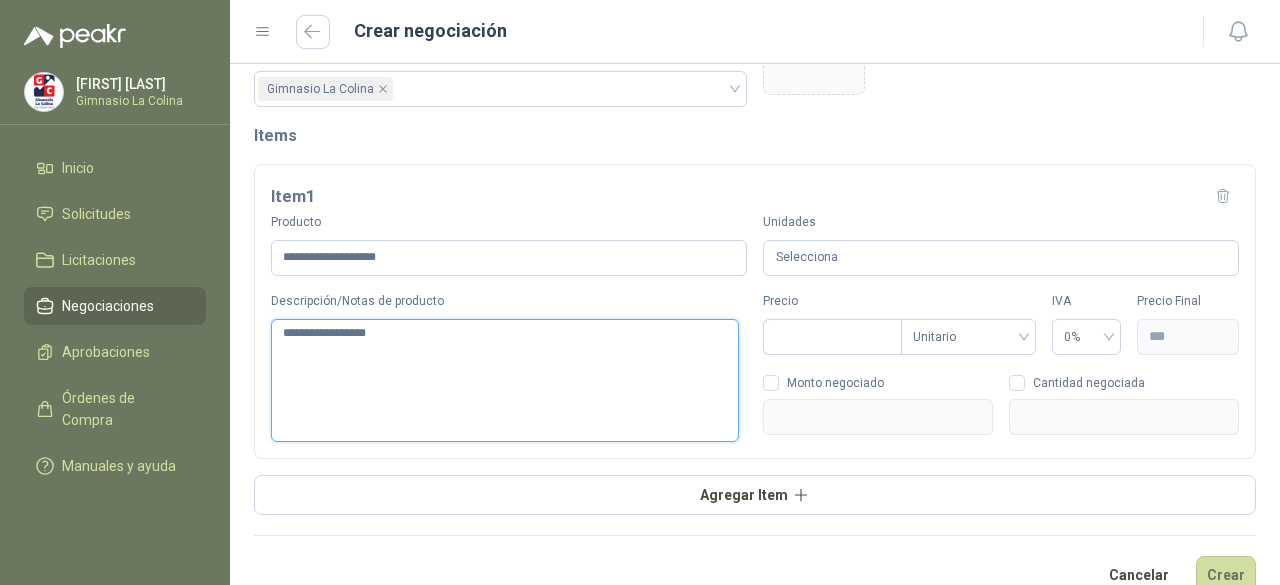 type 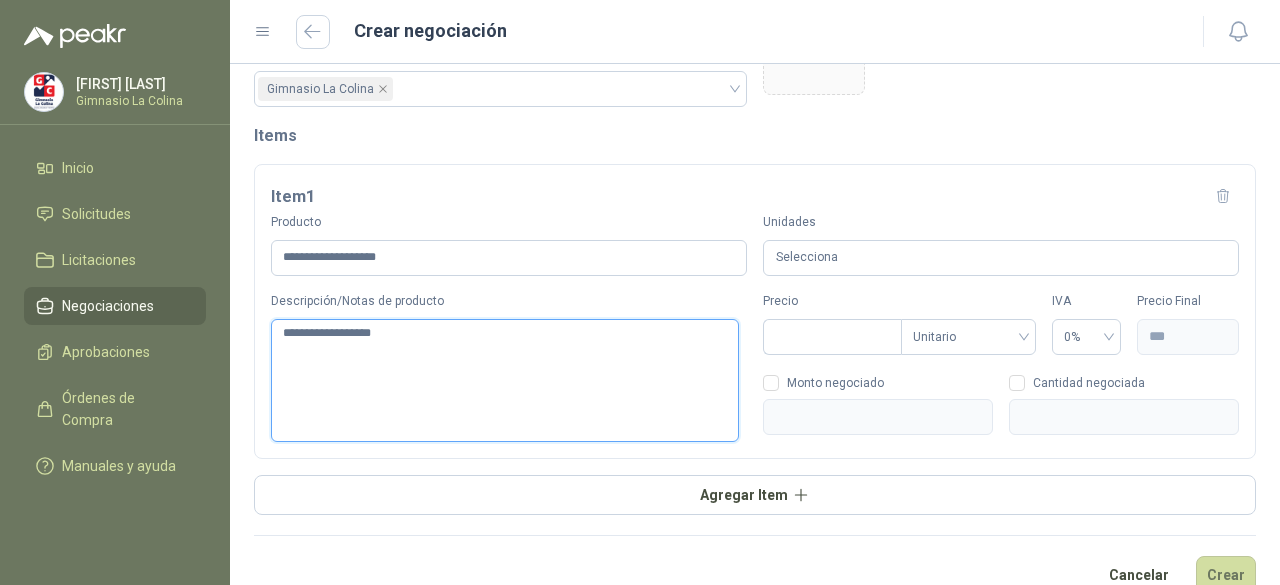 type 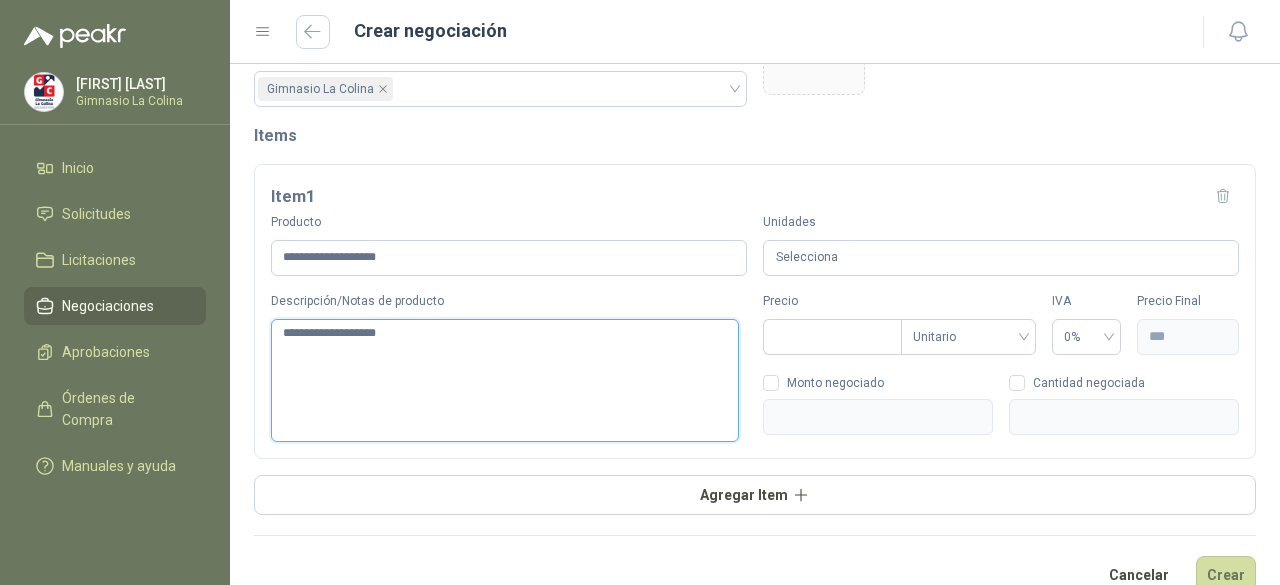 type 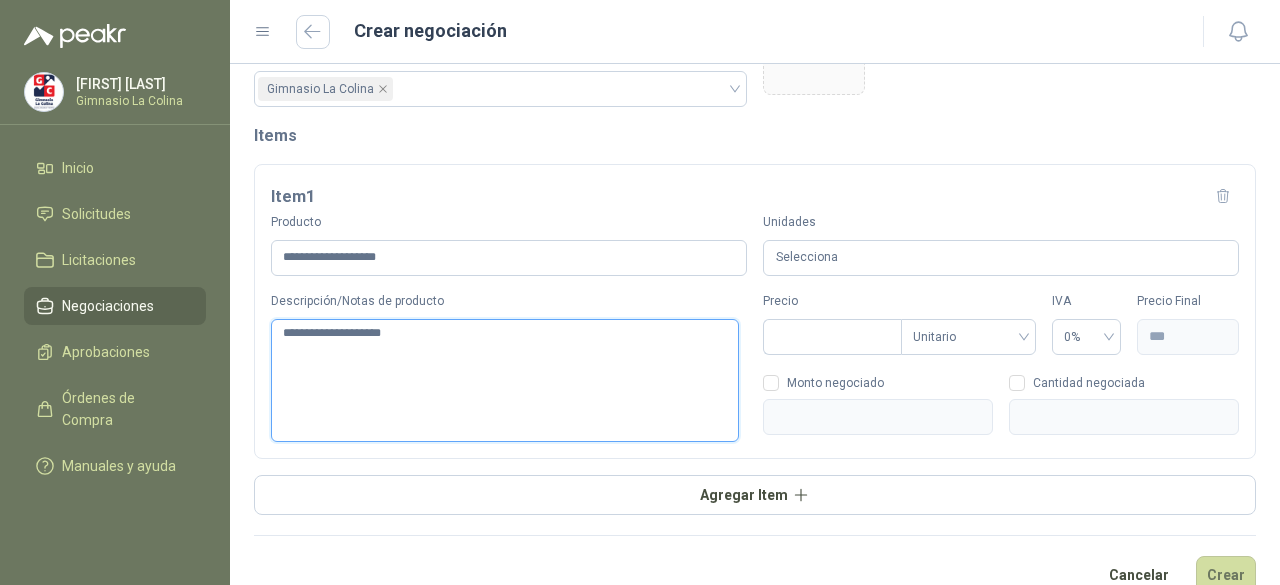 type 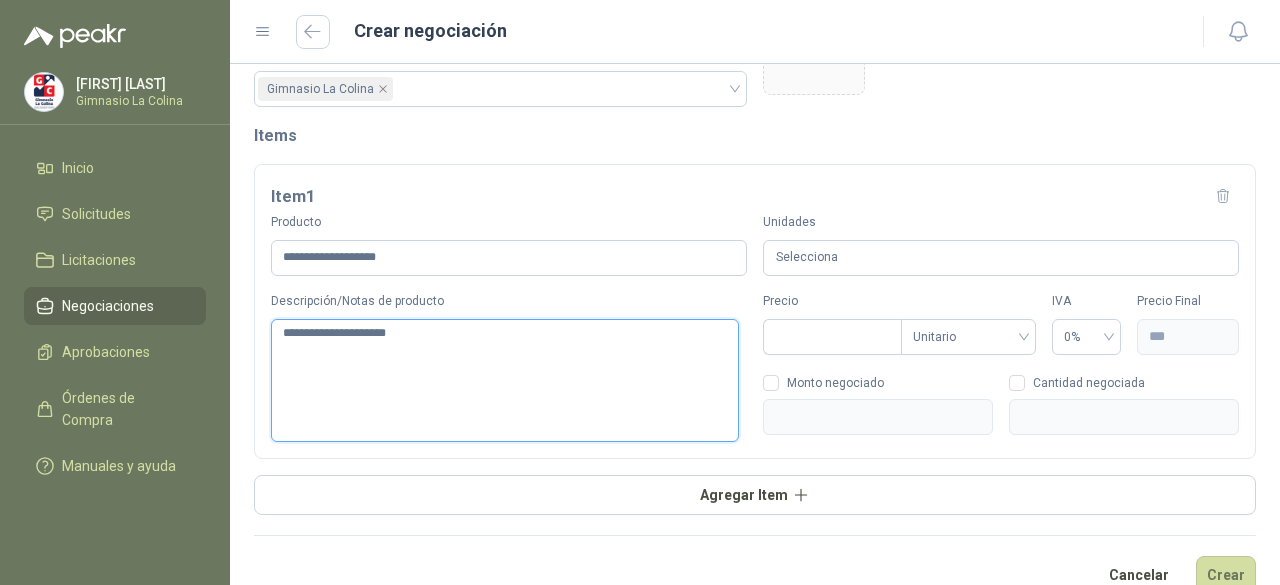 type 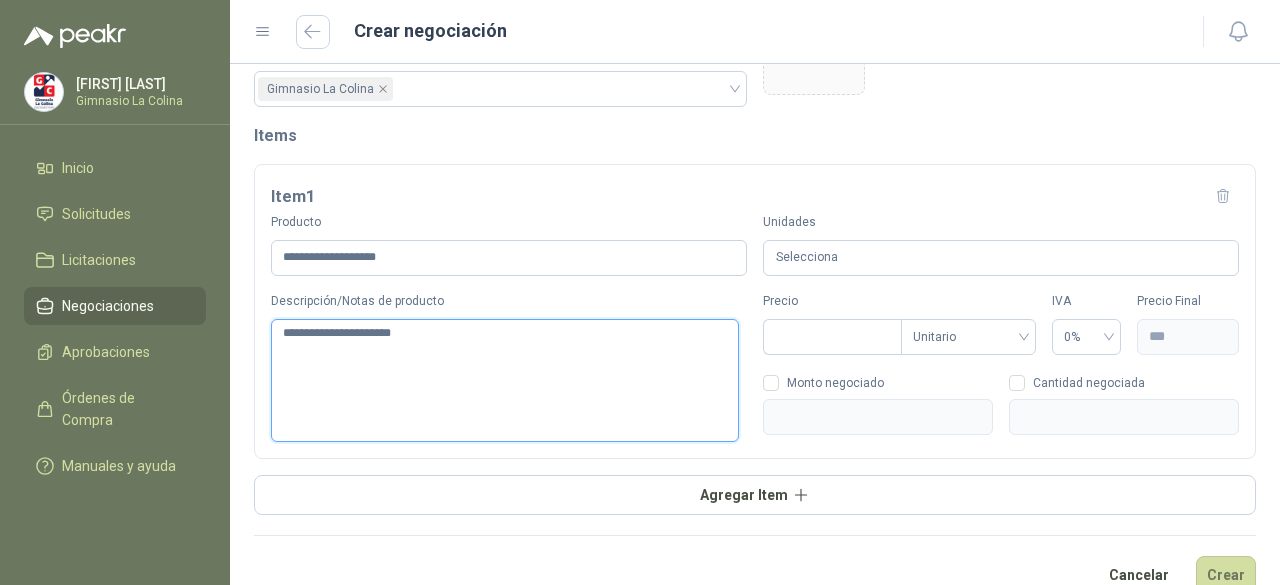 type 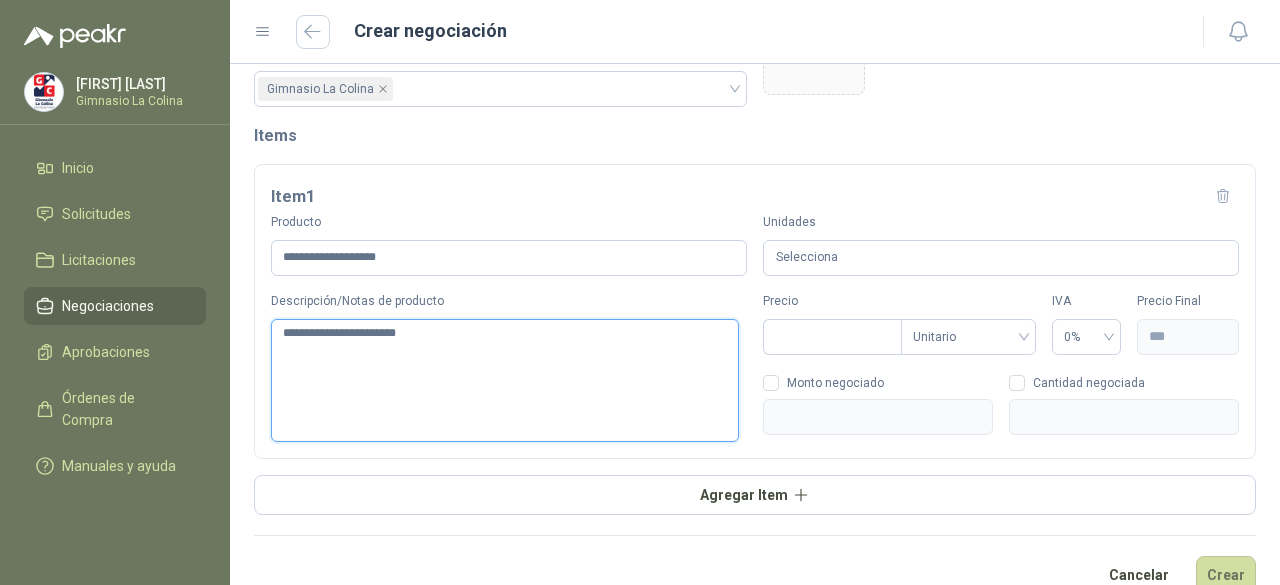 type 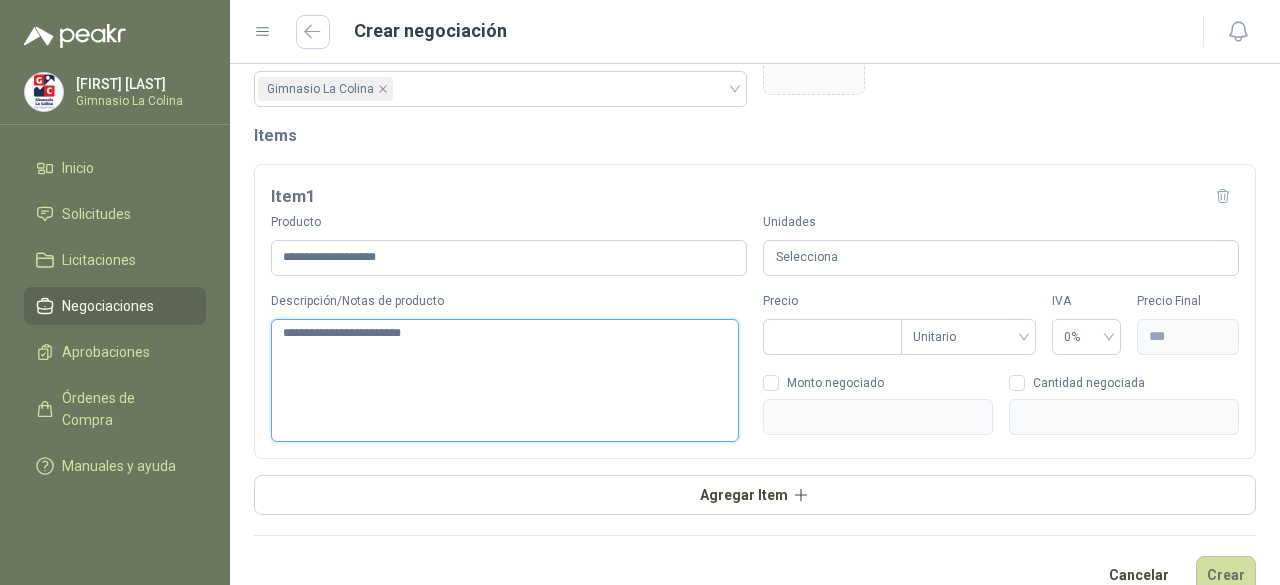 type 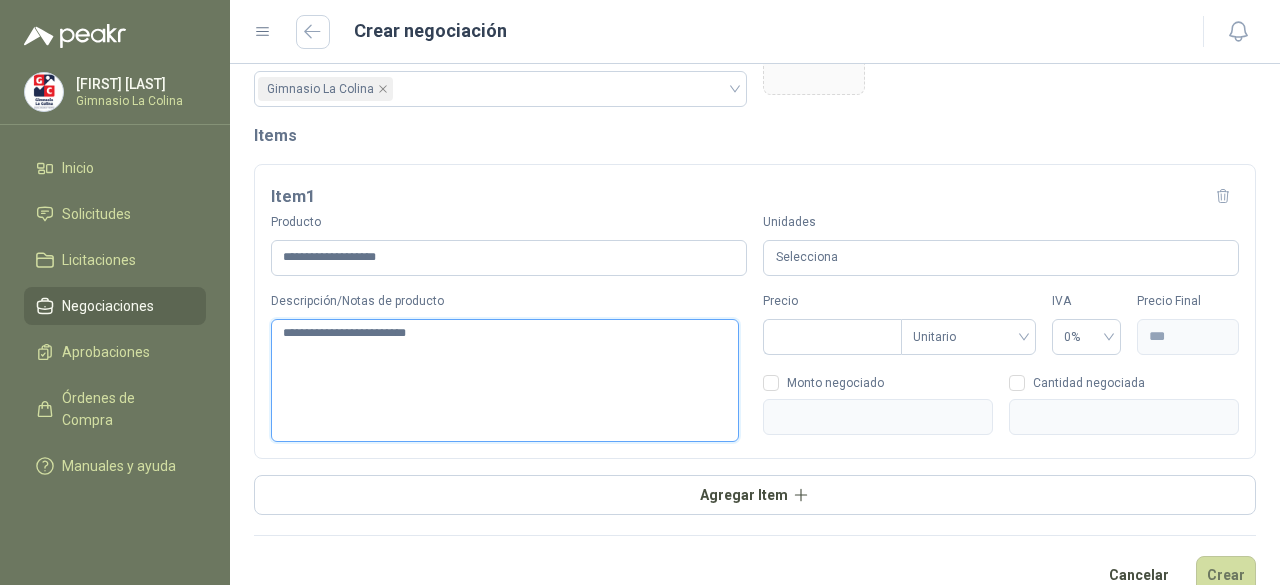 type 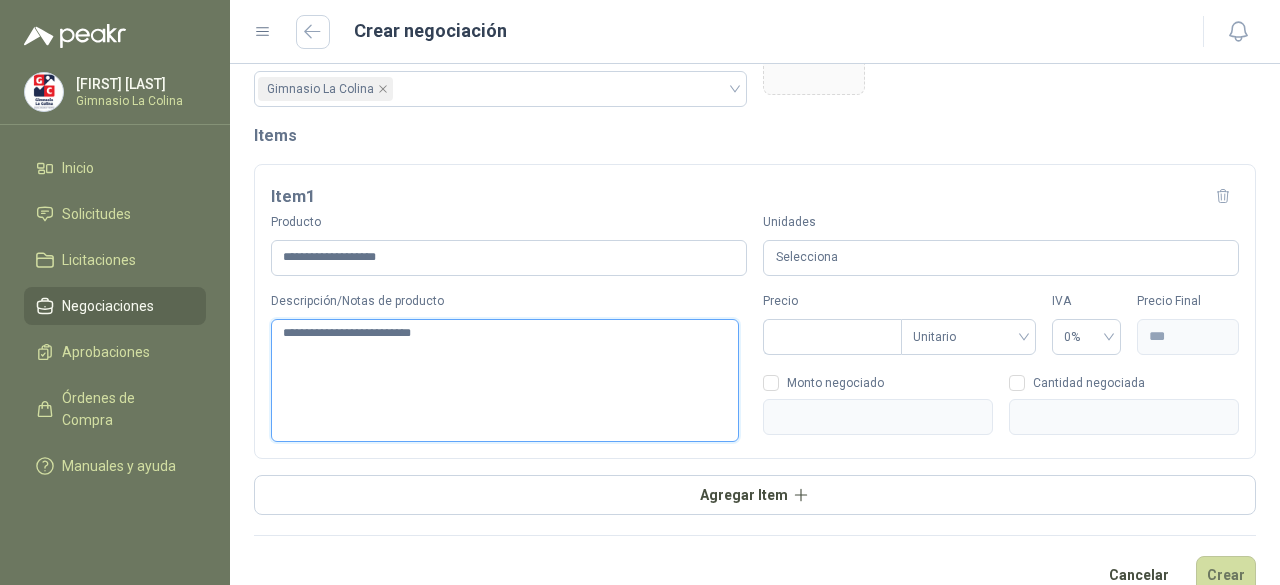 type 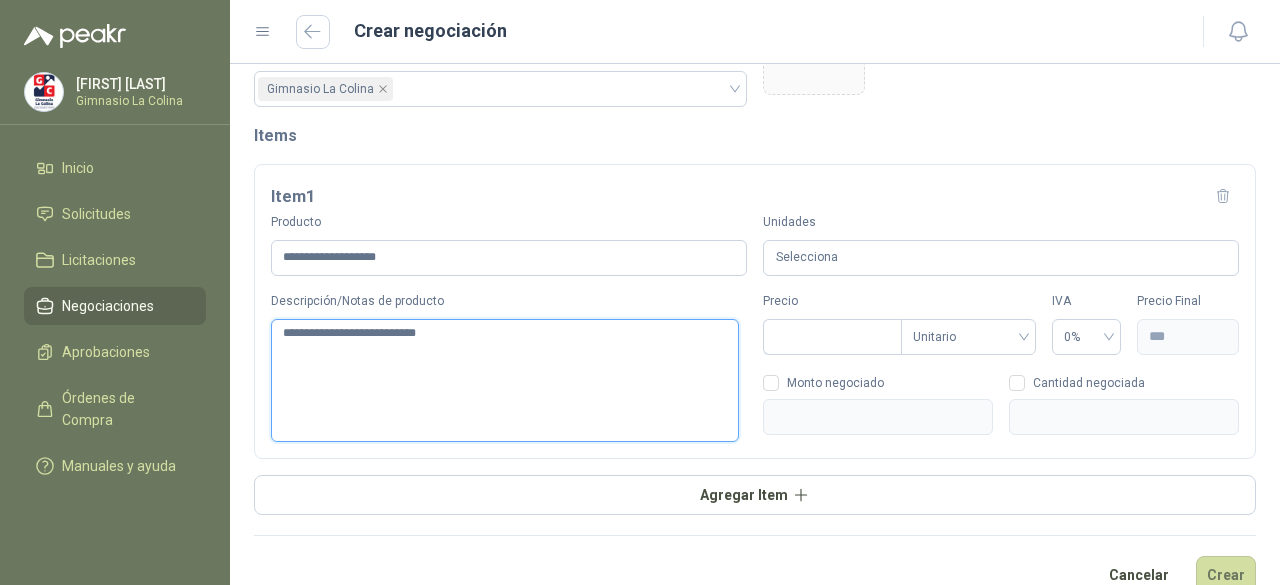 type 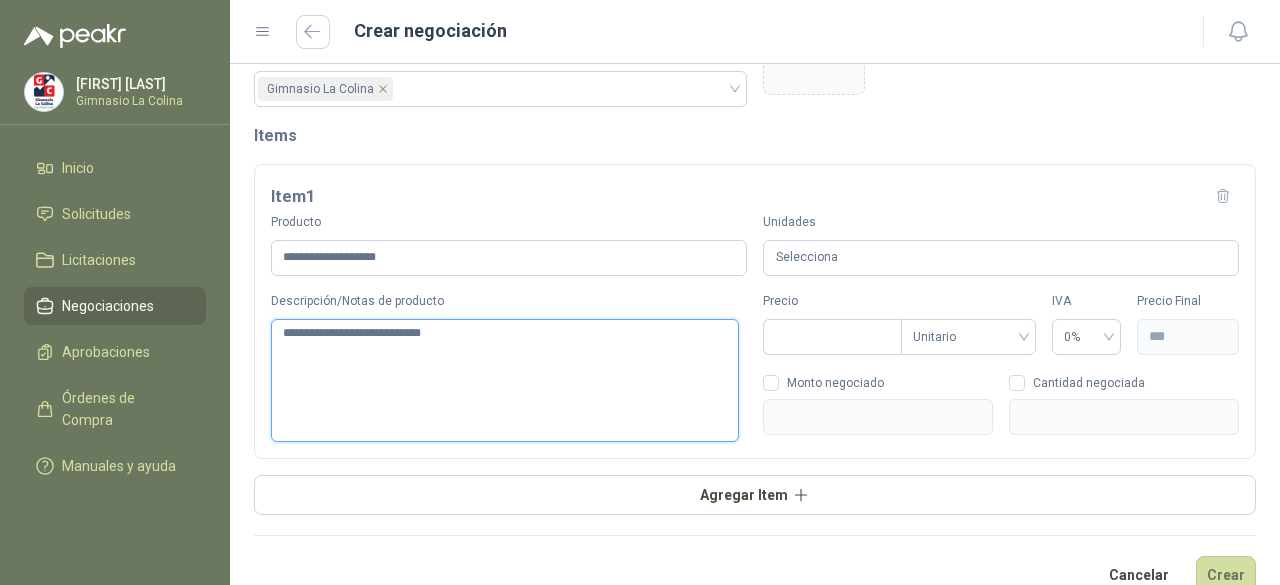 type 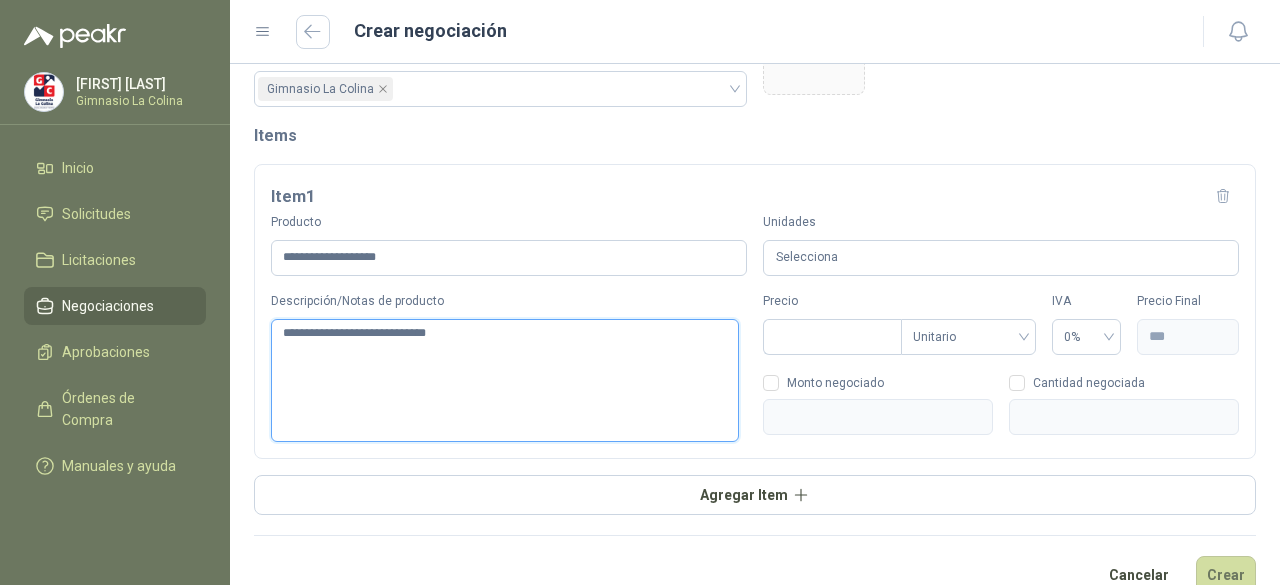 type 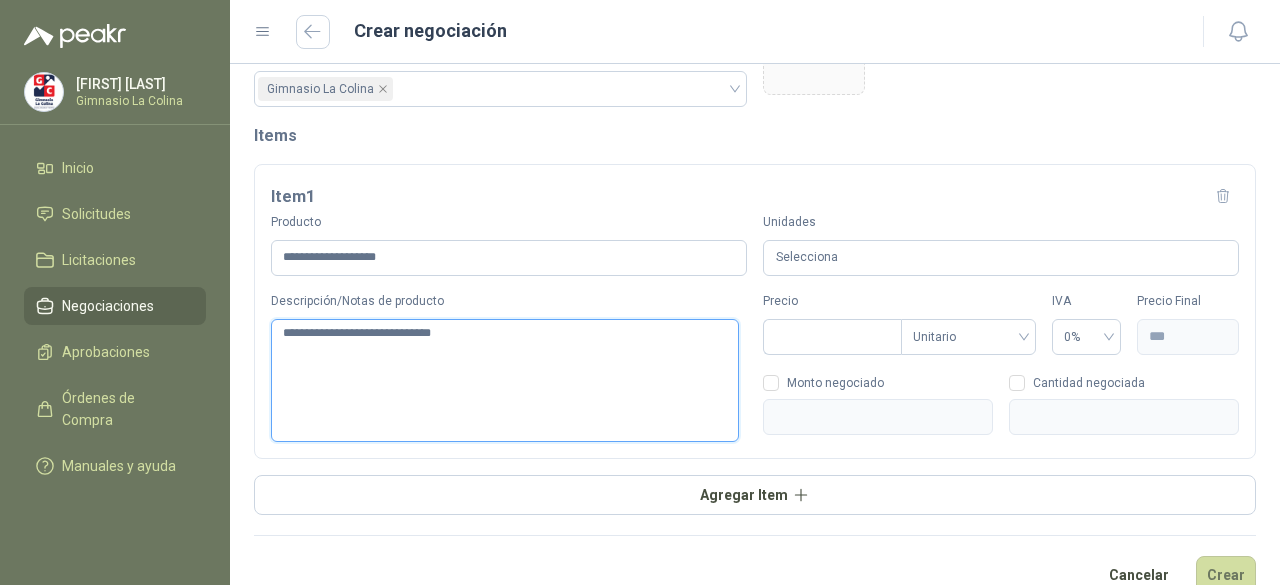 type 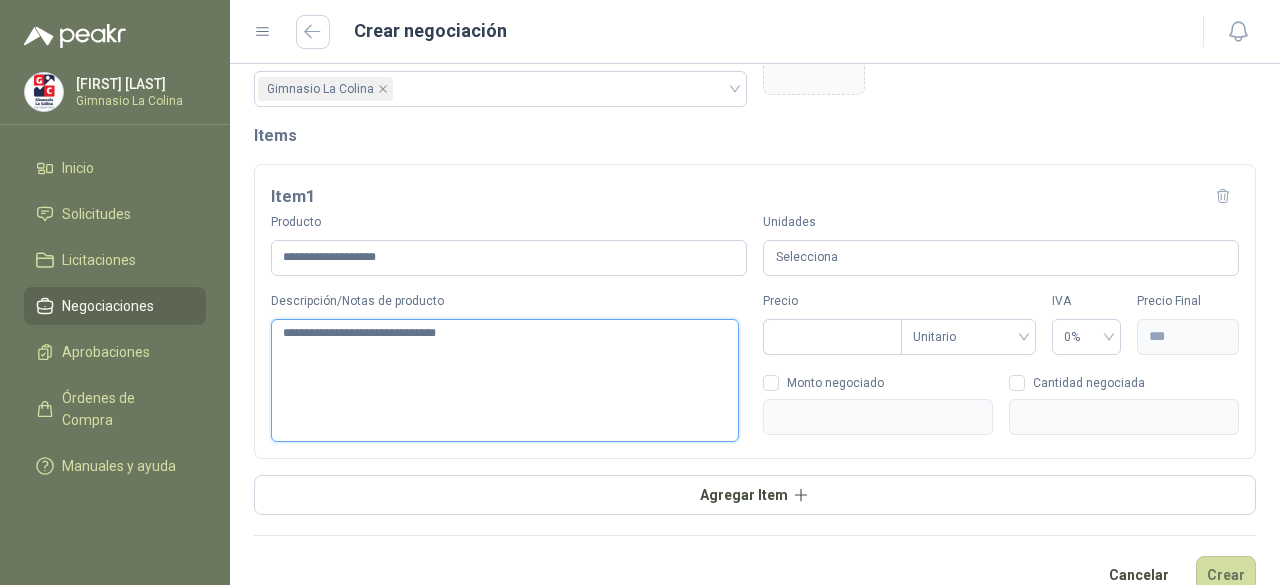 type 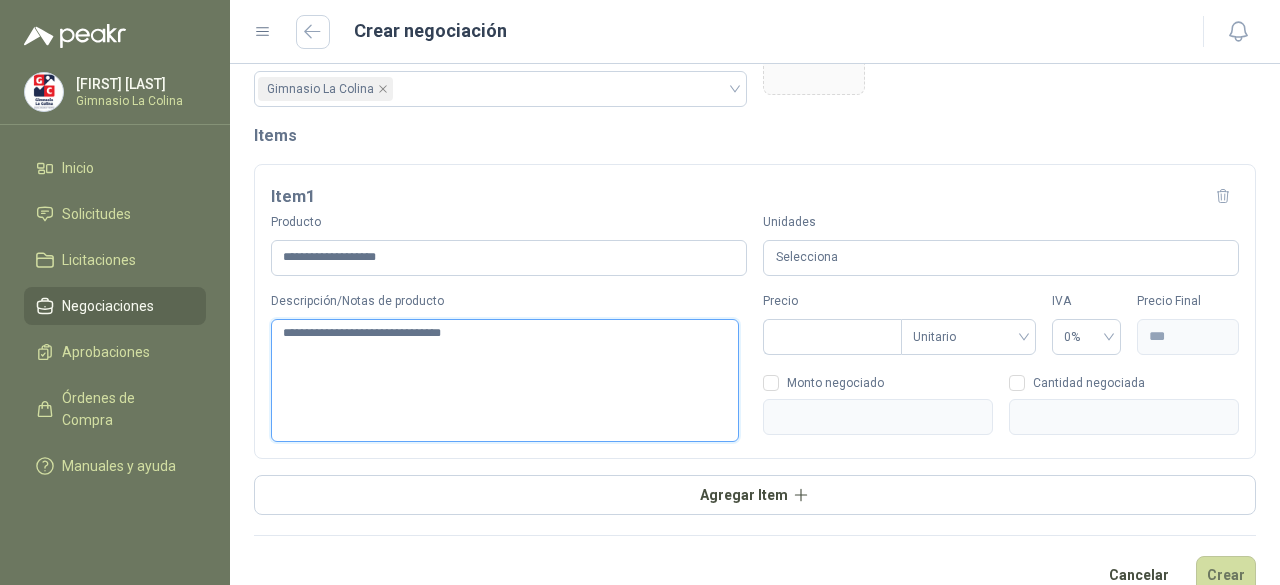 type 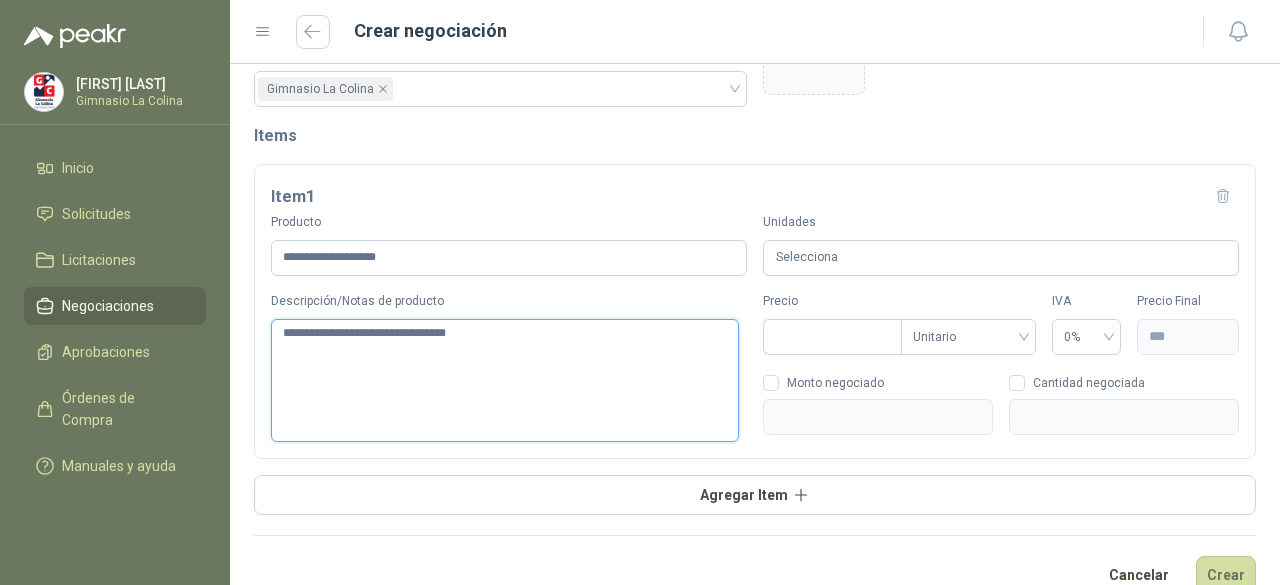 type 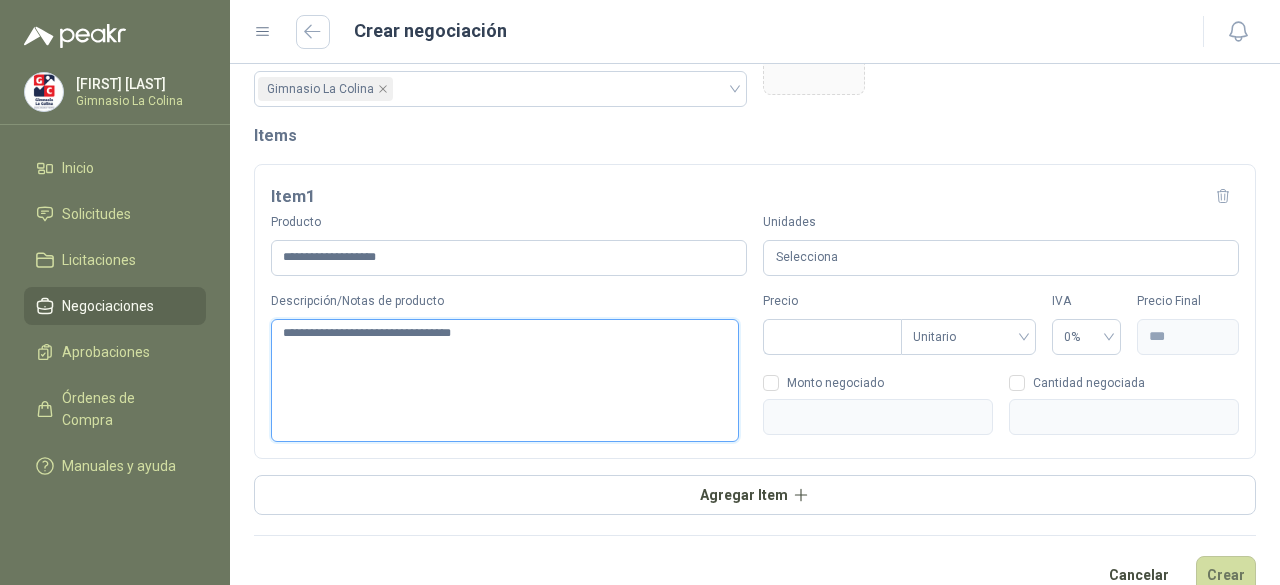type 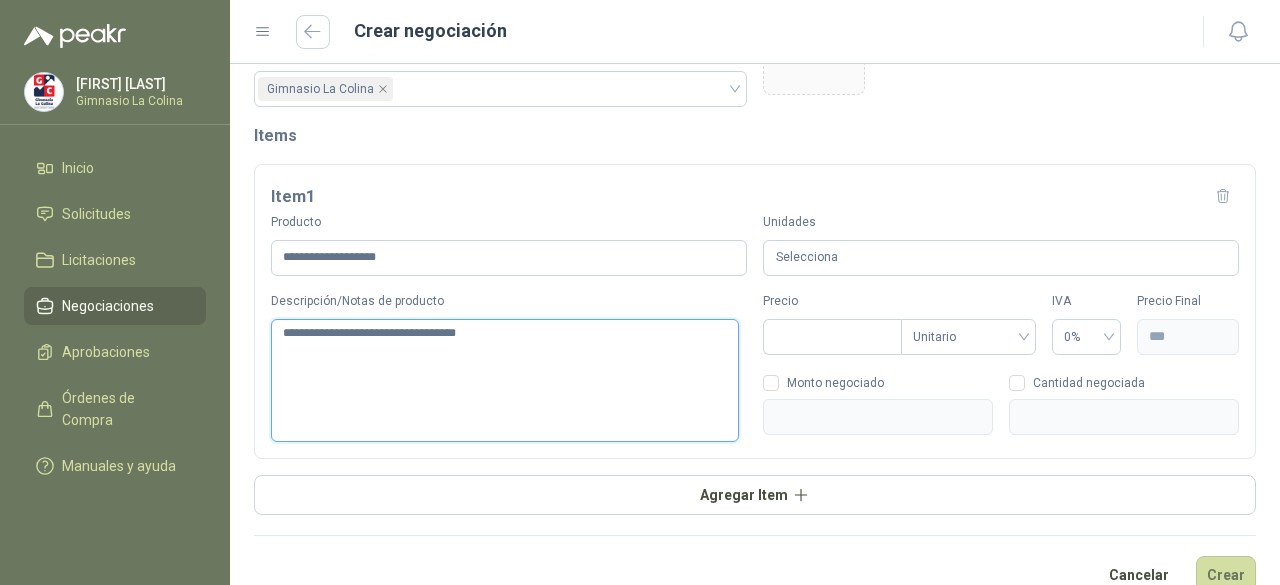 type 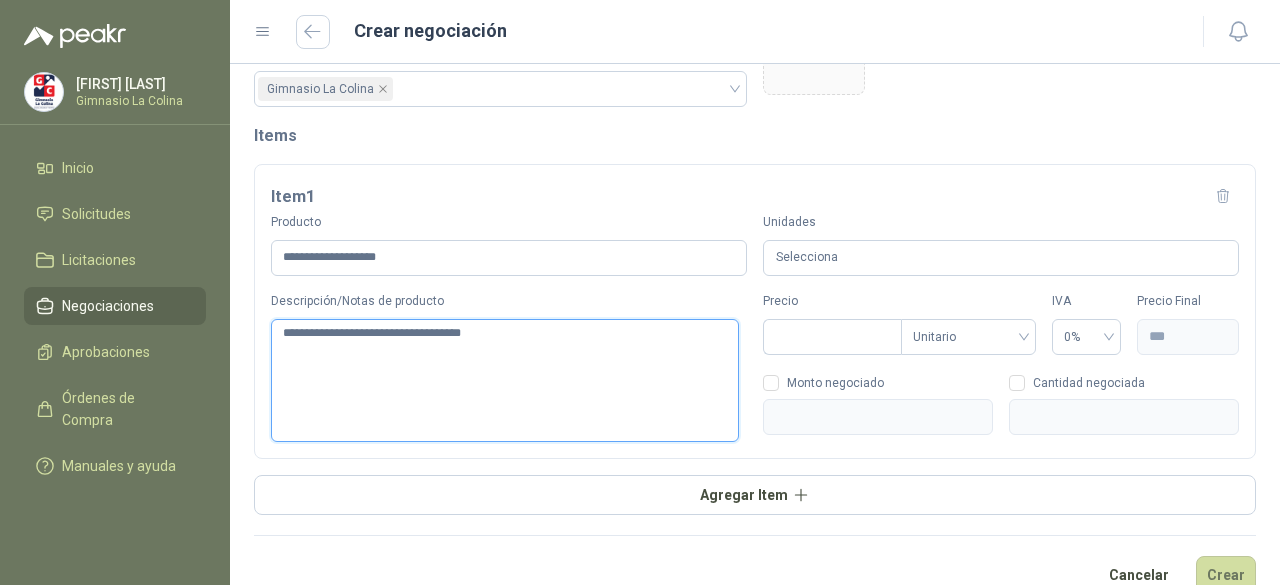 type 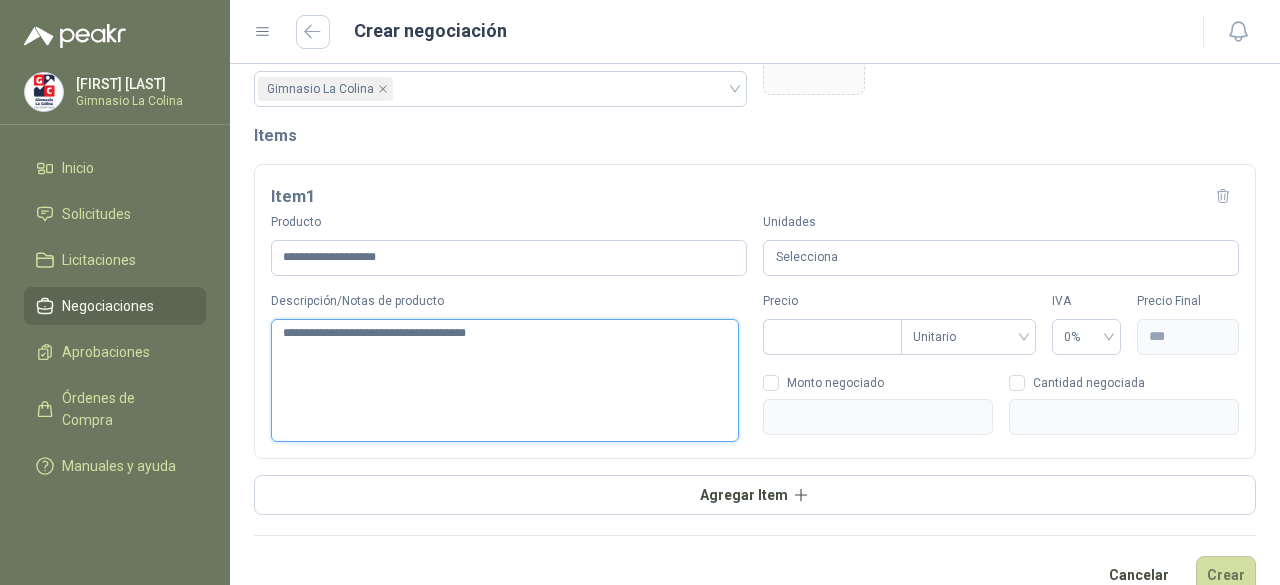 type 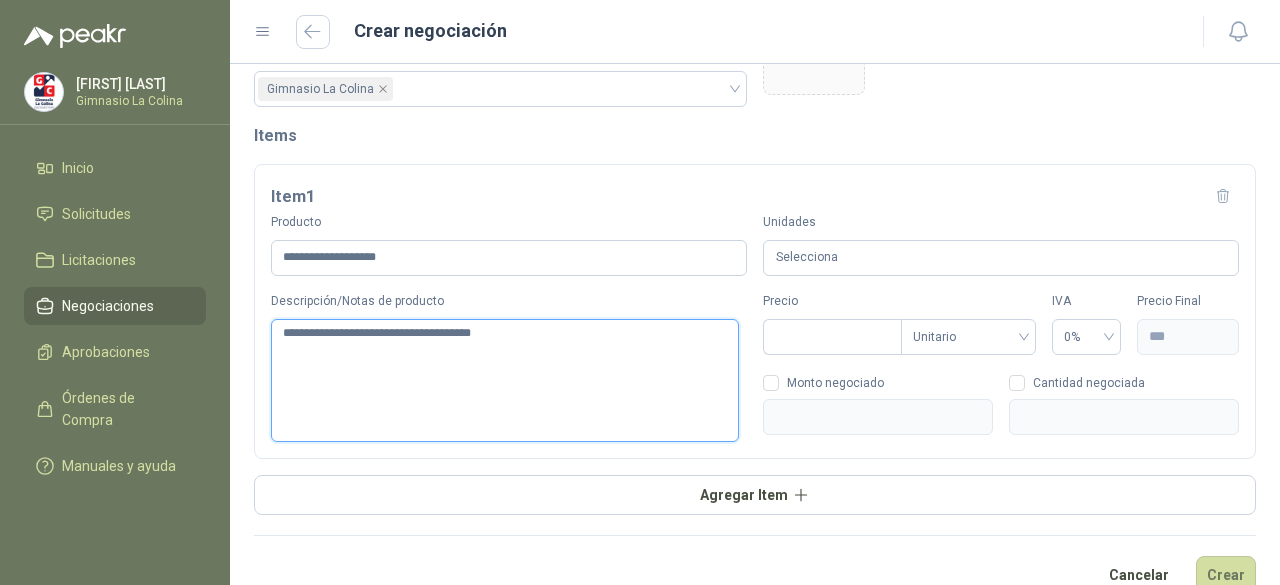 type 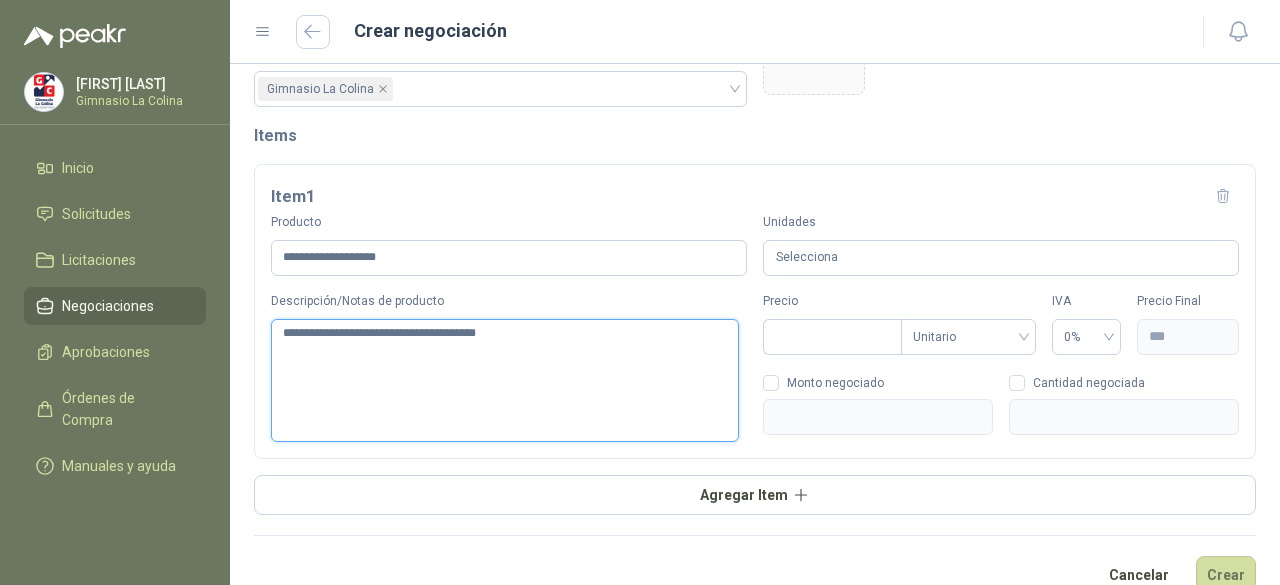 type 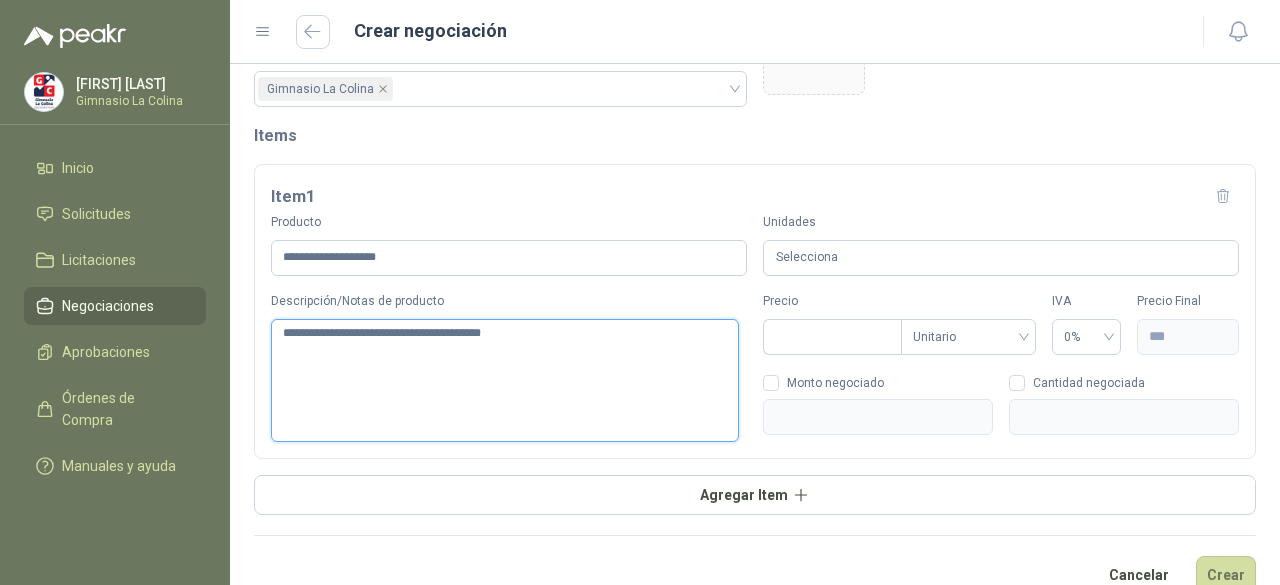 type 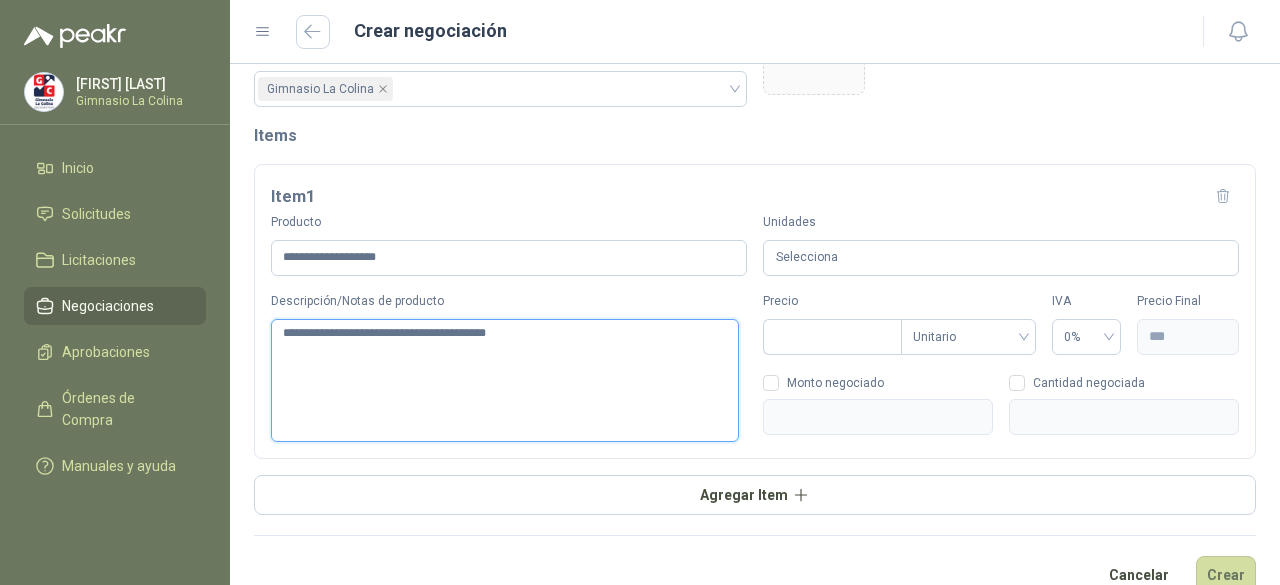 type 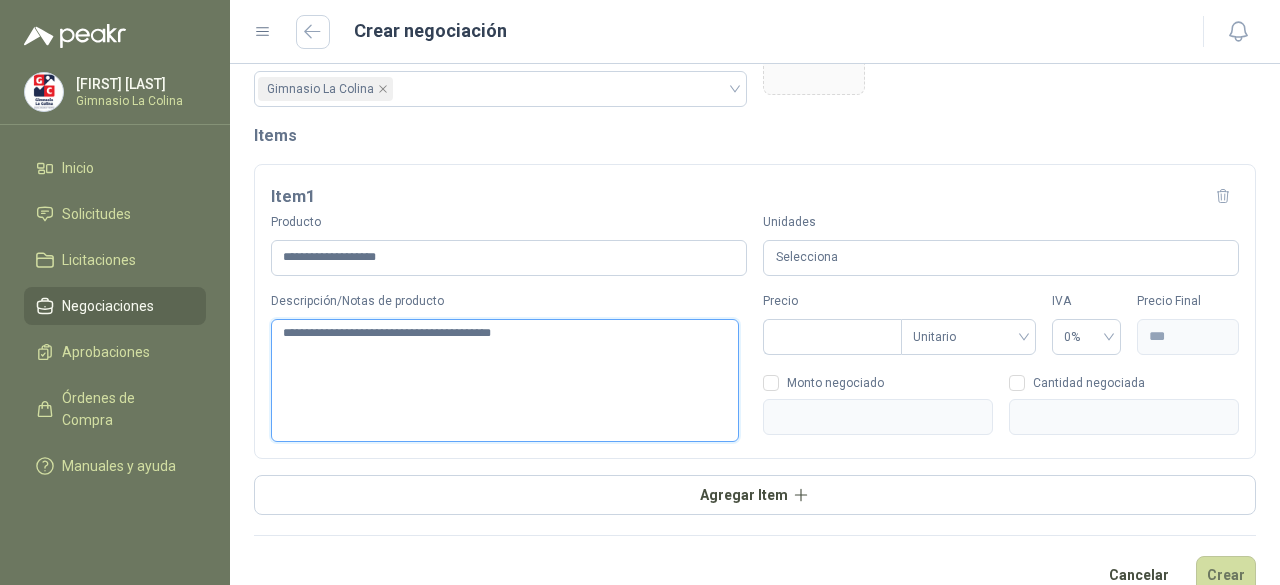 type 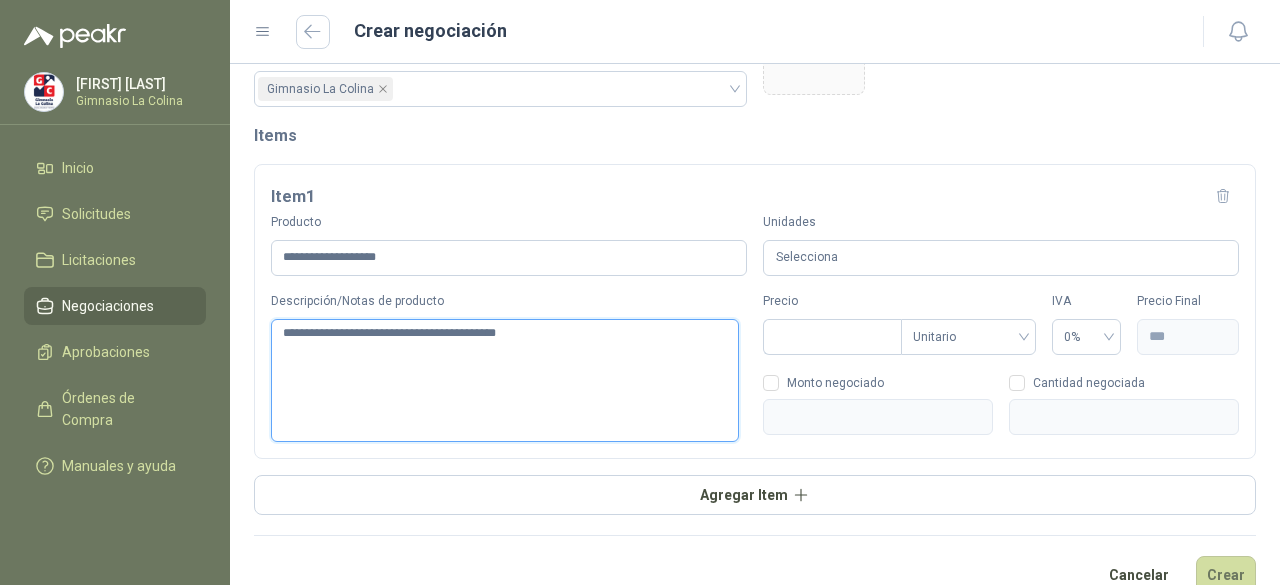 type 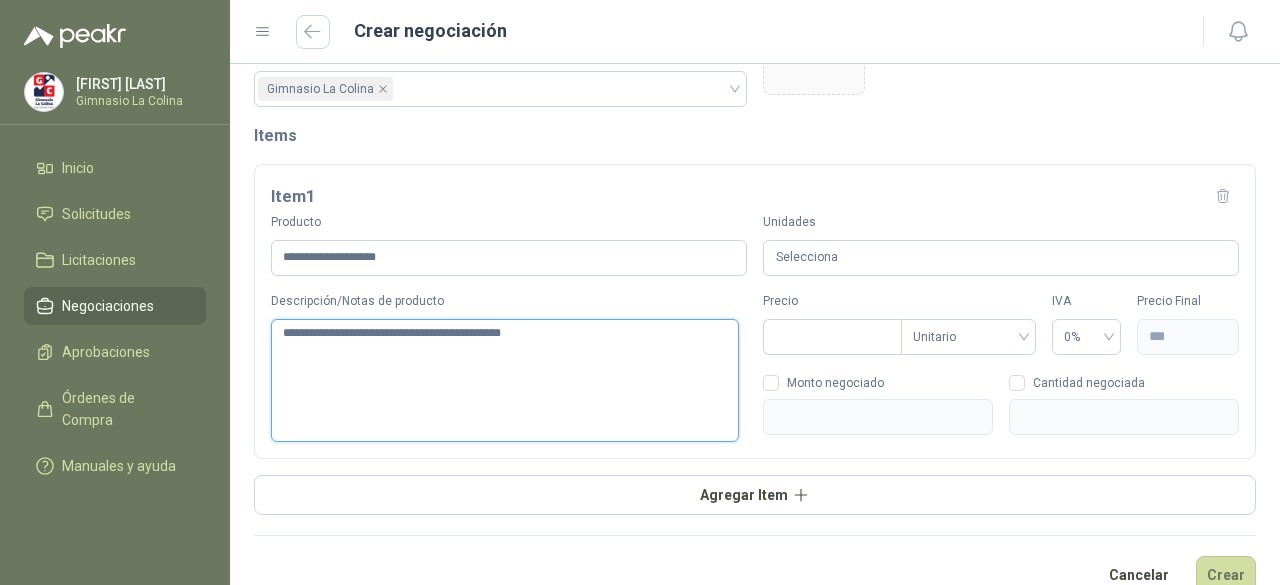 type 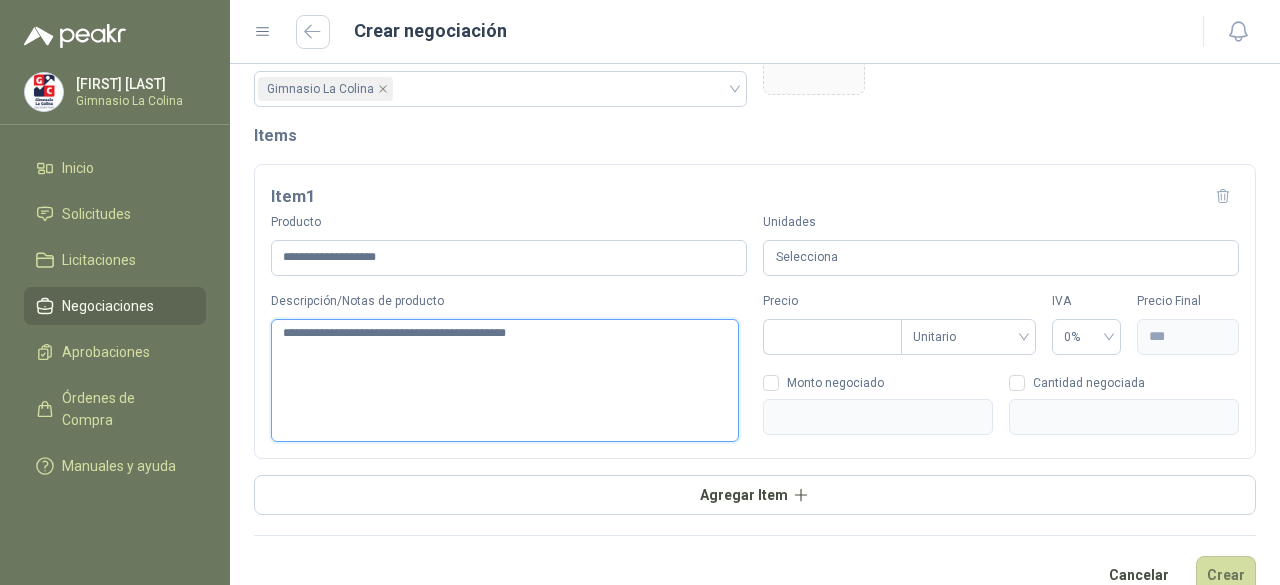 type 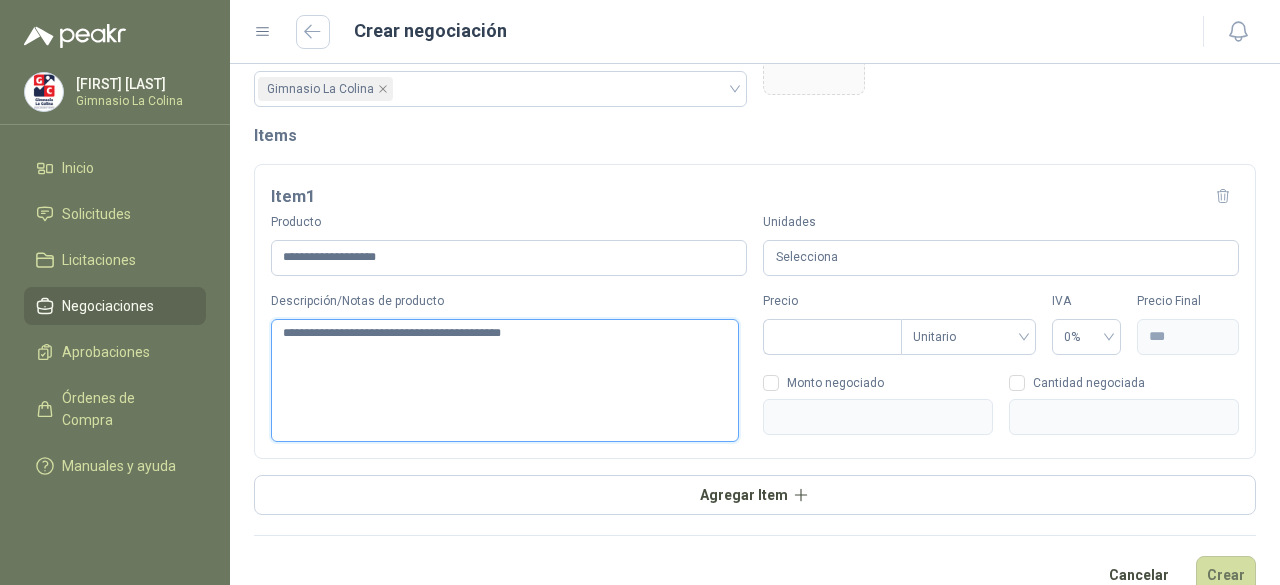 type 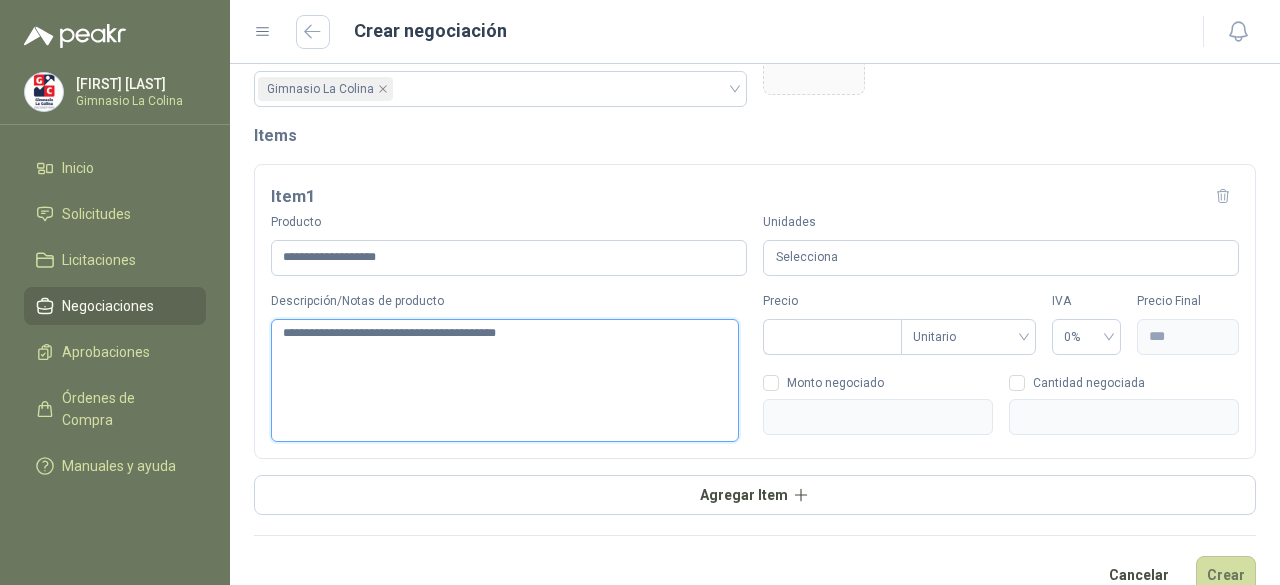 type 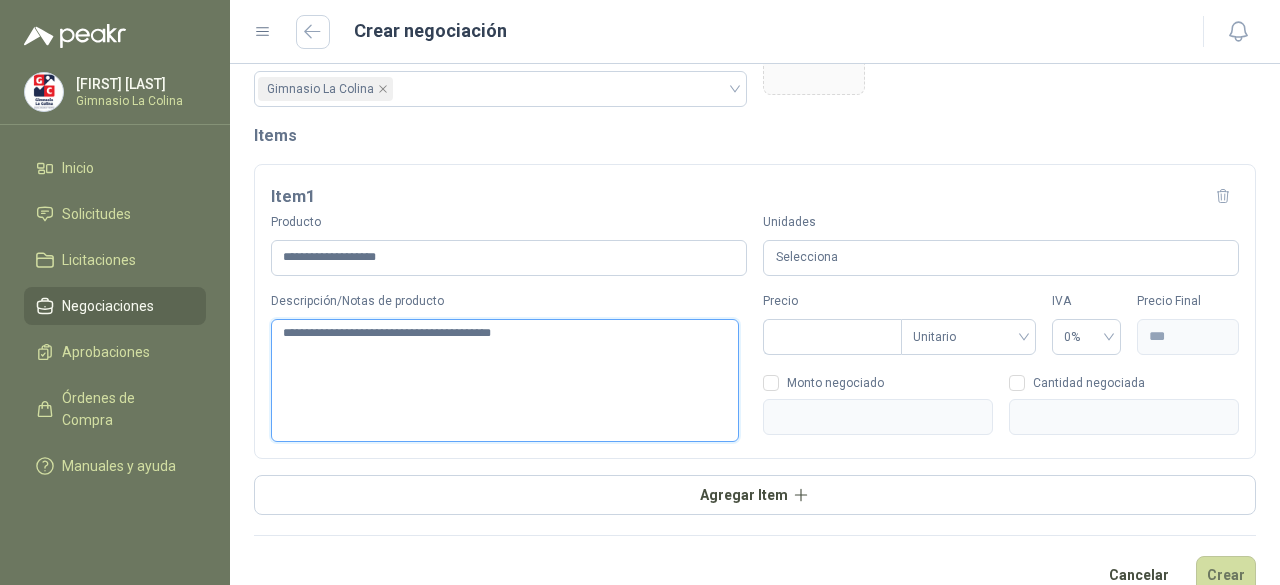 type 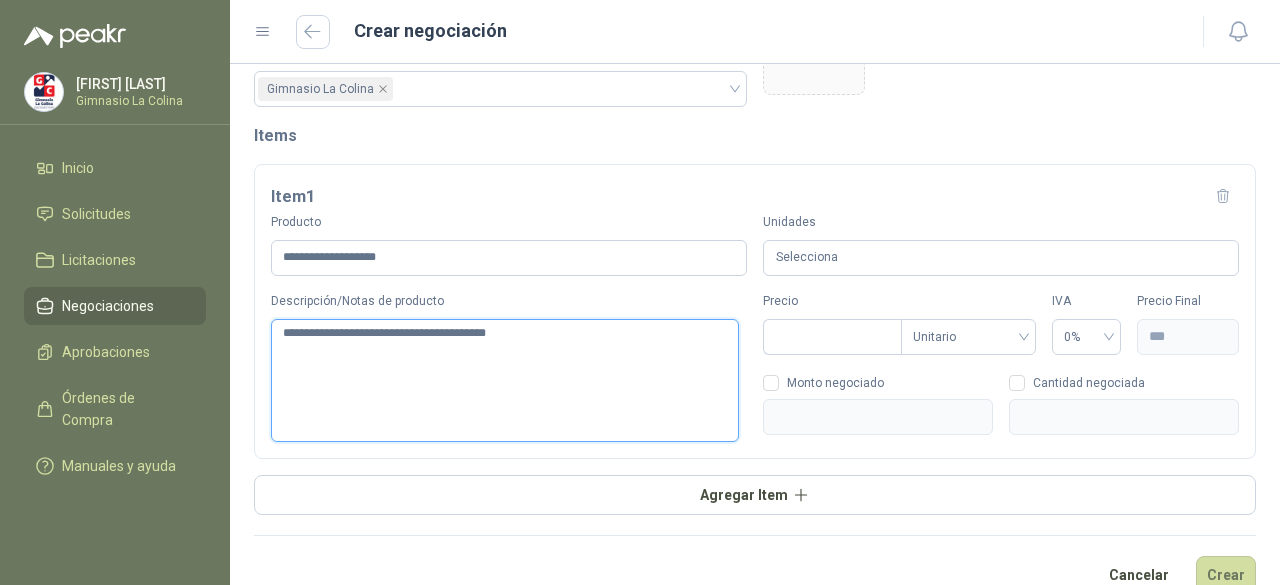 type 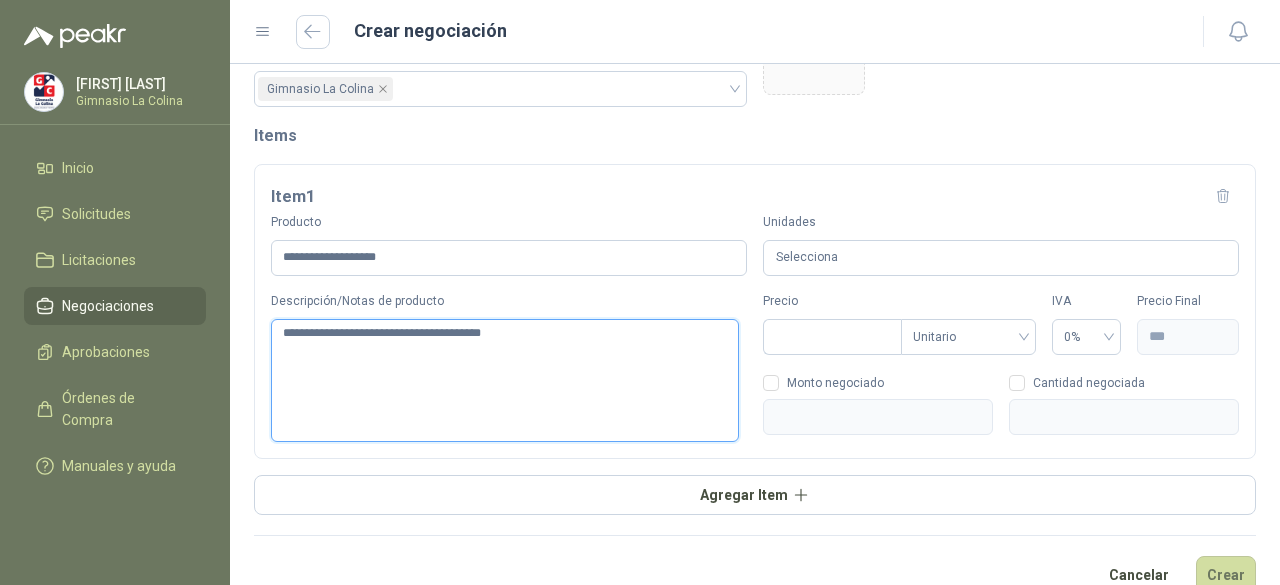 type 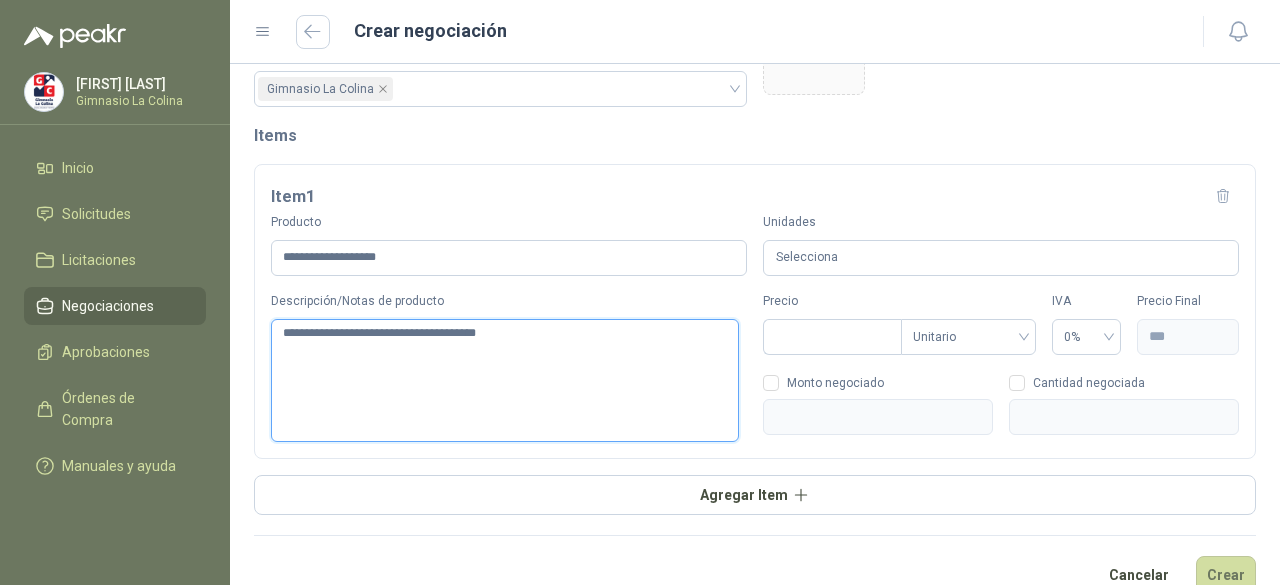 type 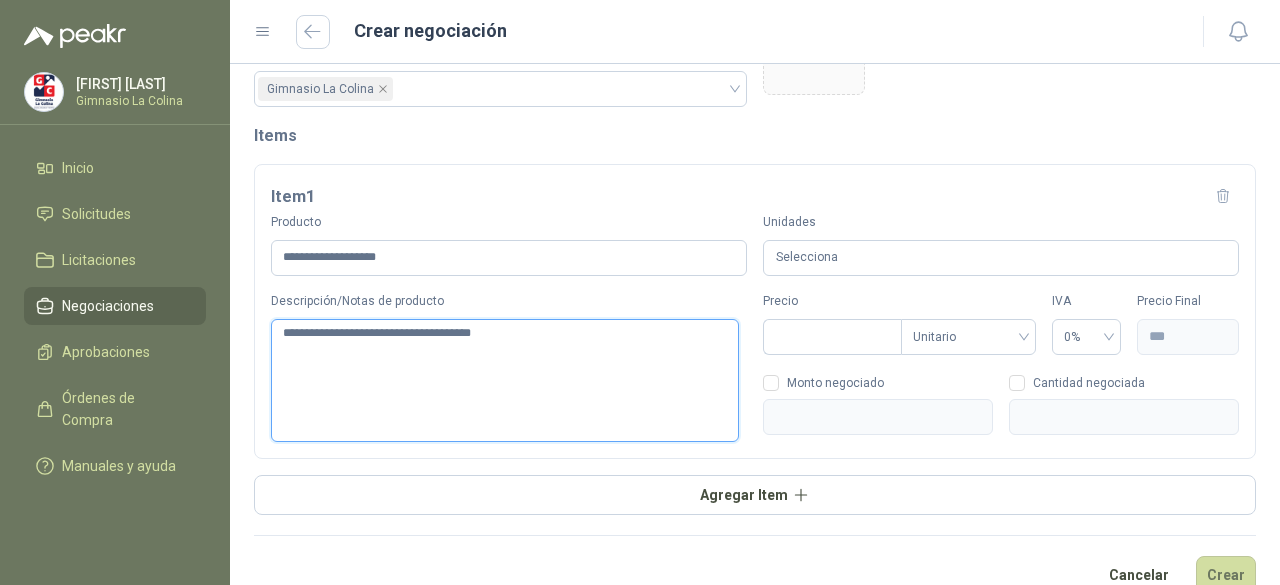 type 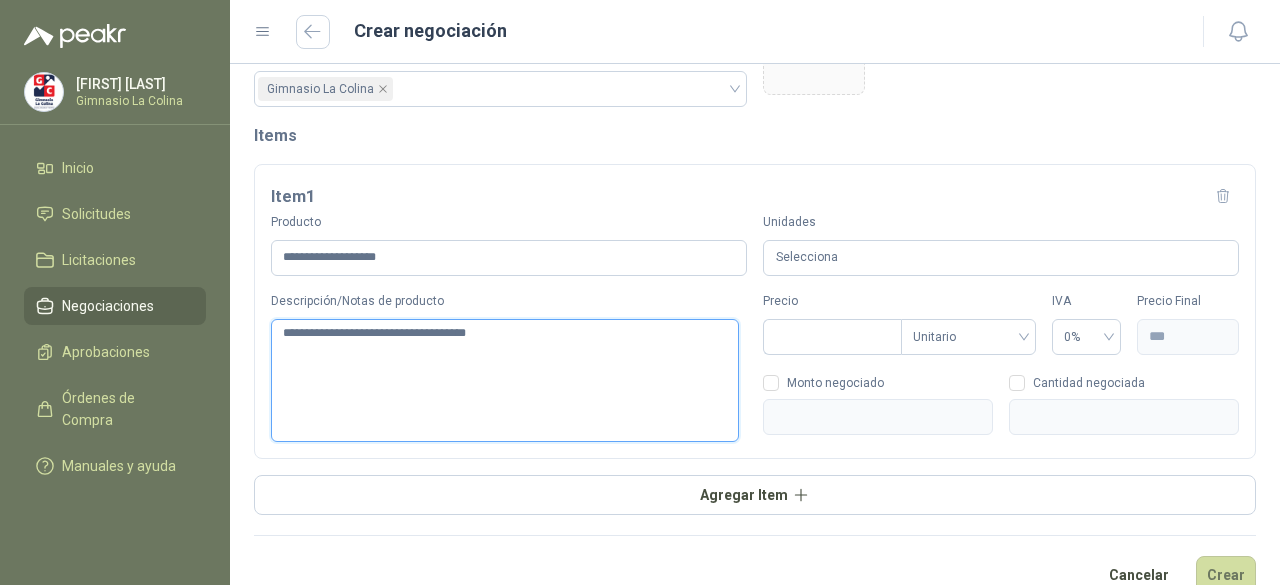 type 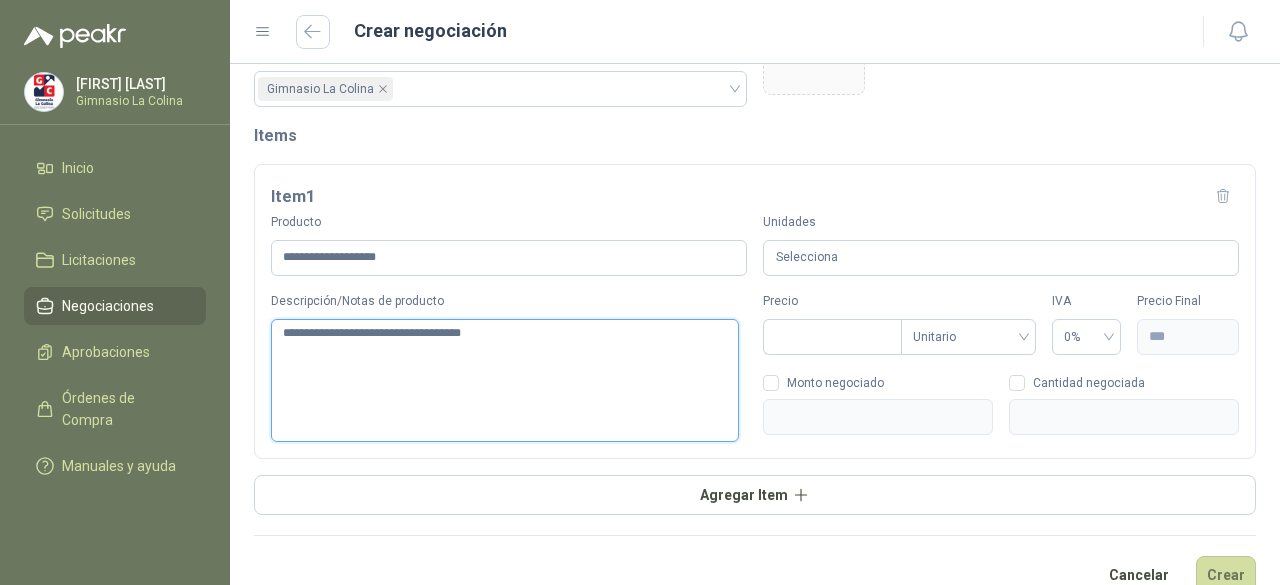 type 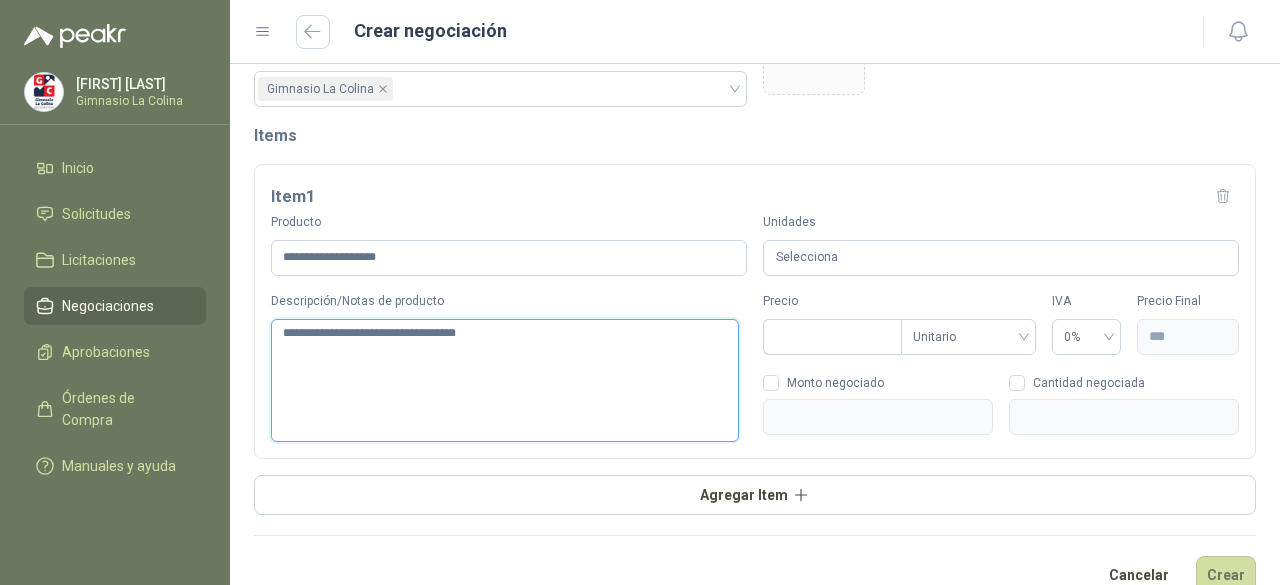 type 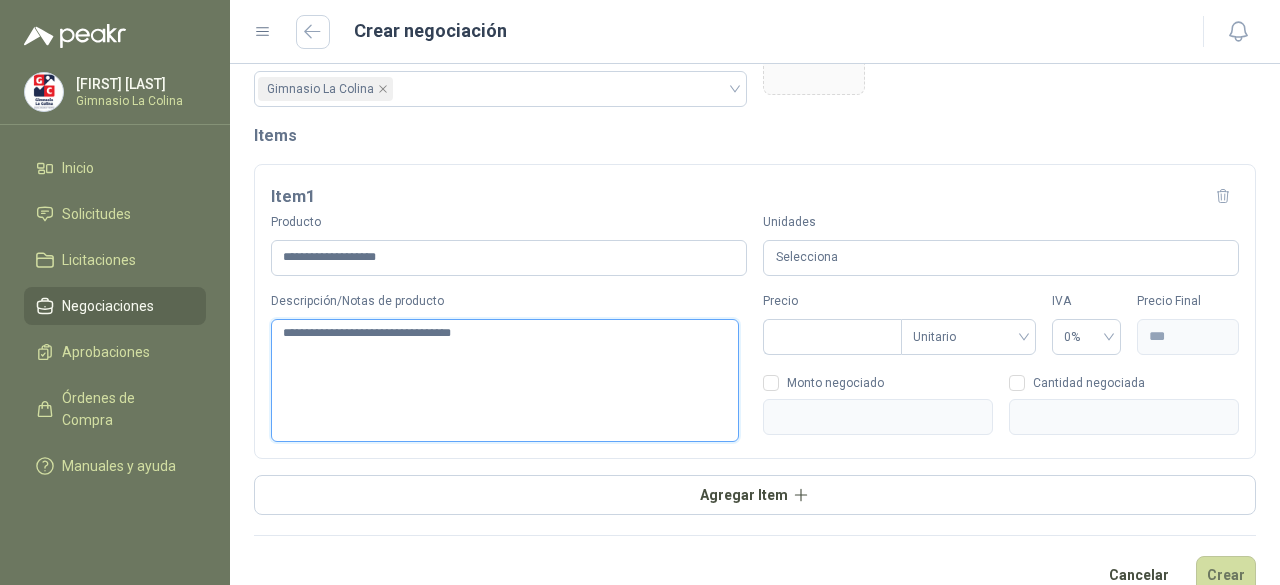 type 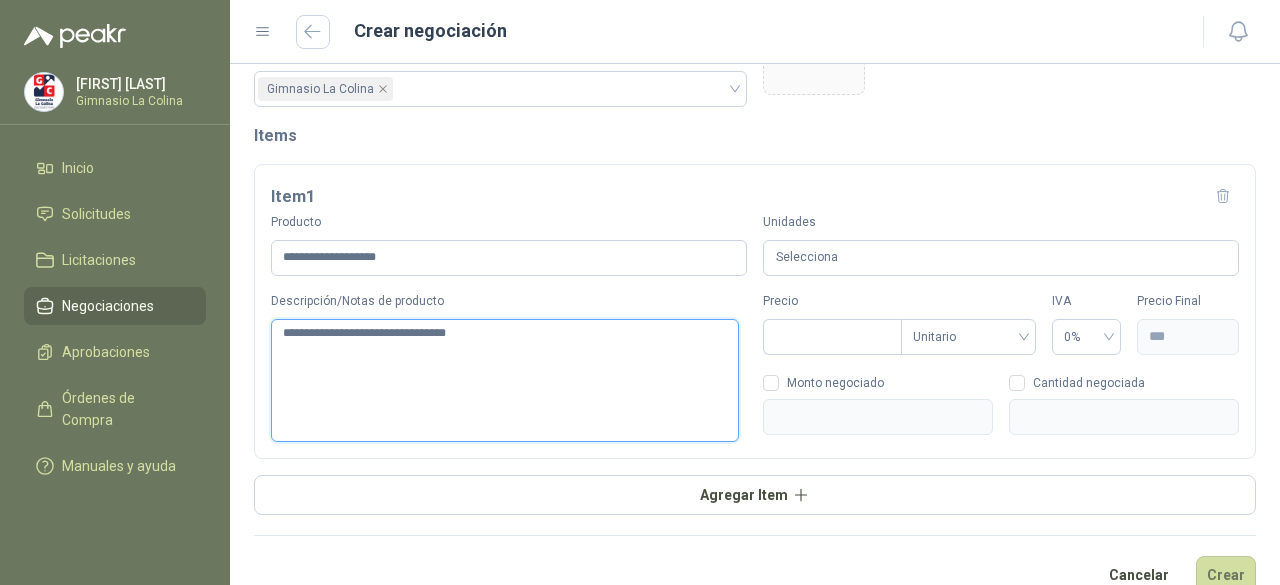 type 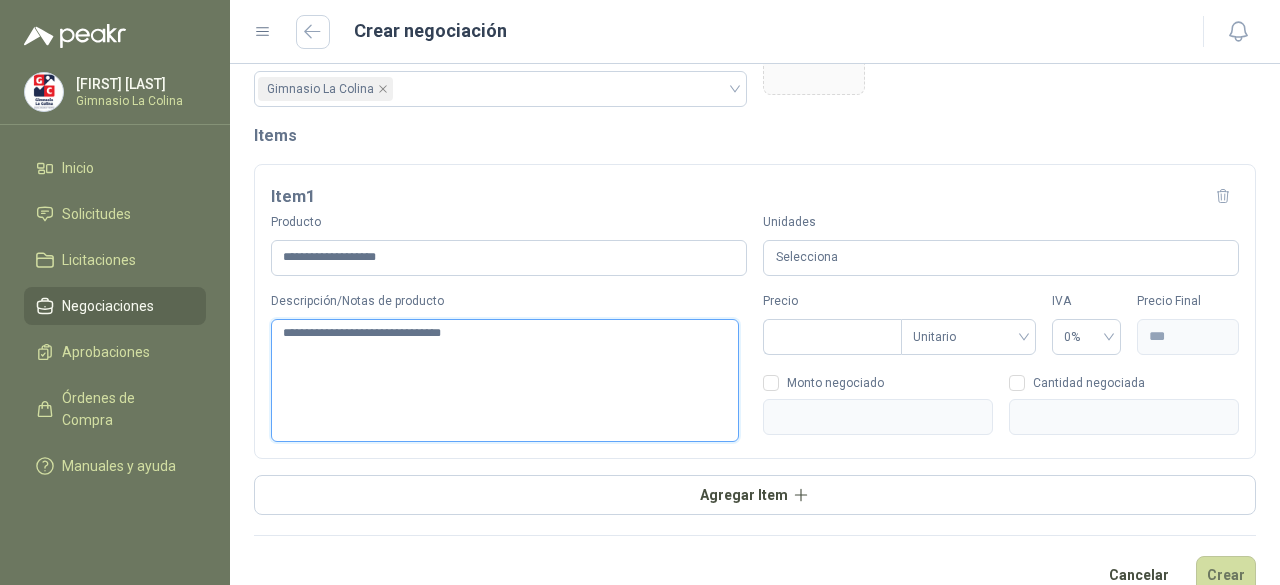 type 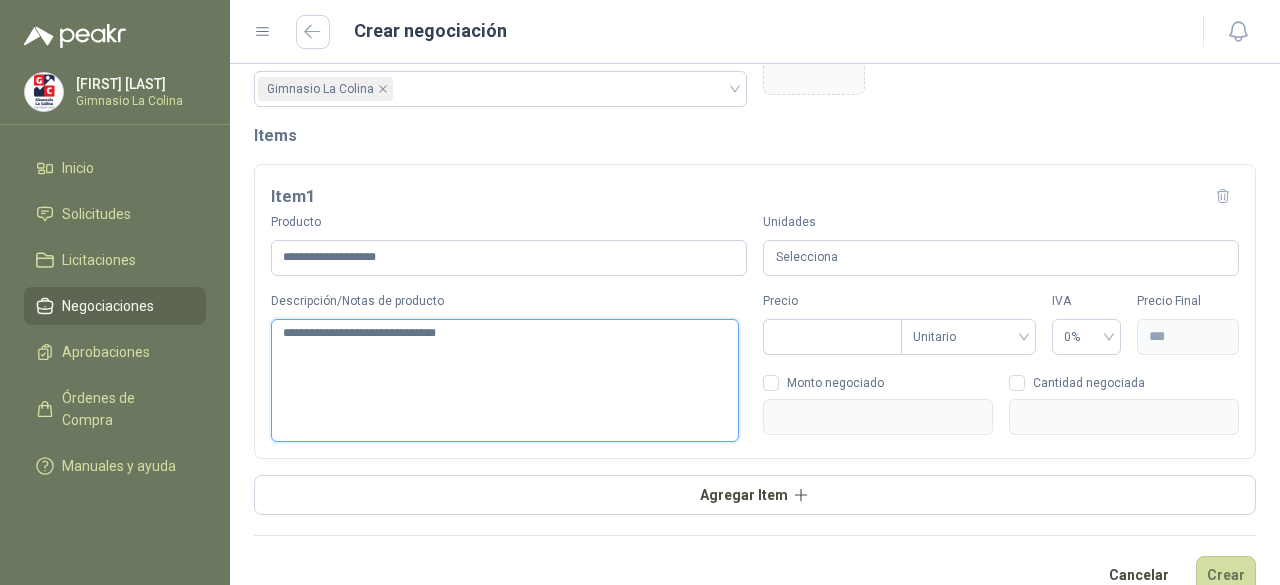type 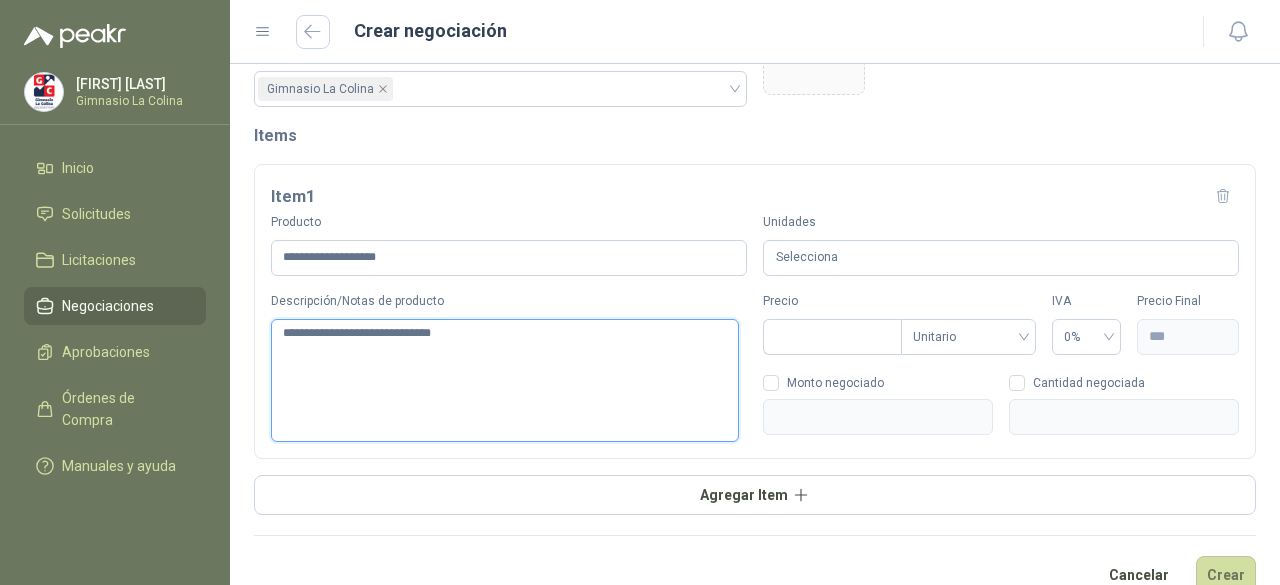 type 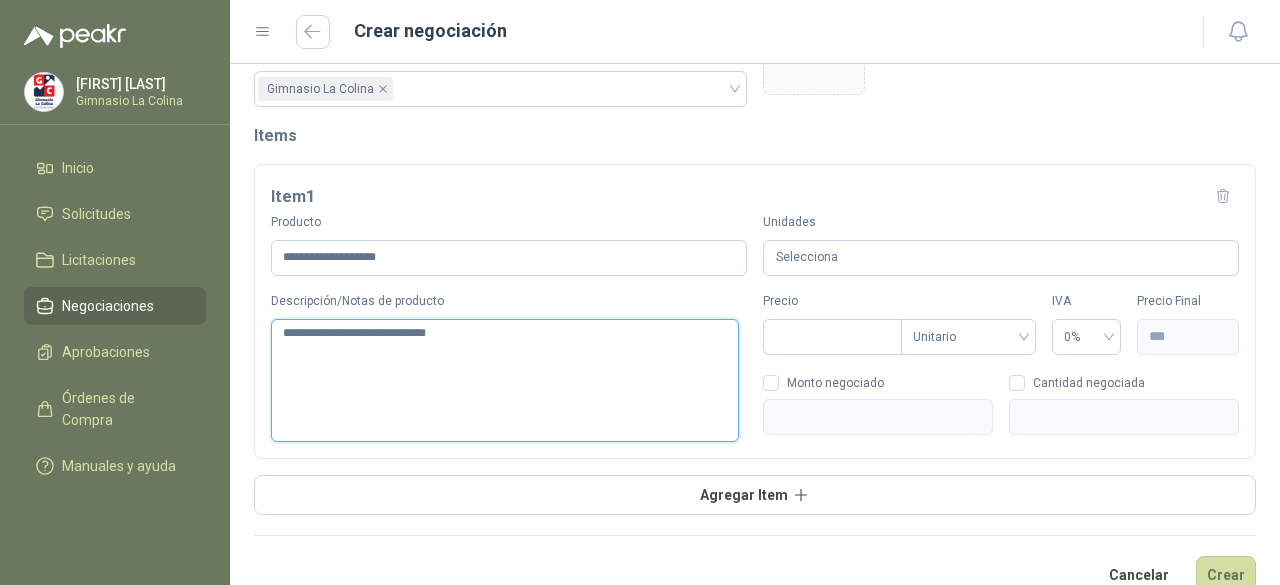 type 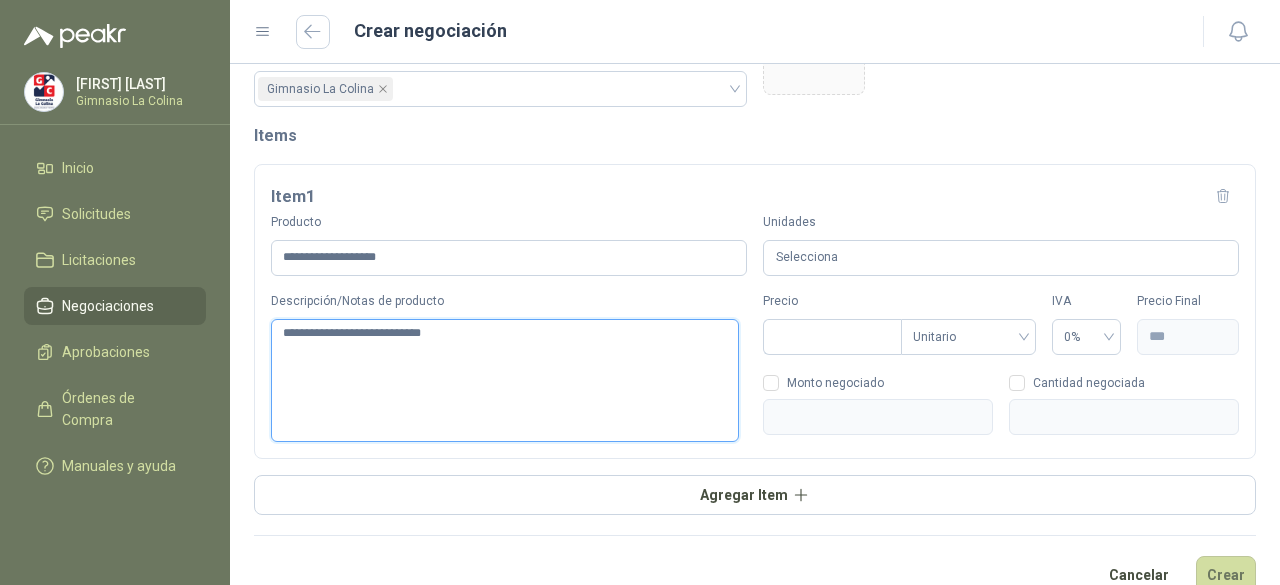 type 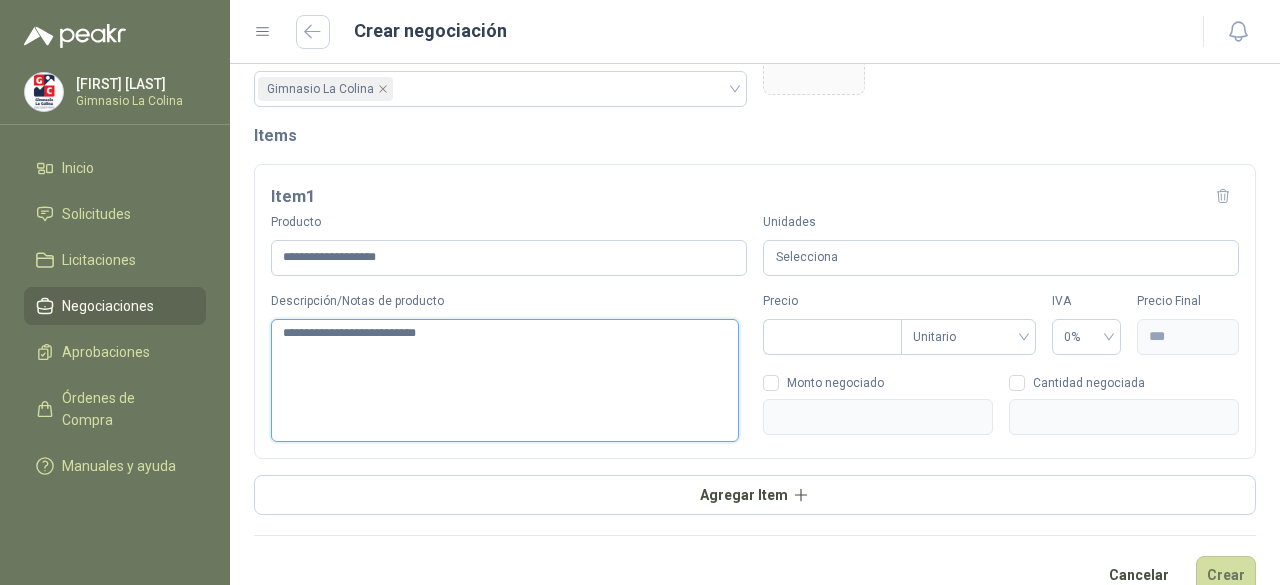 type 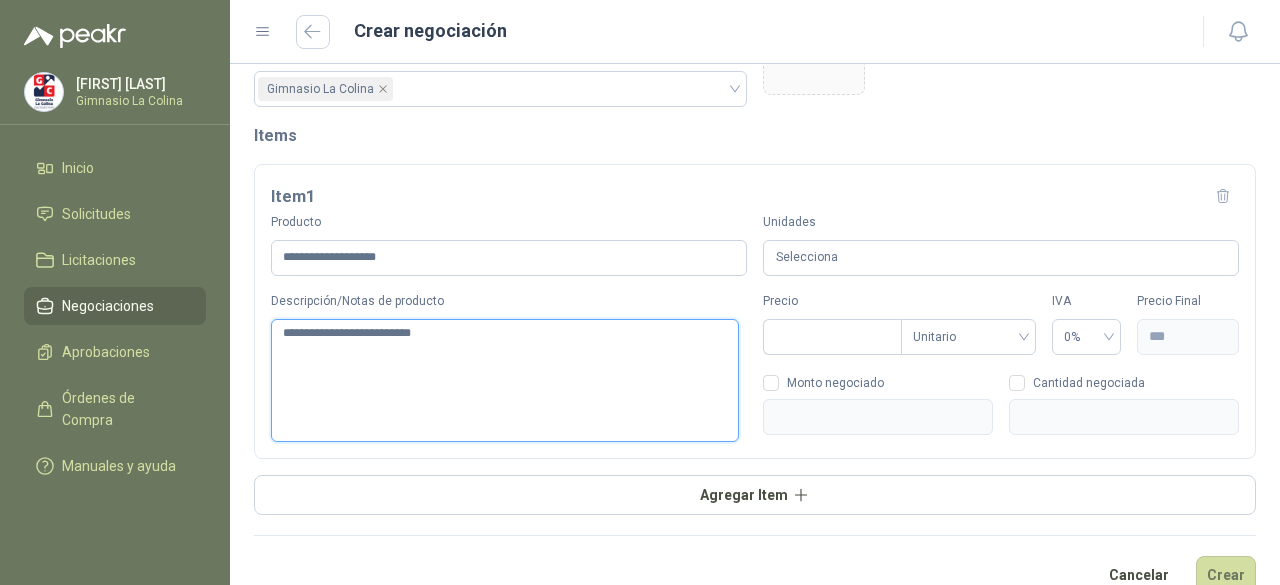 type 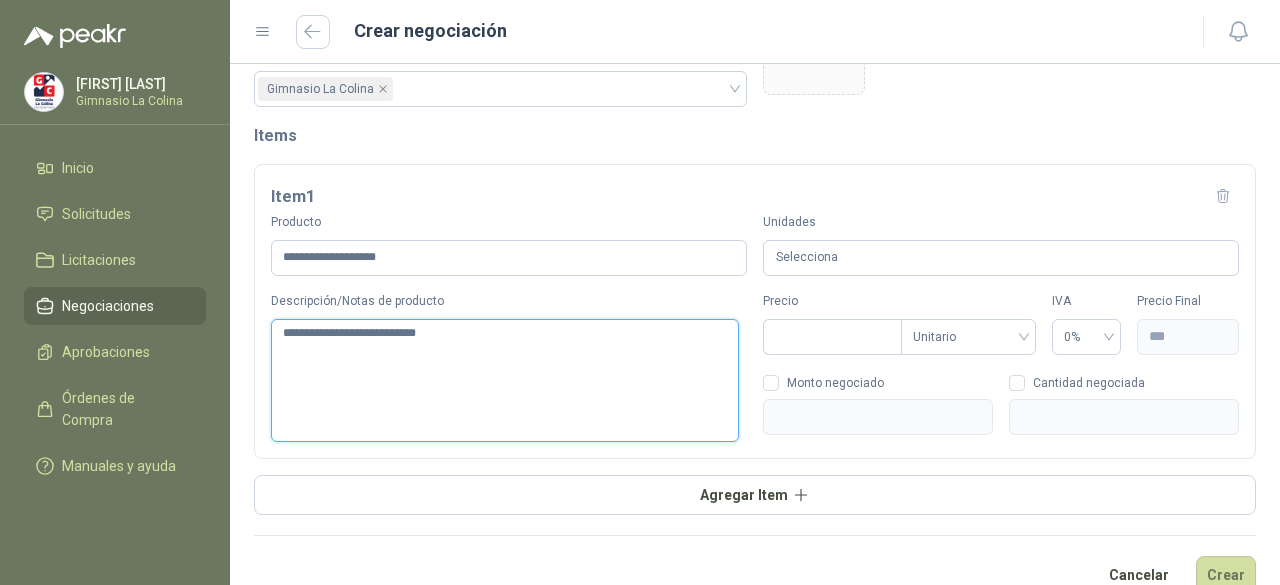 type 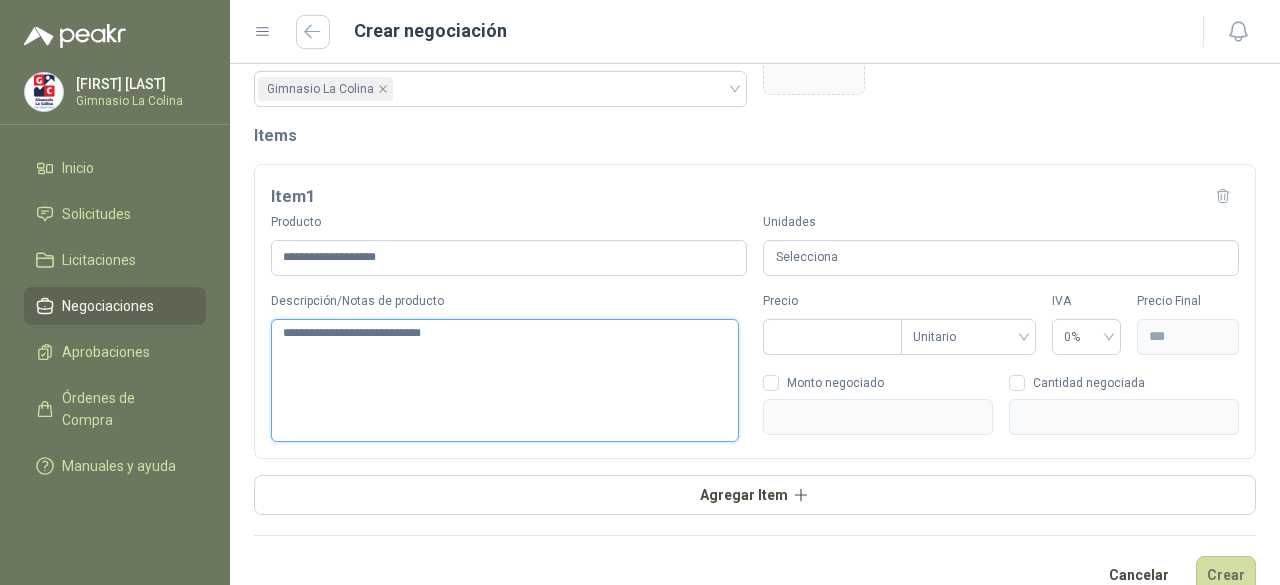 type 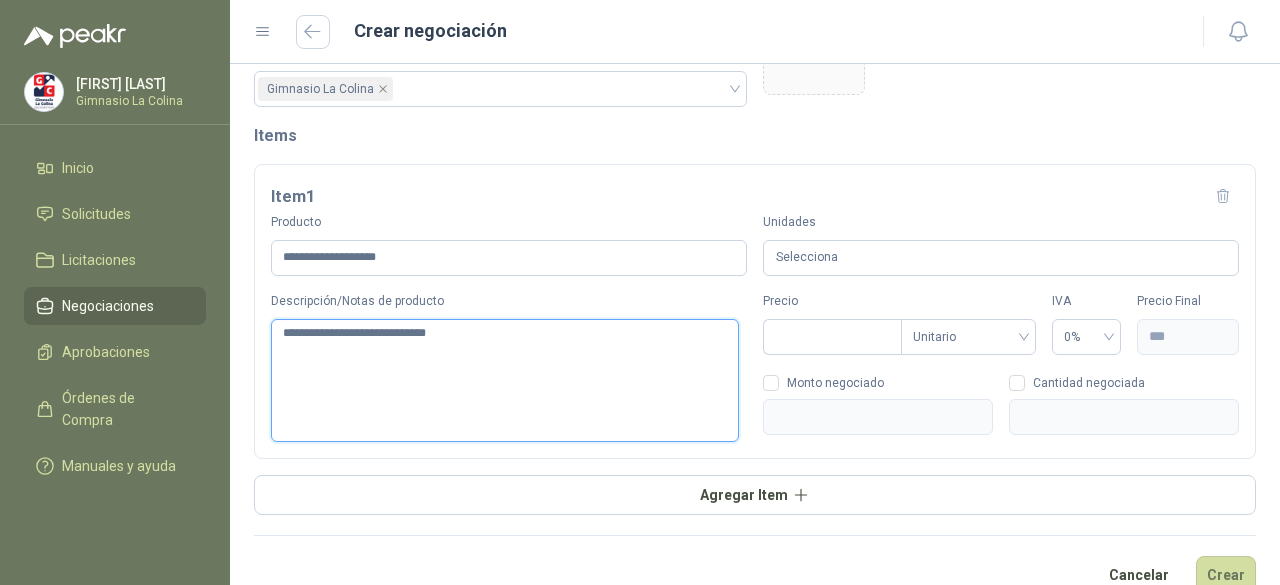 type 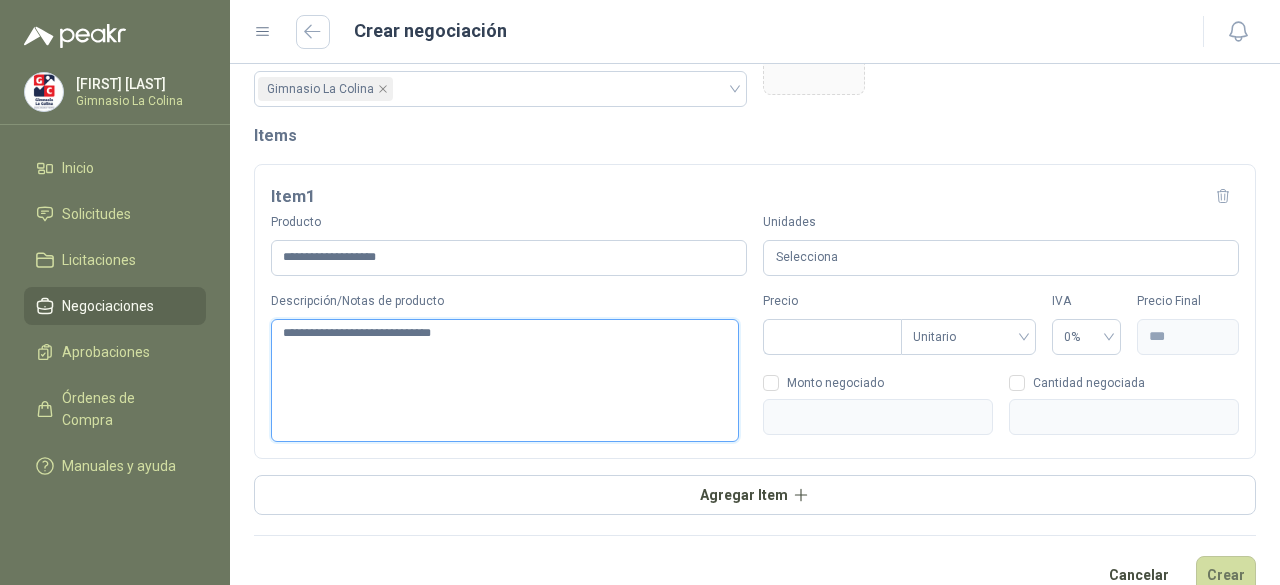 type 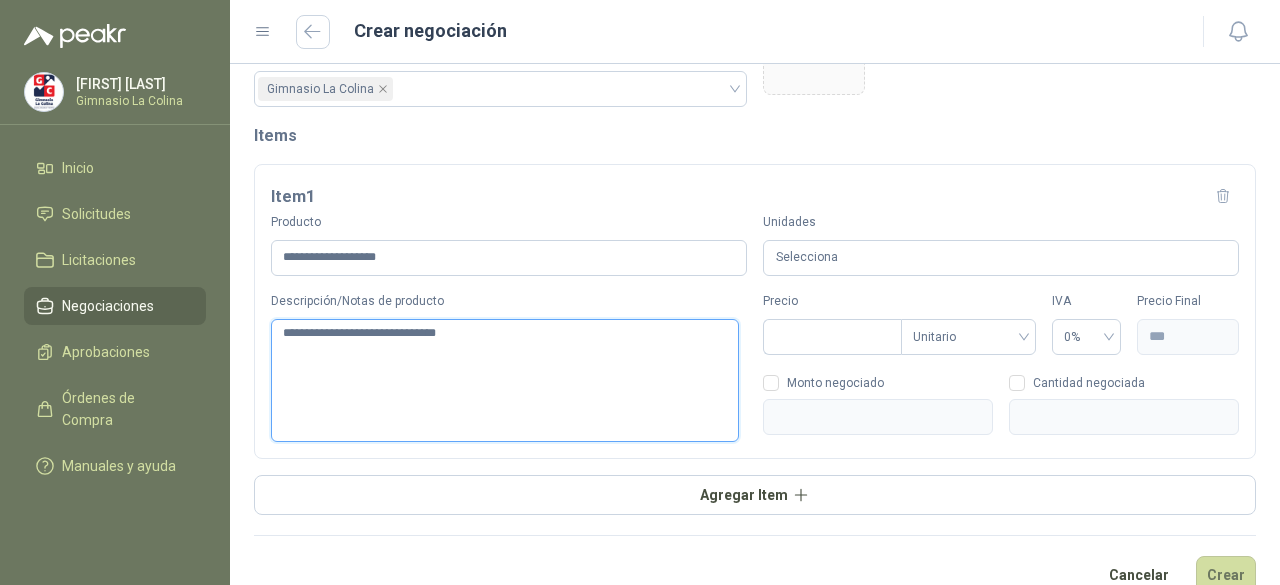 type 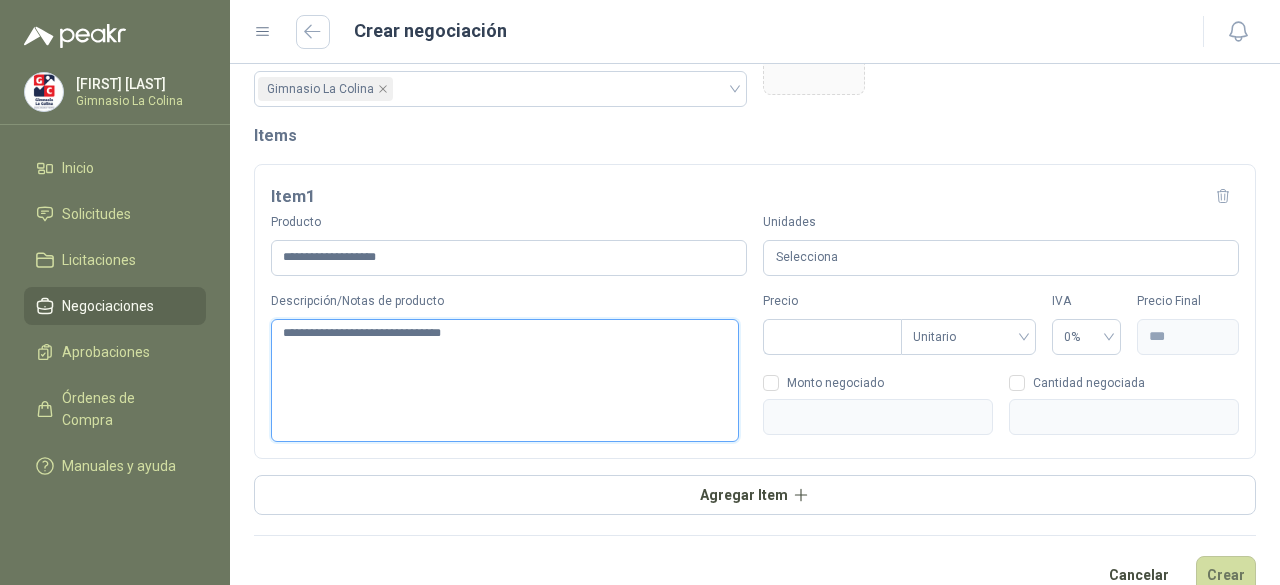 type 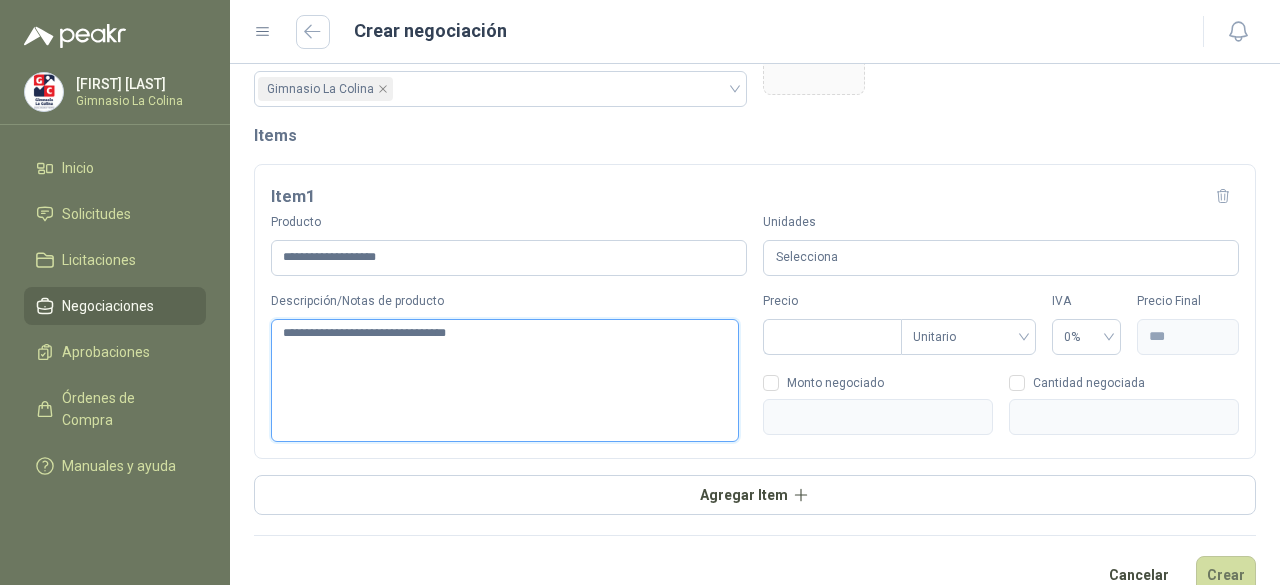 type 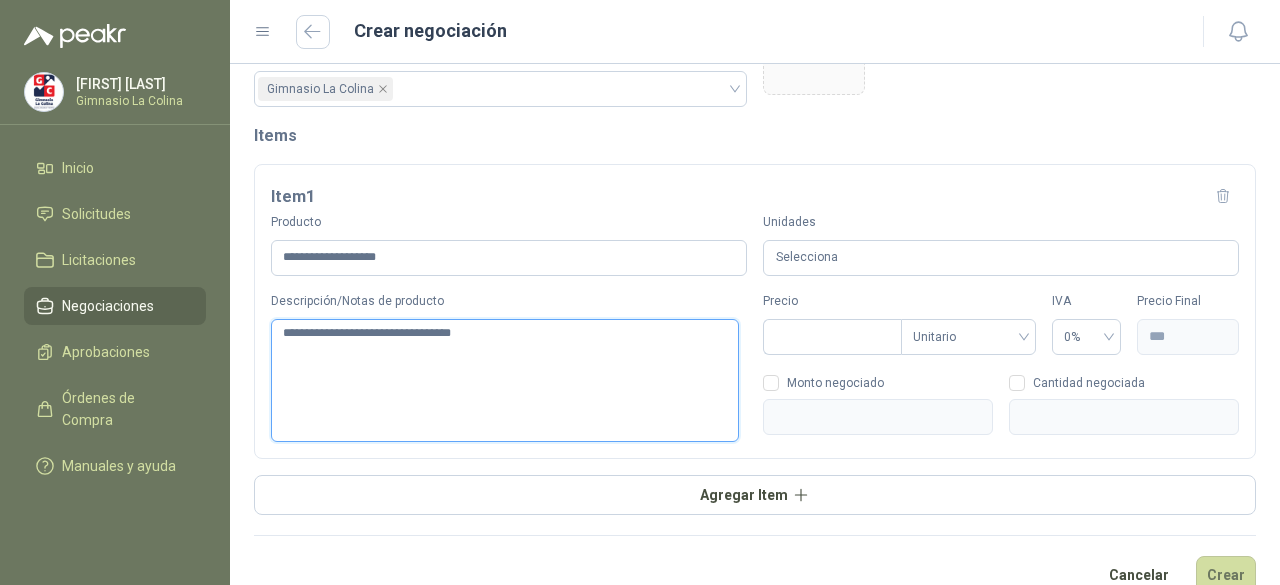 type 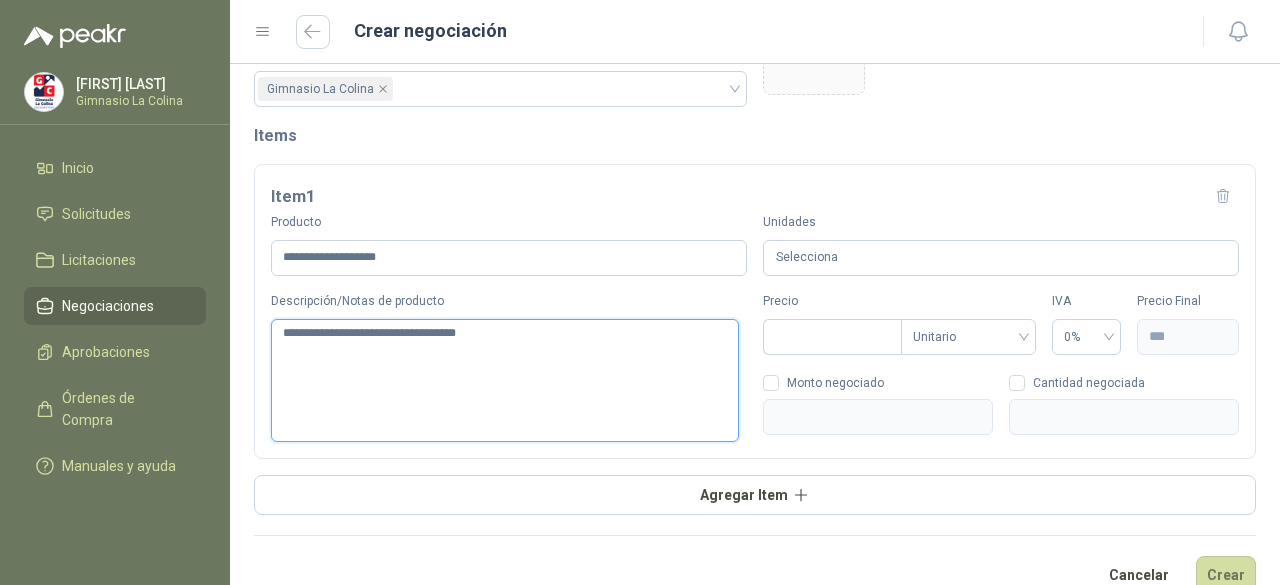 type 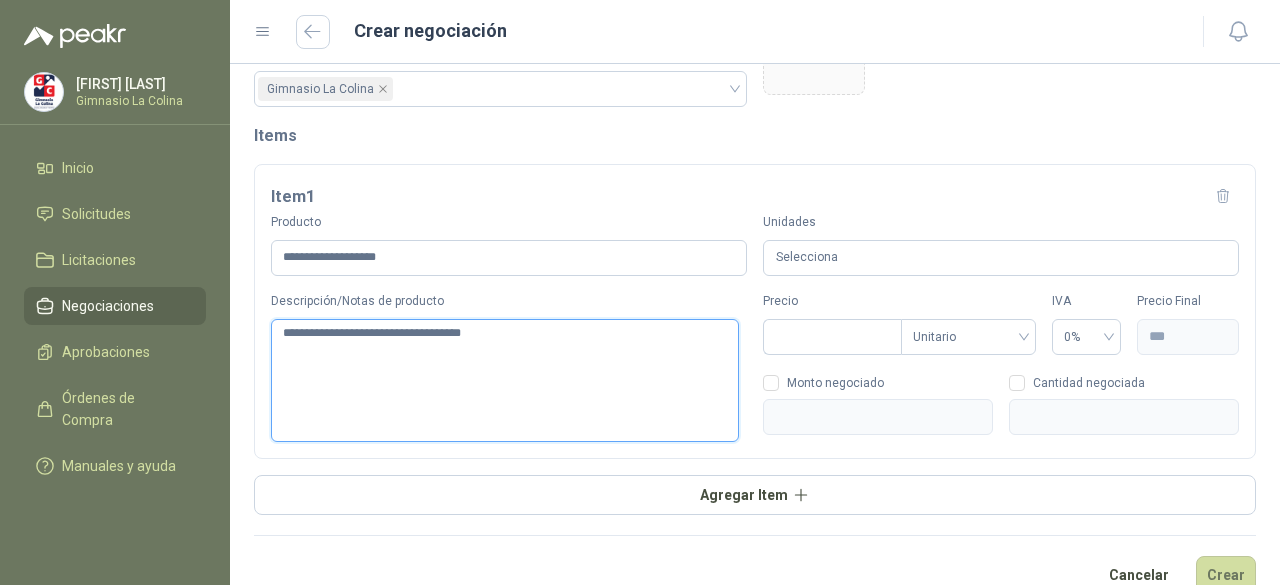 type 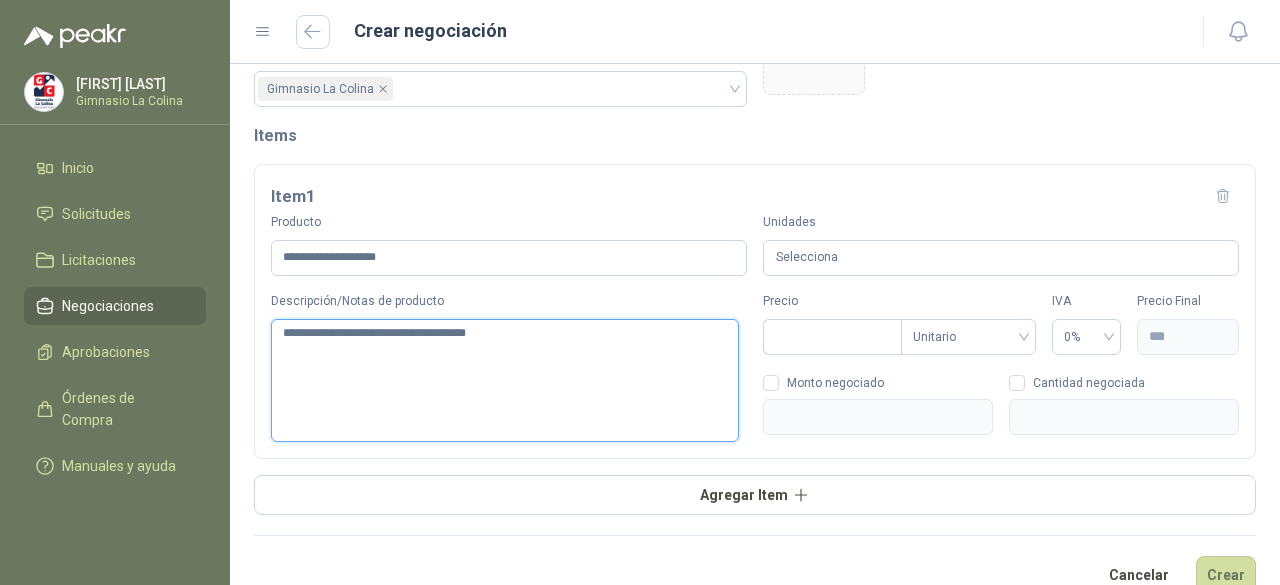 type 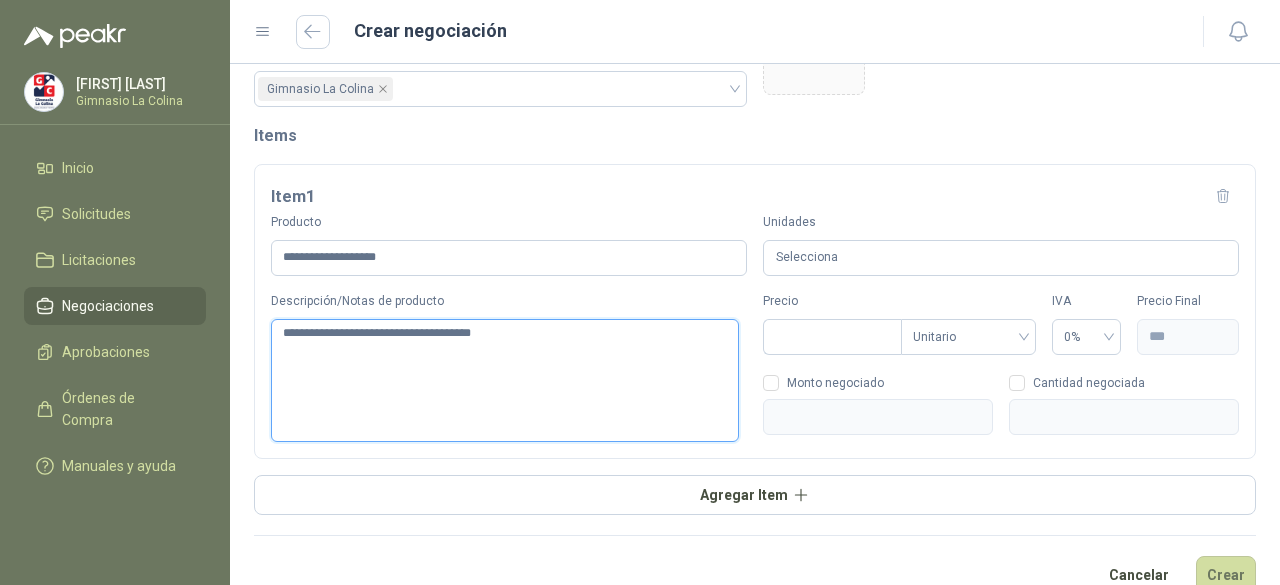 type 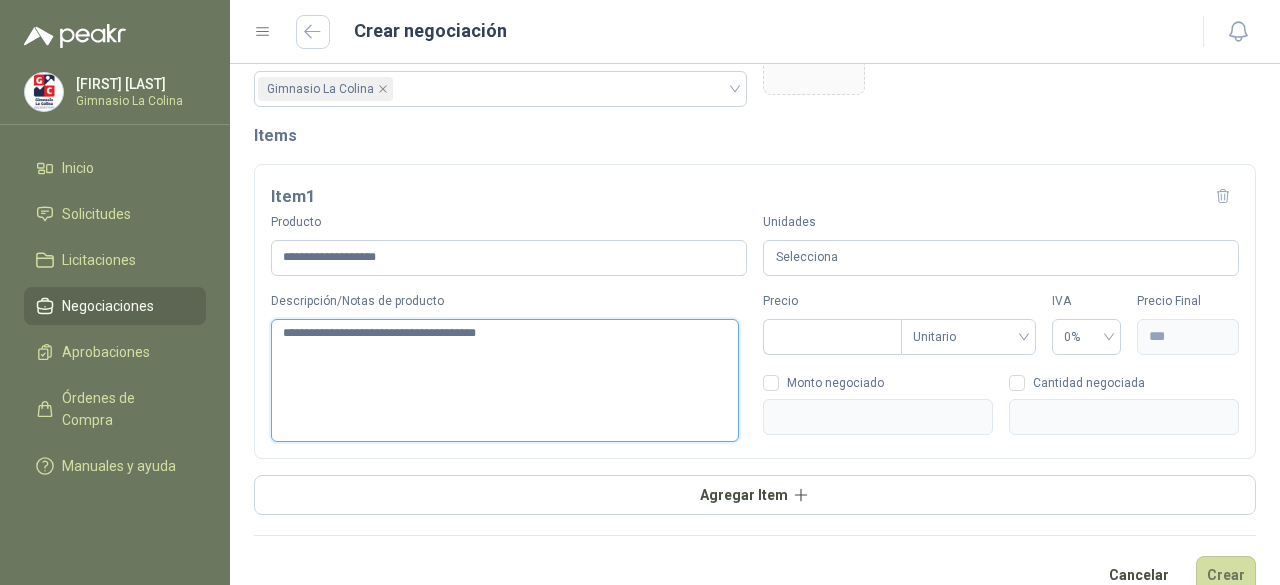 type 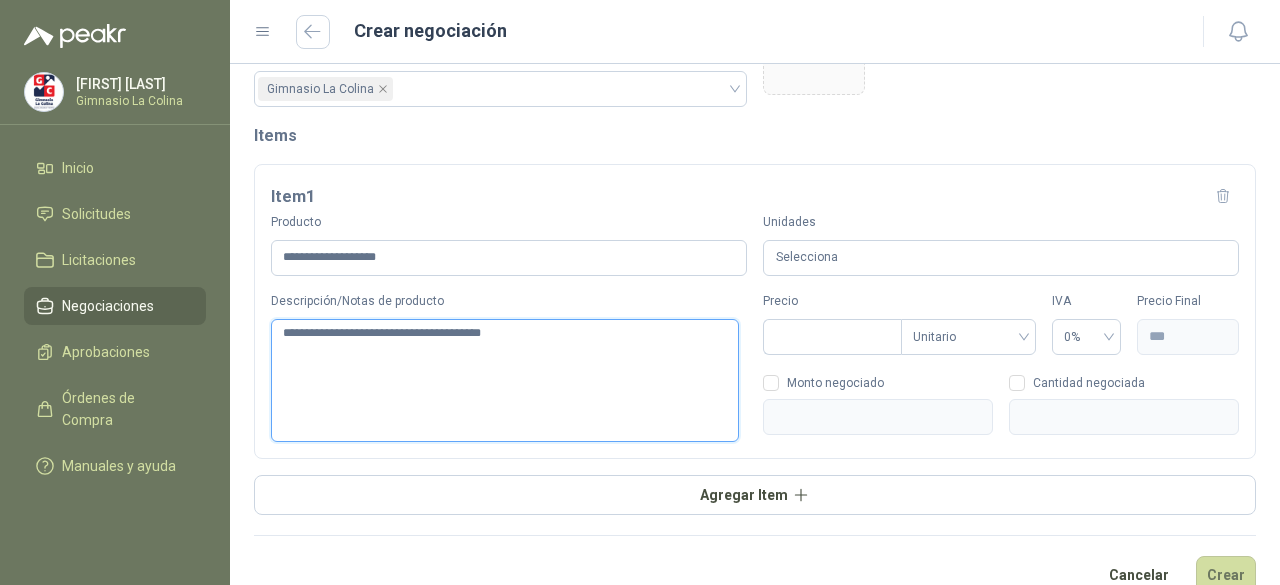 type 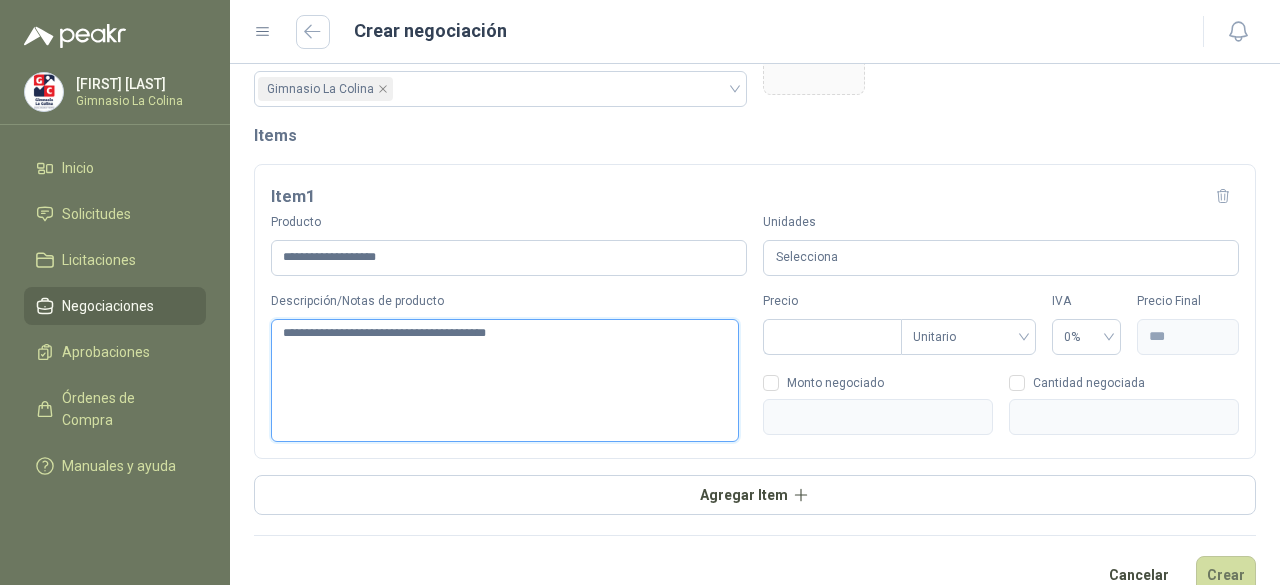 type 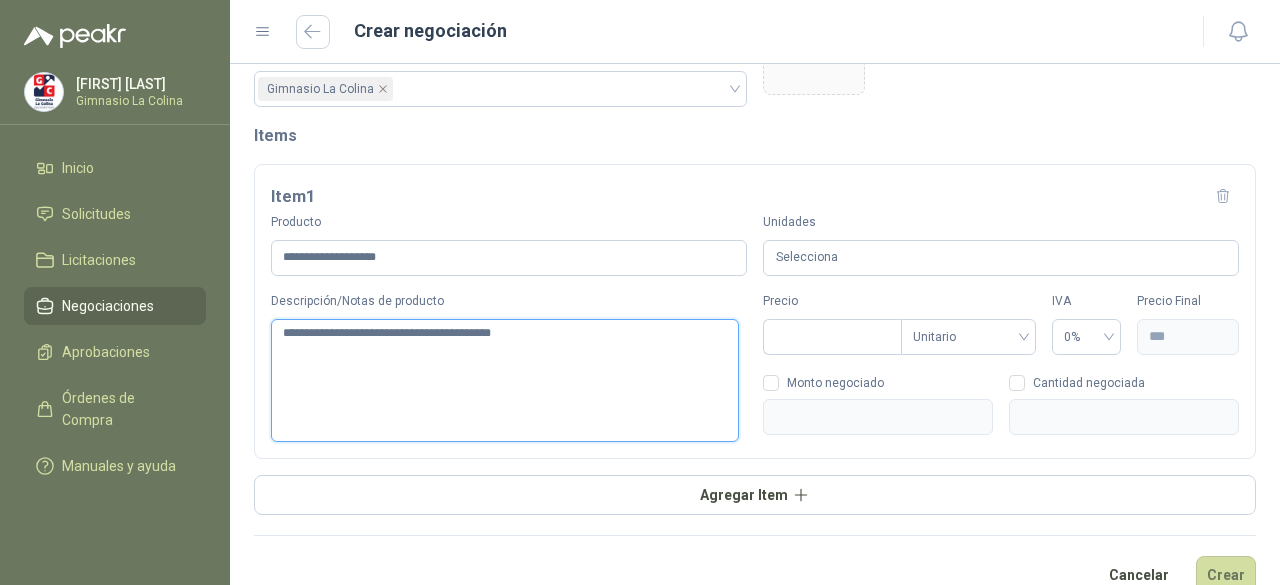 type 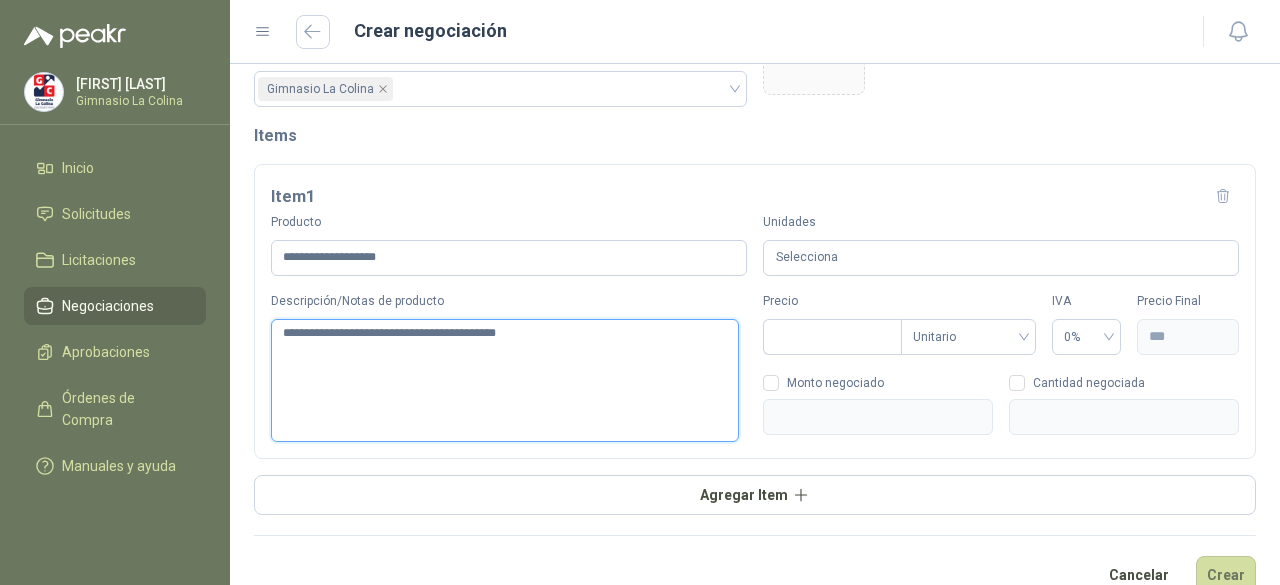 type 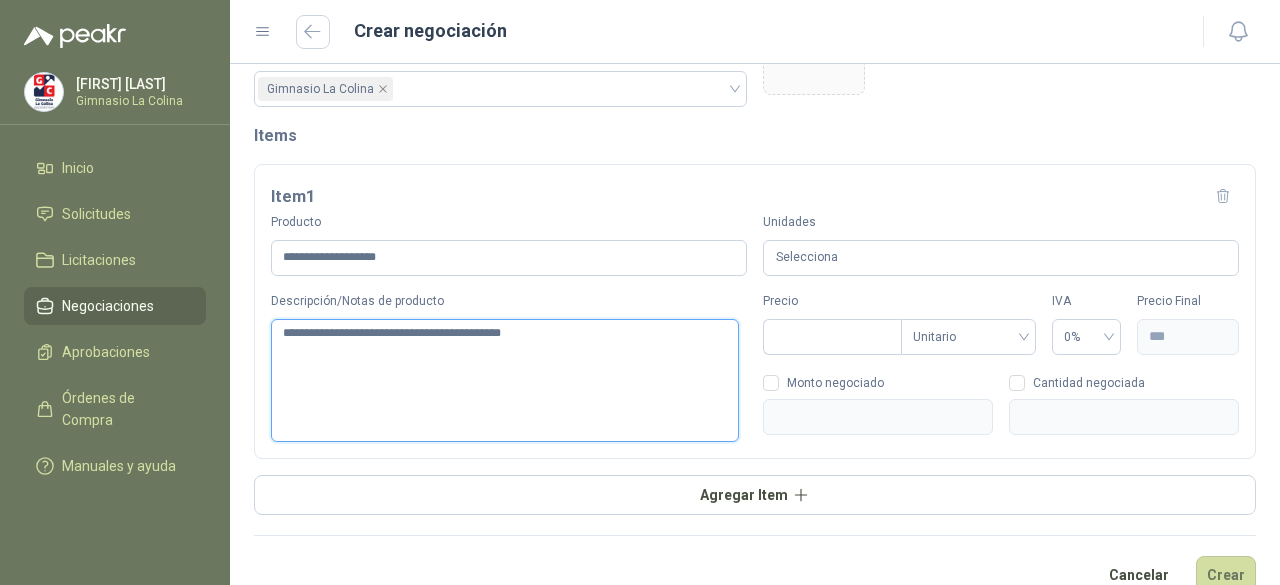type 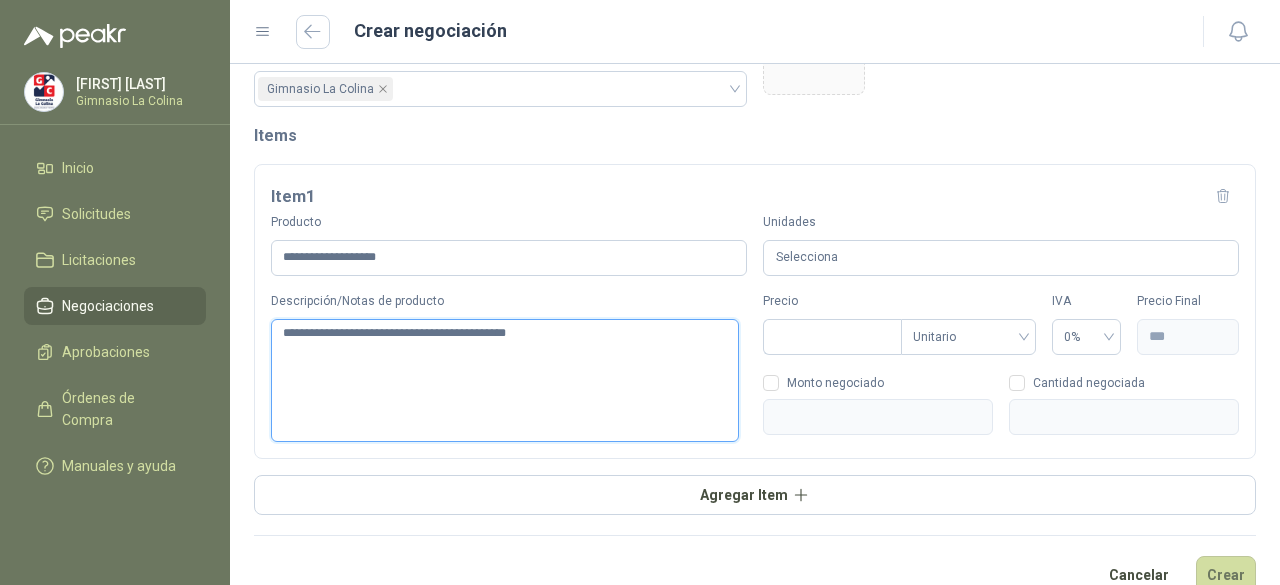 type 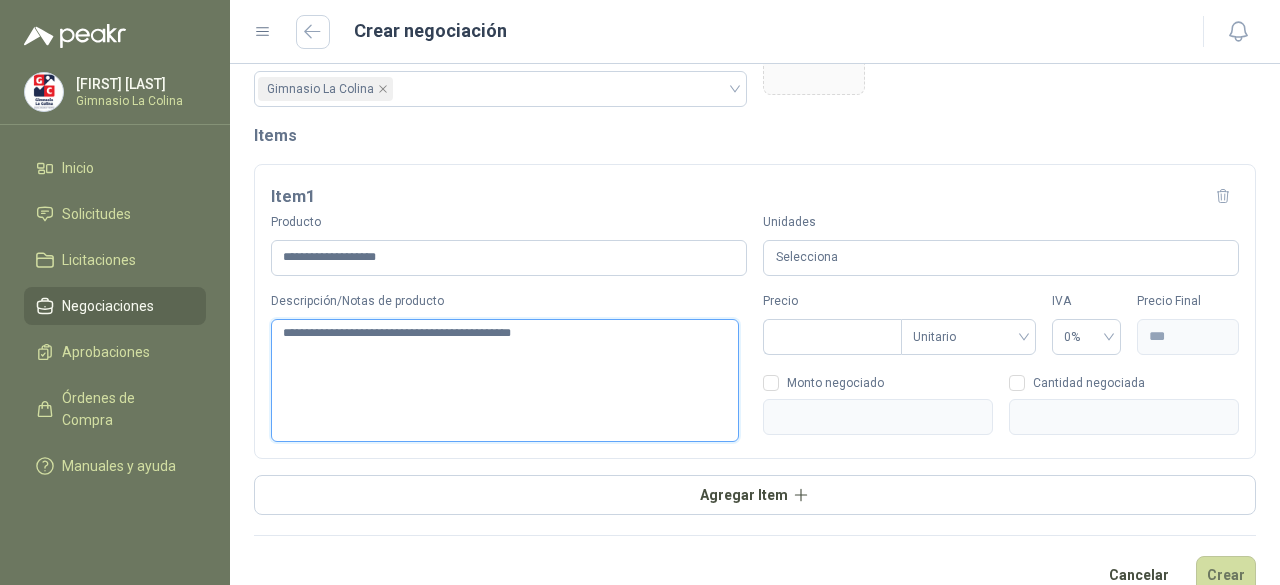 type 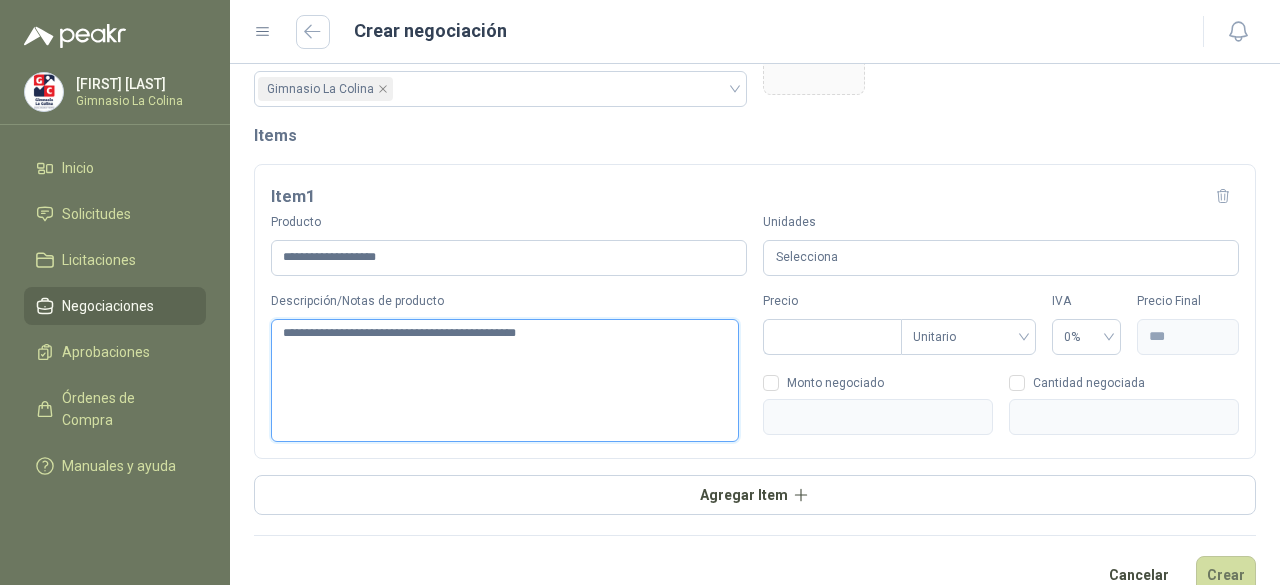 type 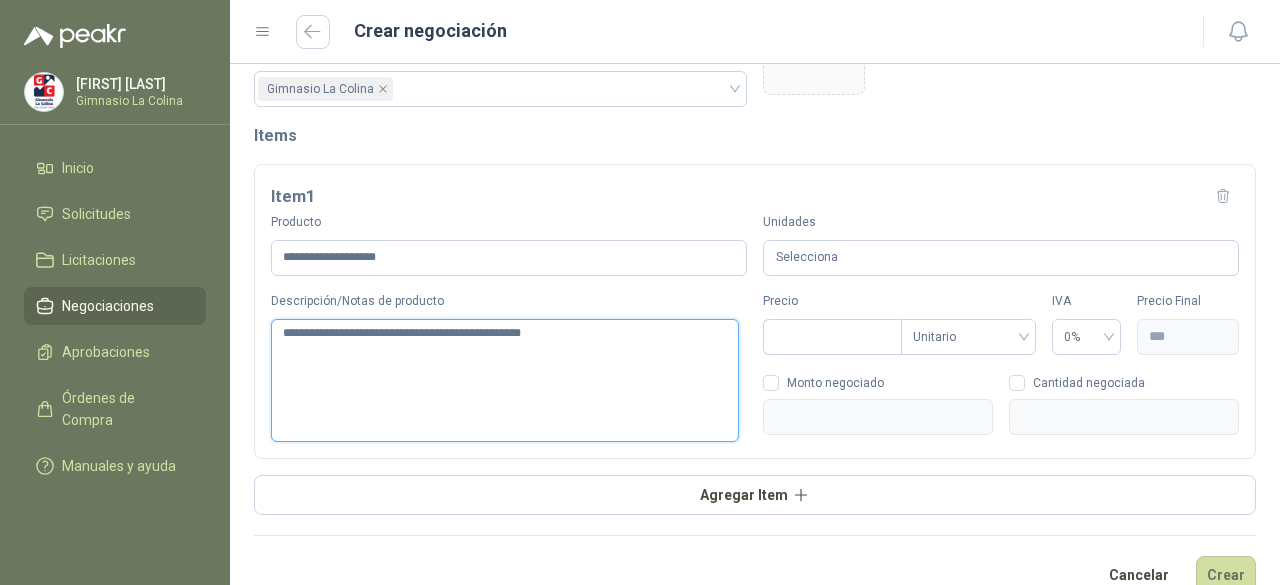type 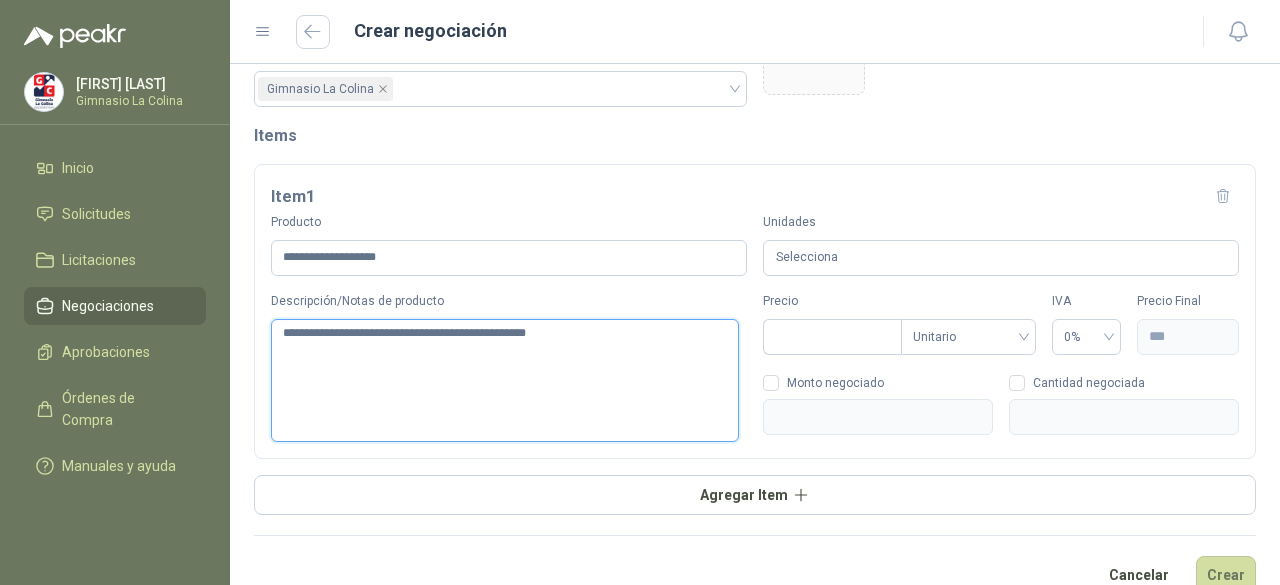 type 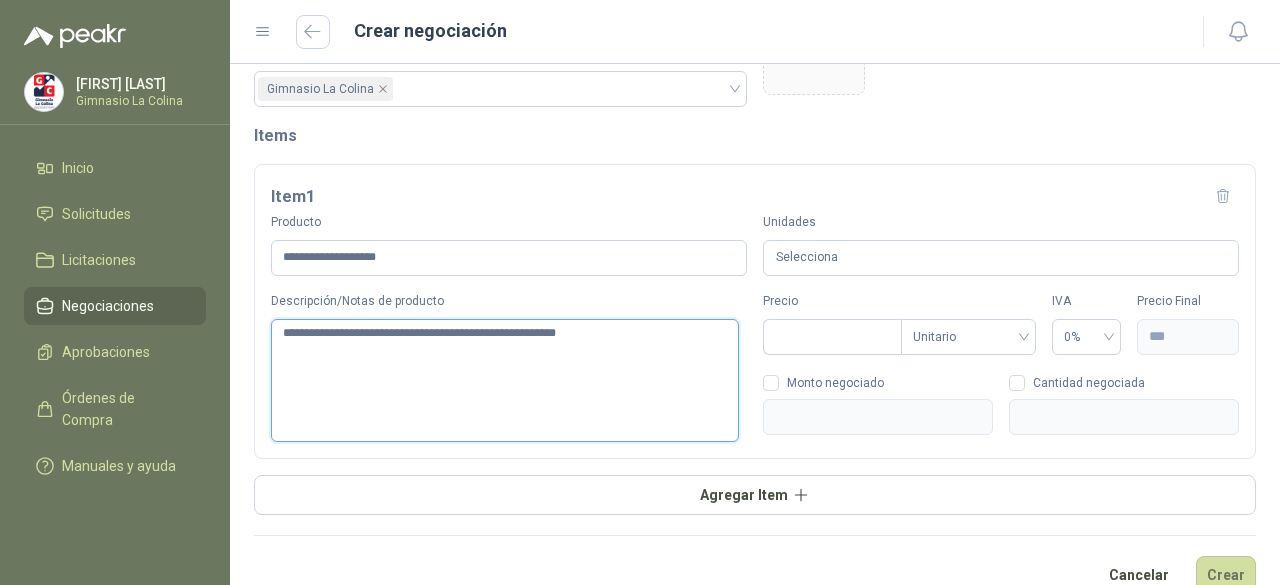 scroll, scrollTop: 228, scrollLeft: 0, axis: vertical 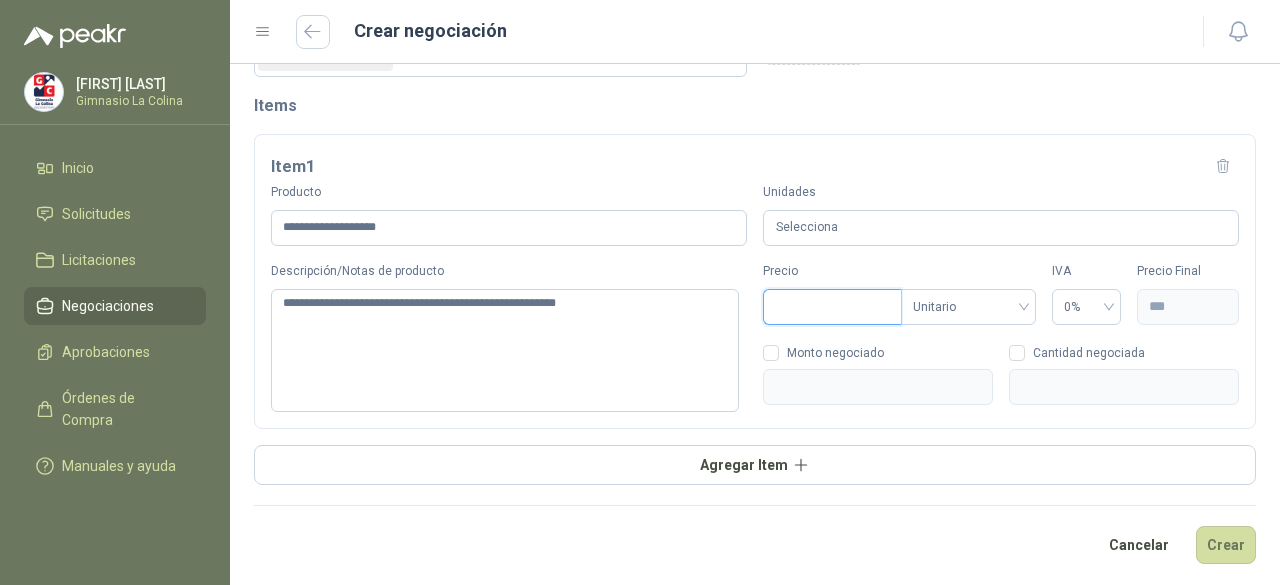 click on "Precio" at bounding box center (832, 307) 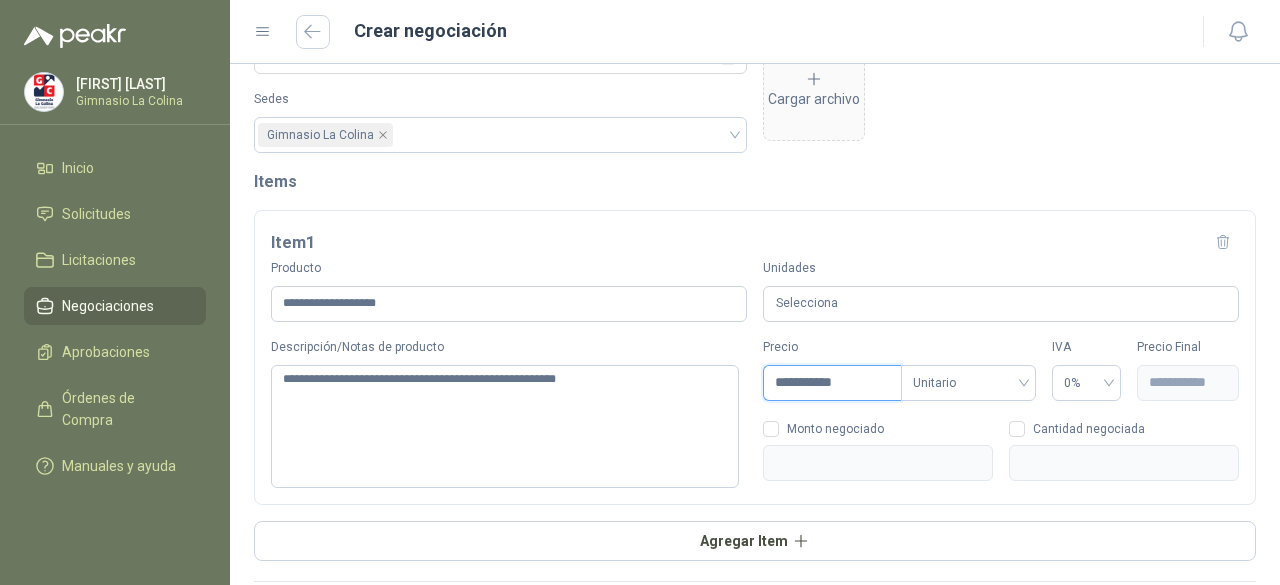 scroll, scrollTop: 126, scrollLeft: 0, axis: vertical 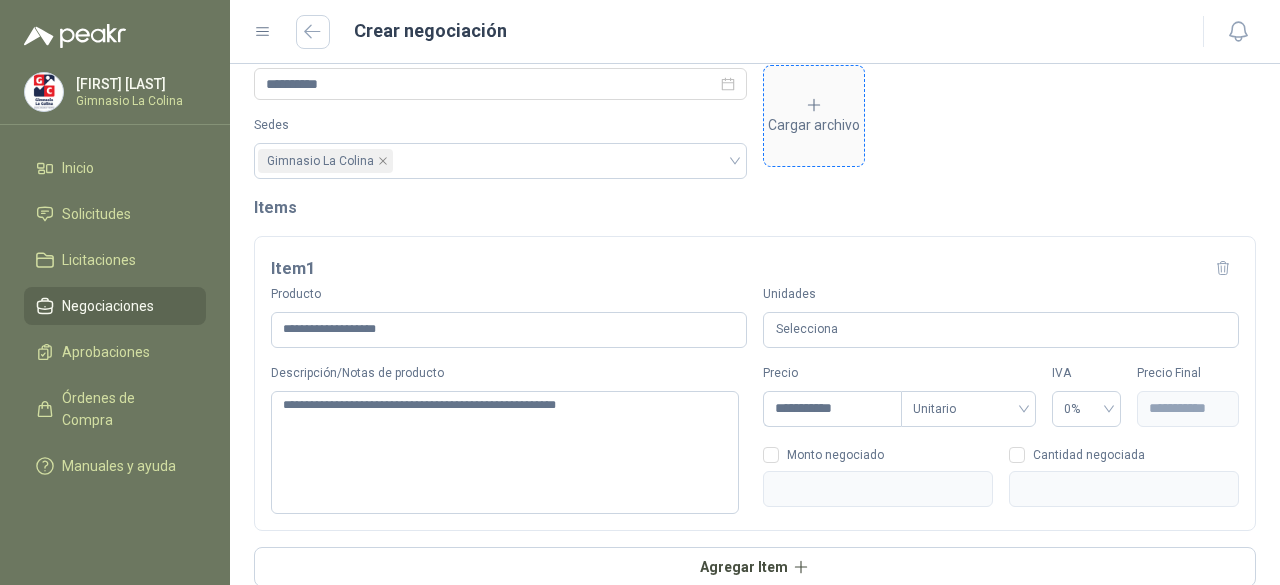 click on "Cargar archivo" at bounding box center (814, 116) 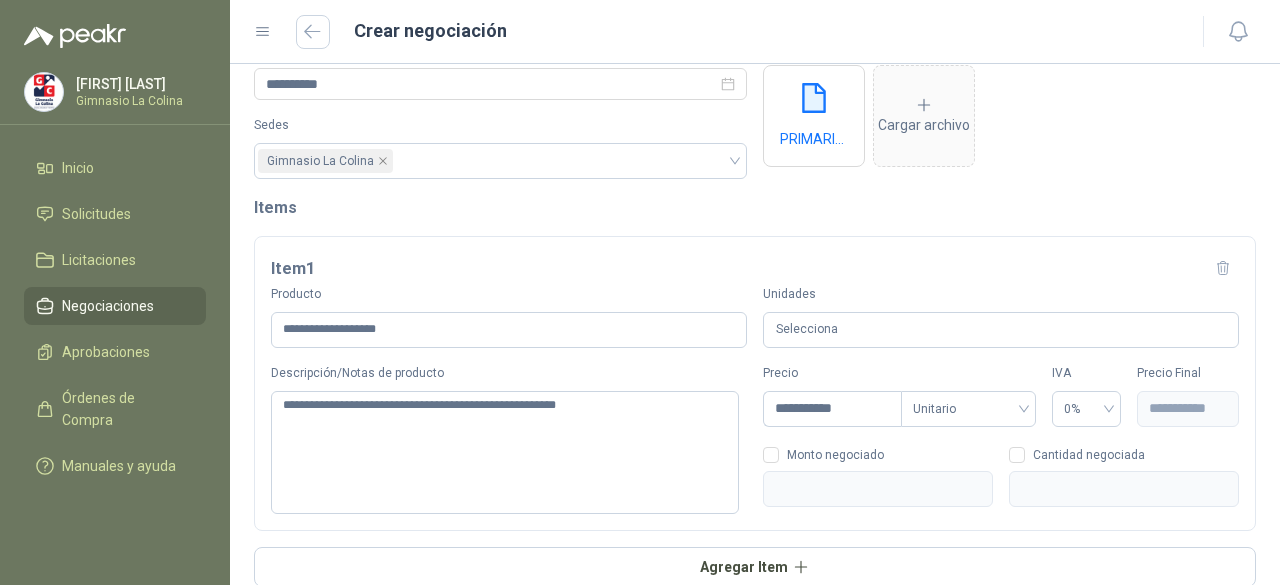 scroll, scrollTop: 228, scrollLeft: 0, axis: vertical 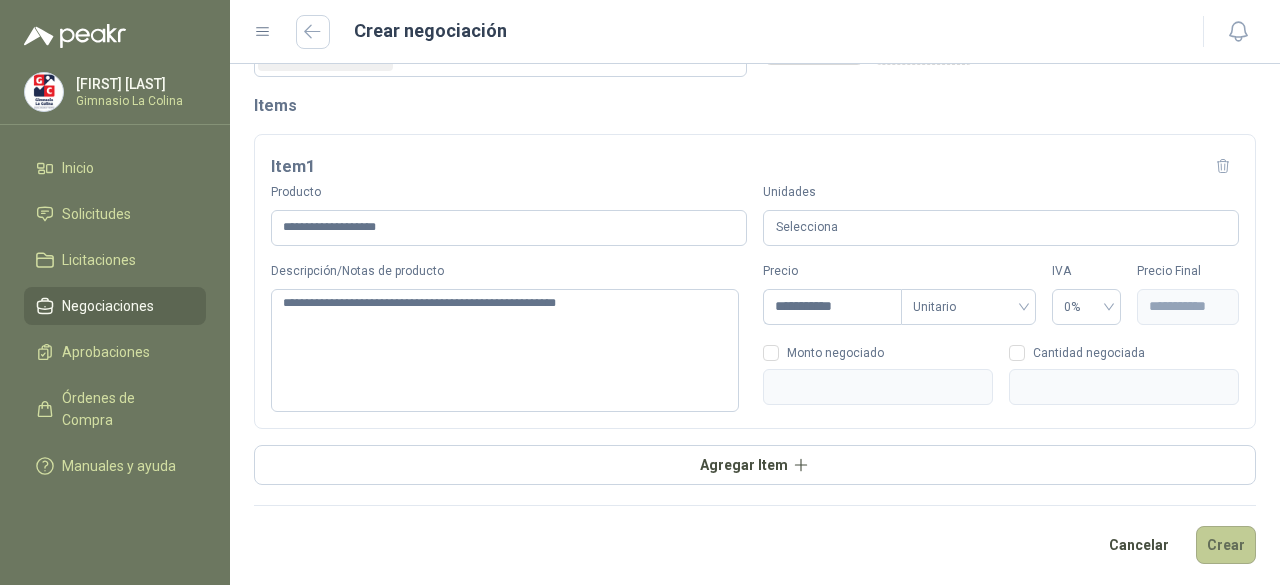 click on "Crear" at bounding box center (1226, 545) 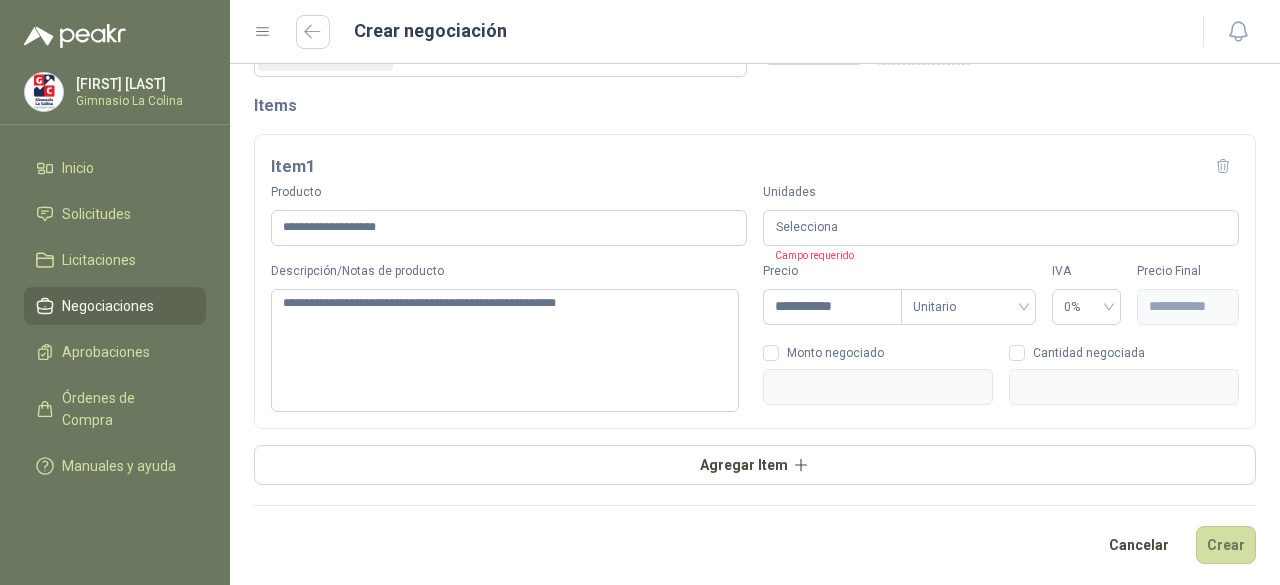 click on "Selecciona" at bounding box center [1001, 228] 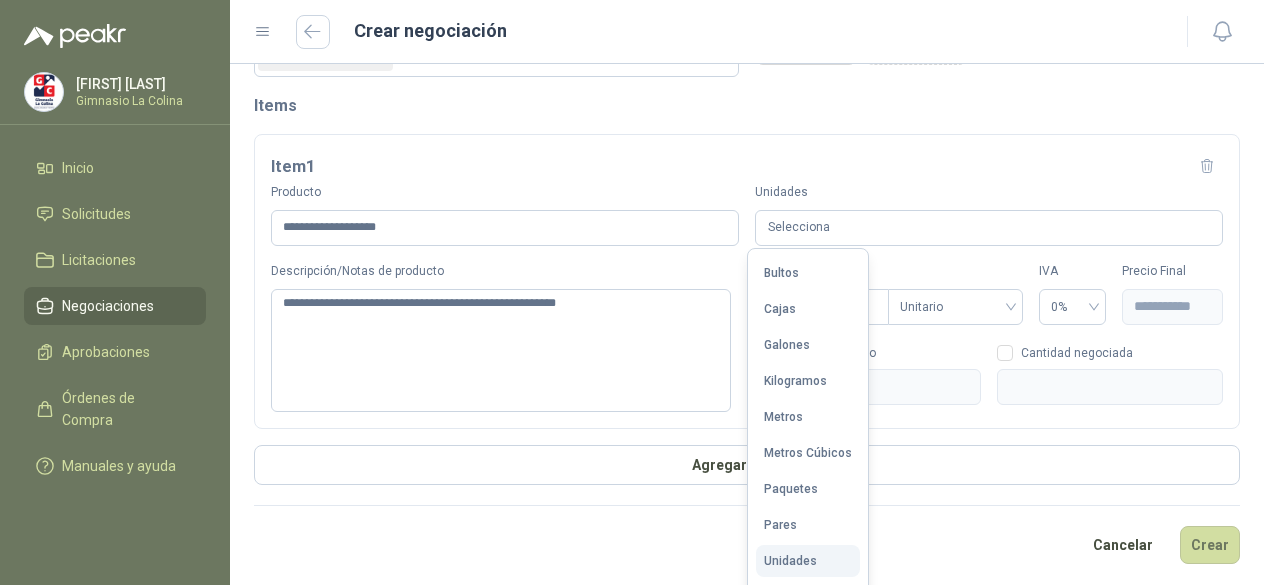 click on "Unidades" at bounding box center (790, 561) 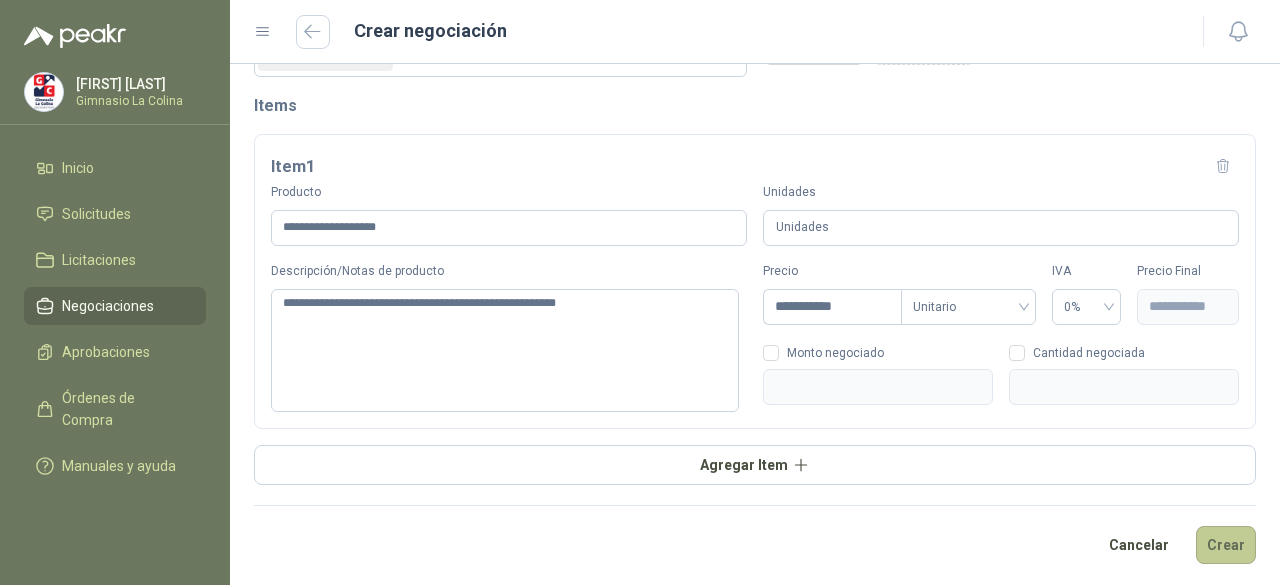 click on "Crear" at bounding box center [1226, 545] 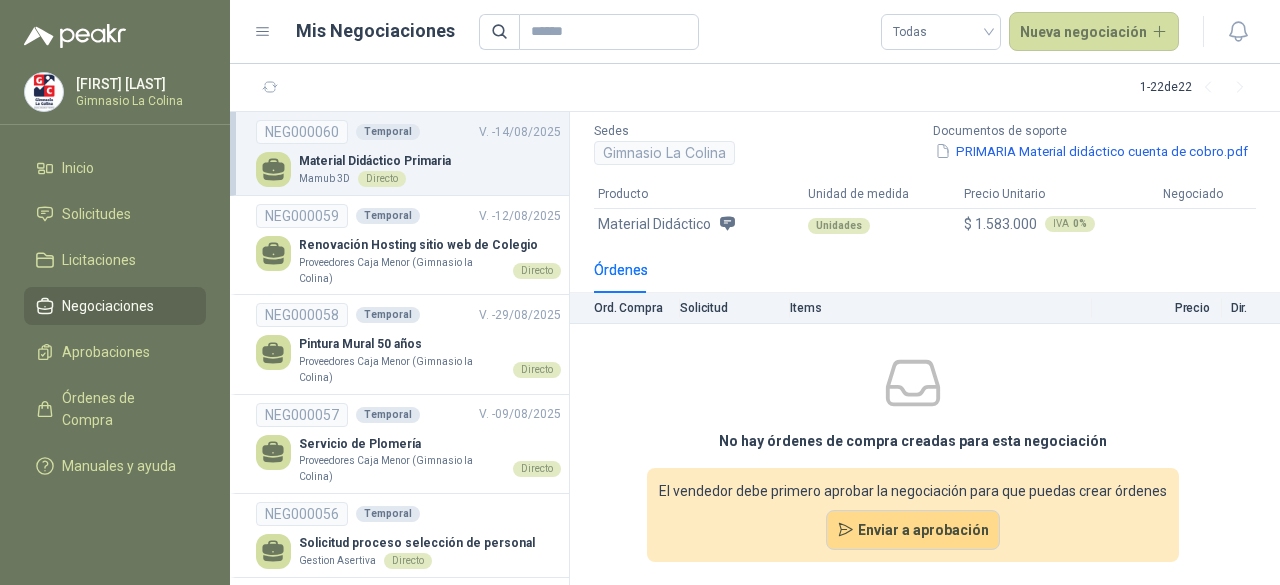 scroll, scrollTop: 165, scrollLeft: 0, axis: vertical 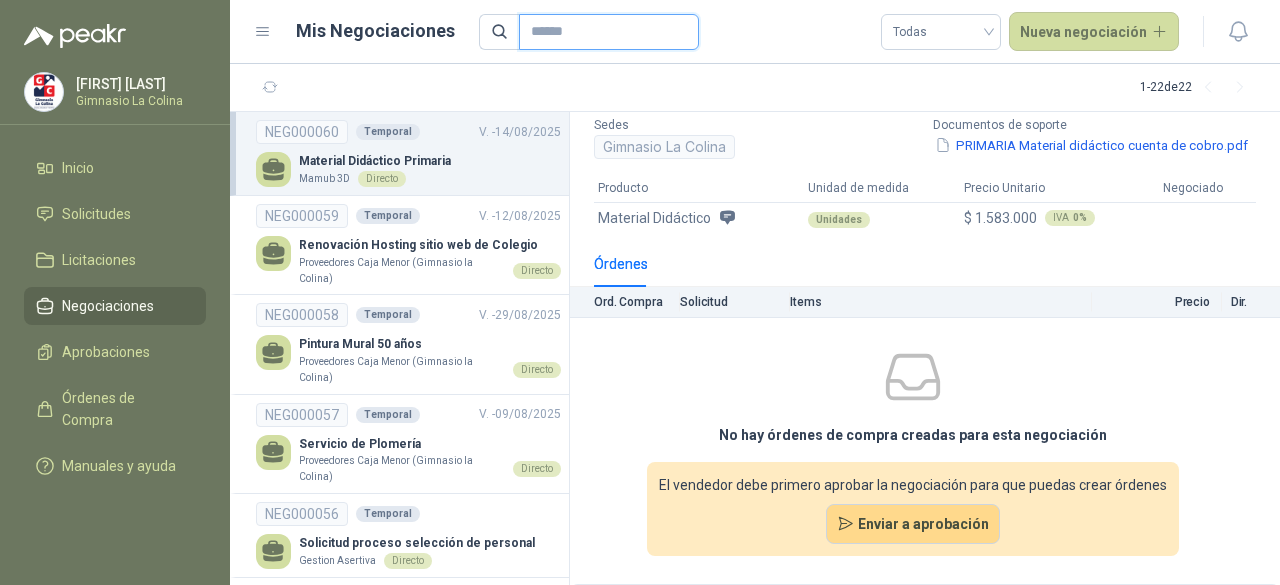 click at bounding box center (601, 32) 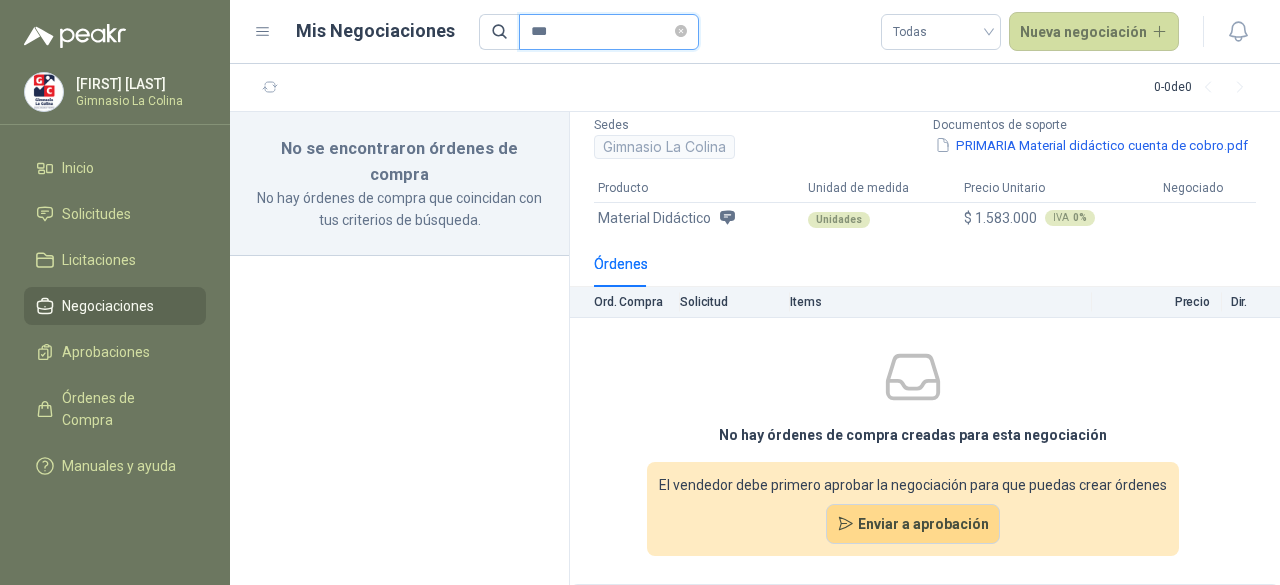 click on "***" at bounding box center [601, 32] 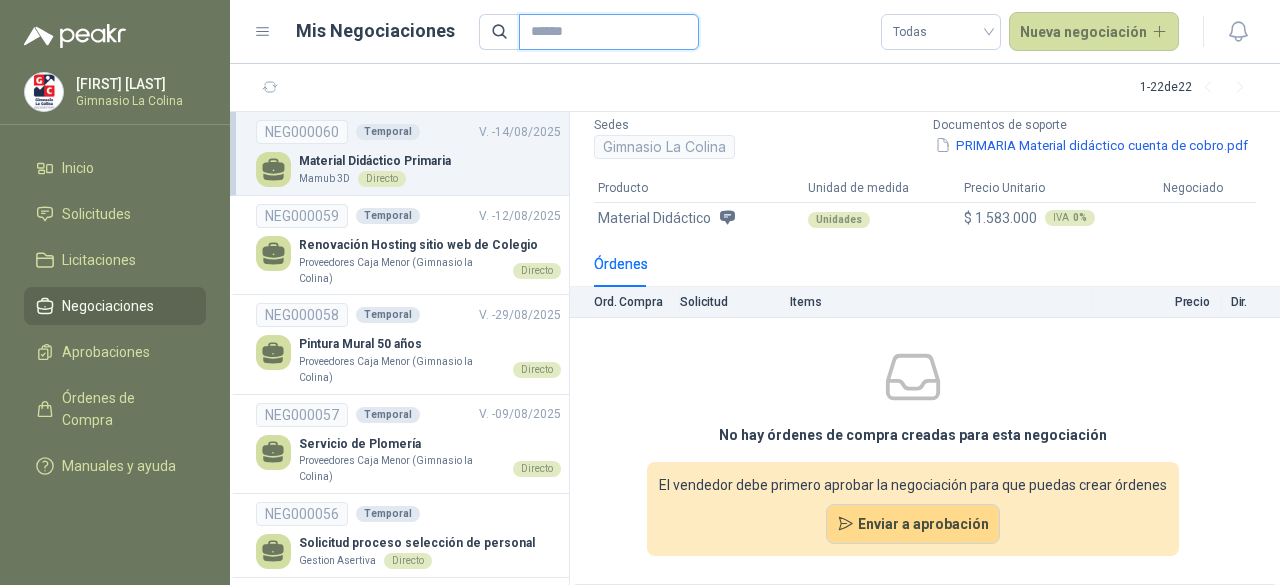 click at bounding box center (601, 32) 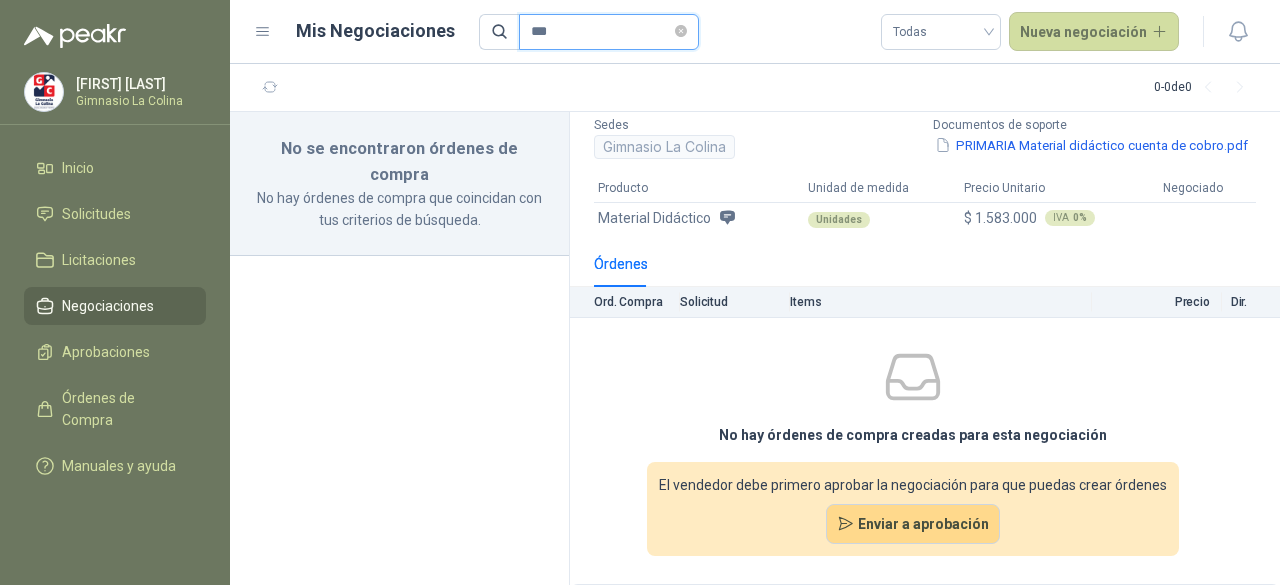 click on "***" at bounding box center [601, 32] 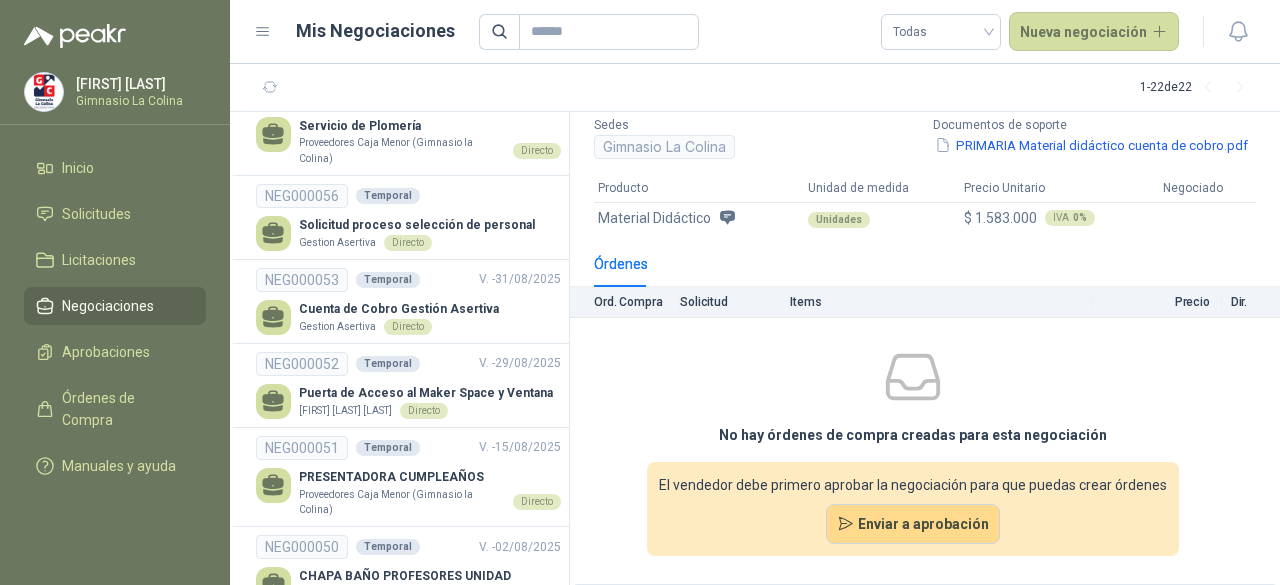 scroll, scrollTop: 0, scrollLeft: 0, axis: both 